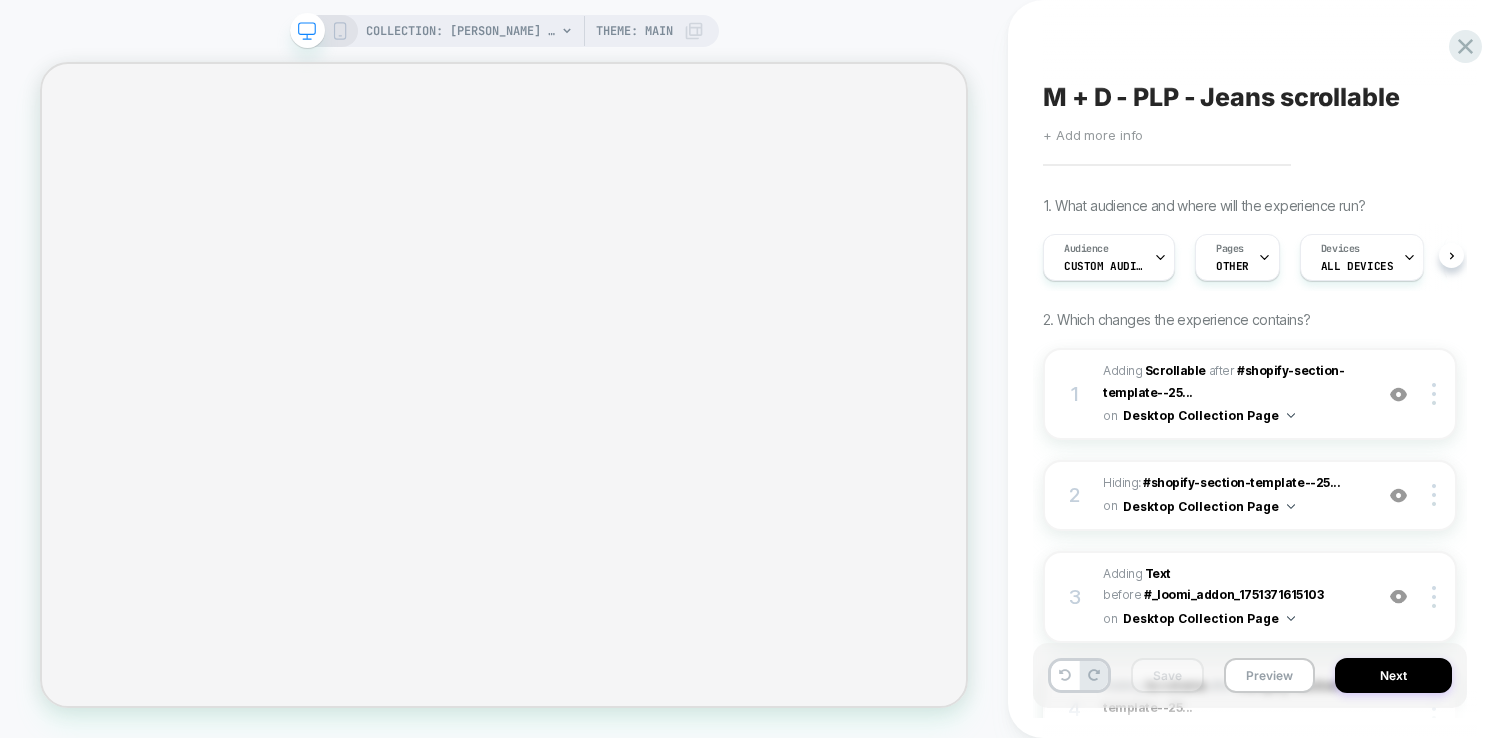 scroll, scrollTop: 0, scrollLeft: 0, axis: both 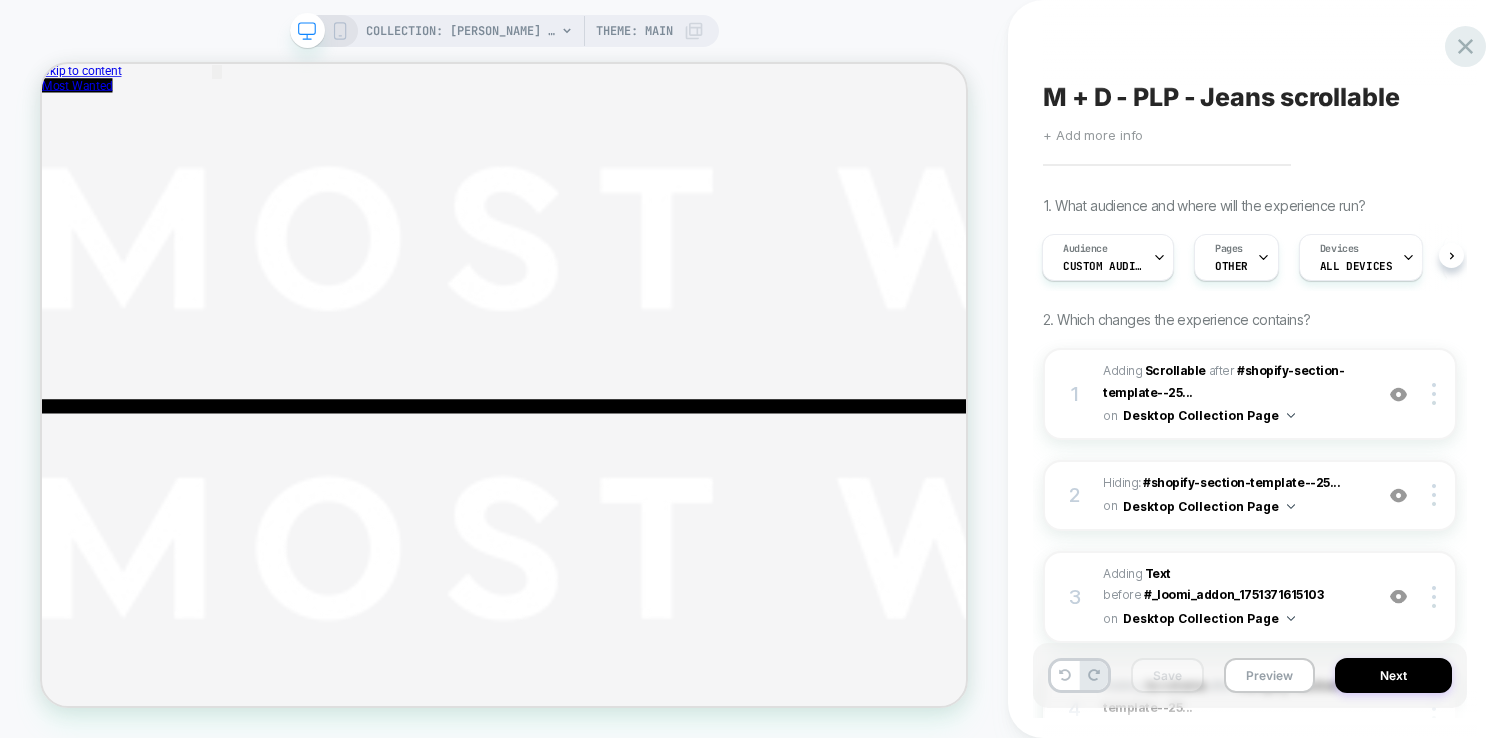 click 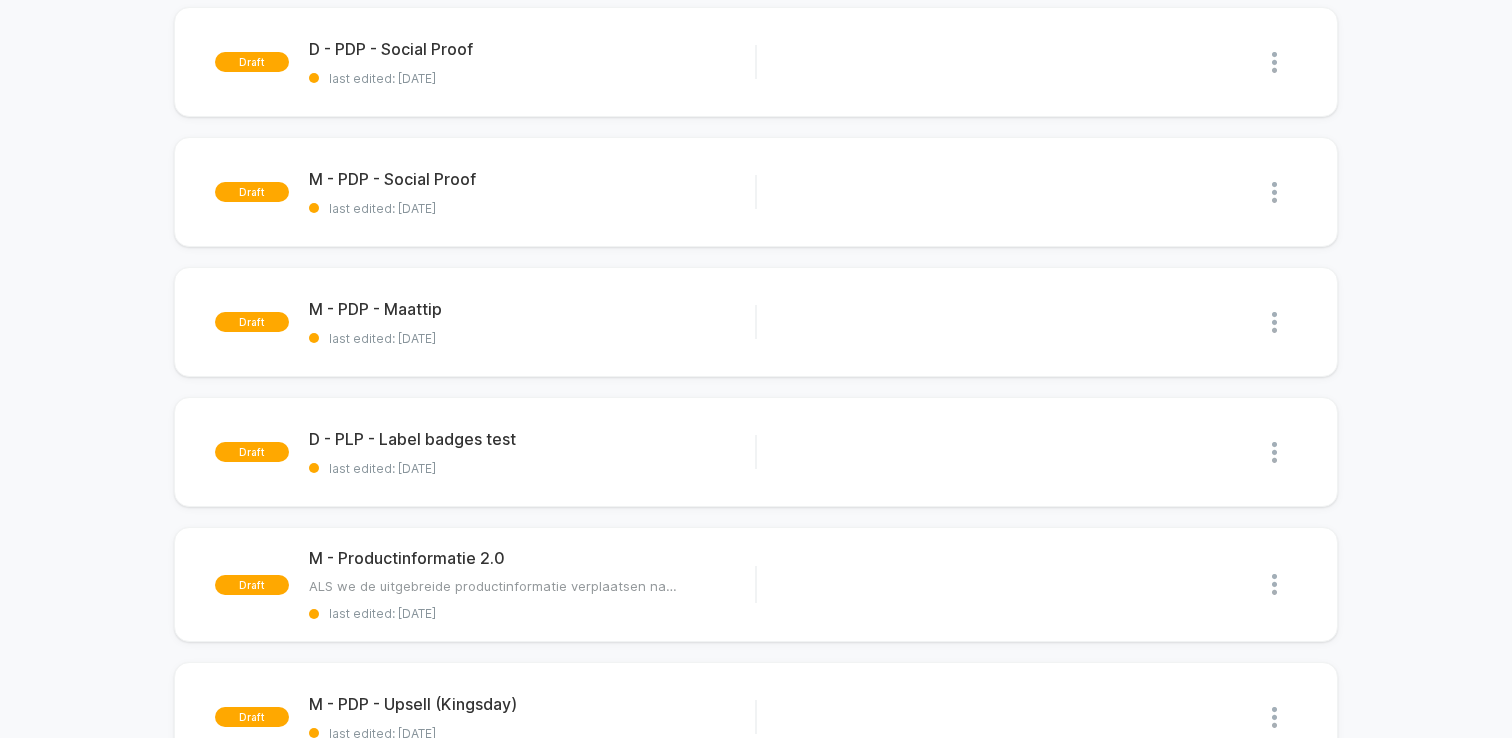 scroll, scrollTop: 1038, scrollLeft: 0, axis: vertical 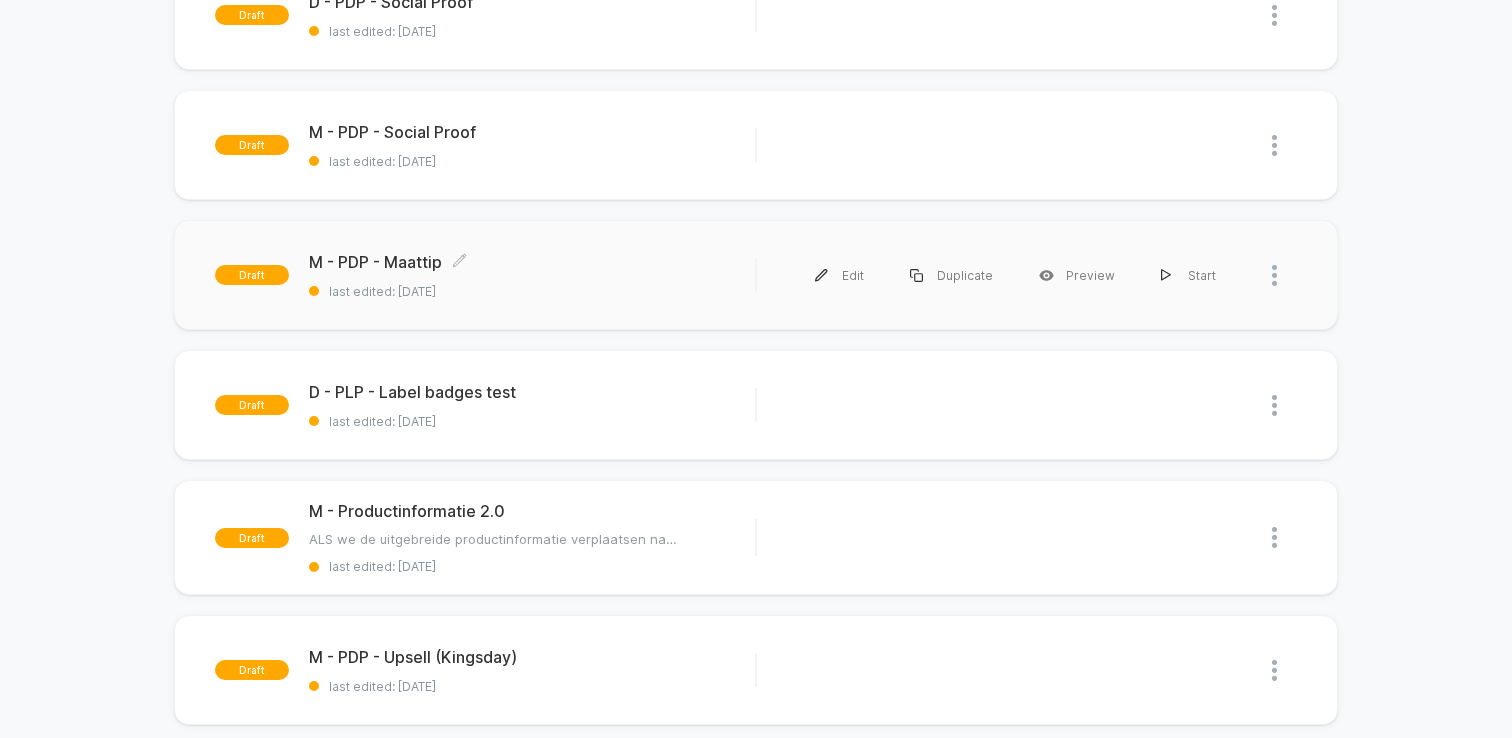 click on "M - PDP - Maattip Click to edit experience details" at bounding box center [532, 262] 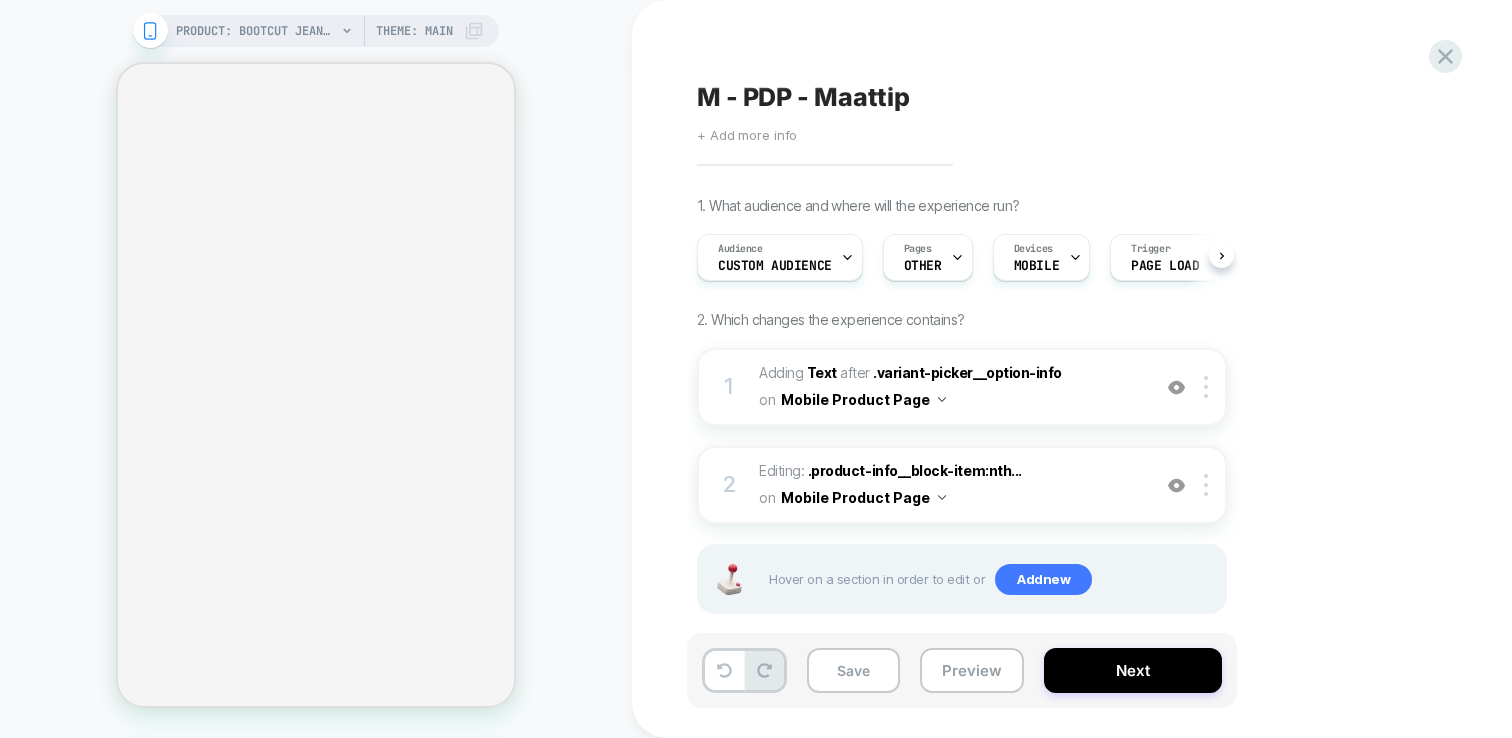 scroll, scrollTop: 0, scrollLeft: 1, axis: horizontal 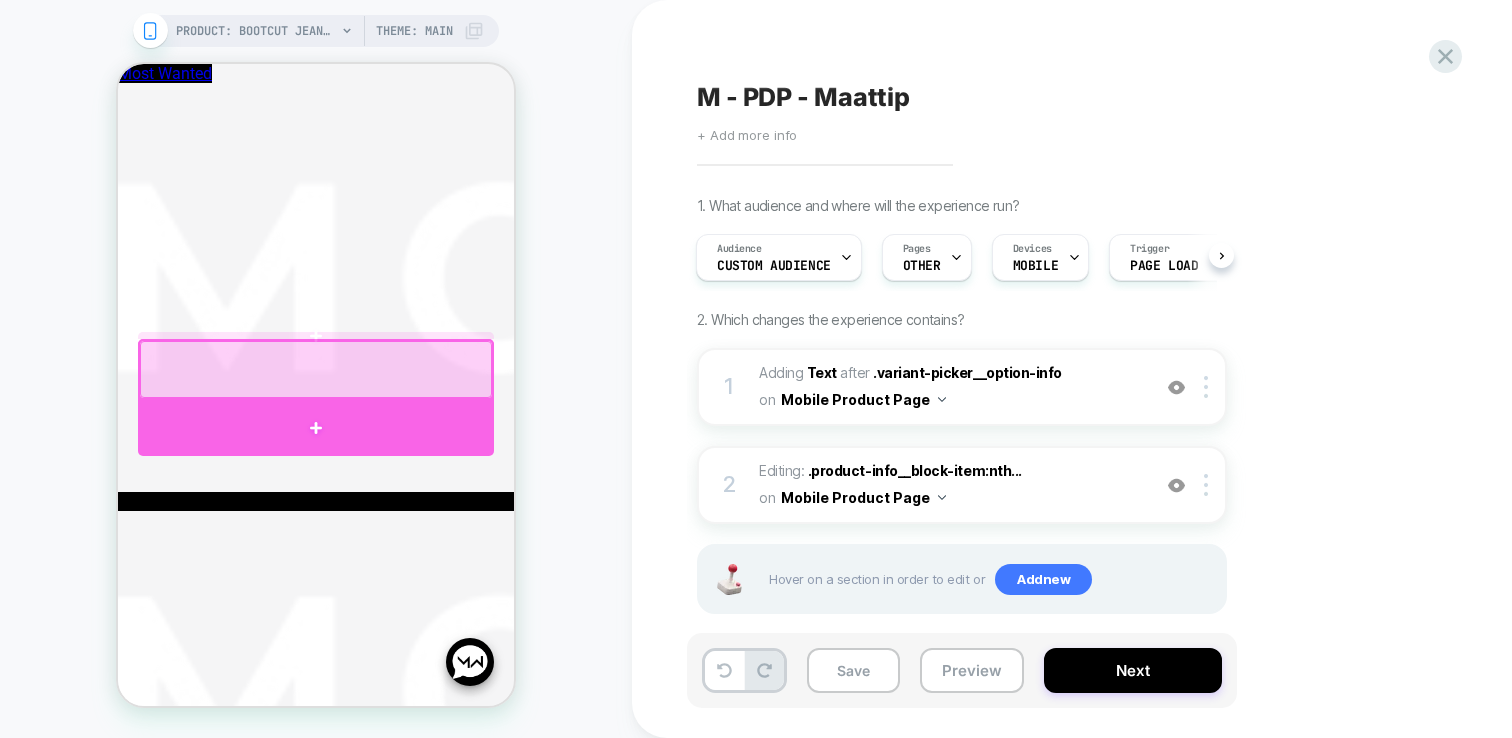 click at bounding box center [316, 428] 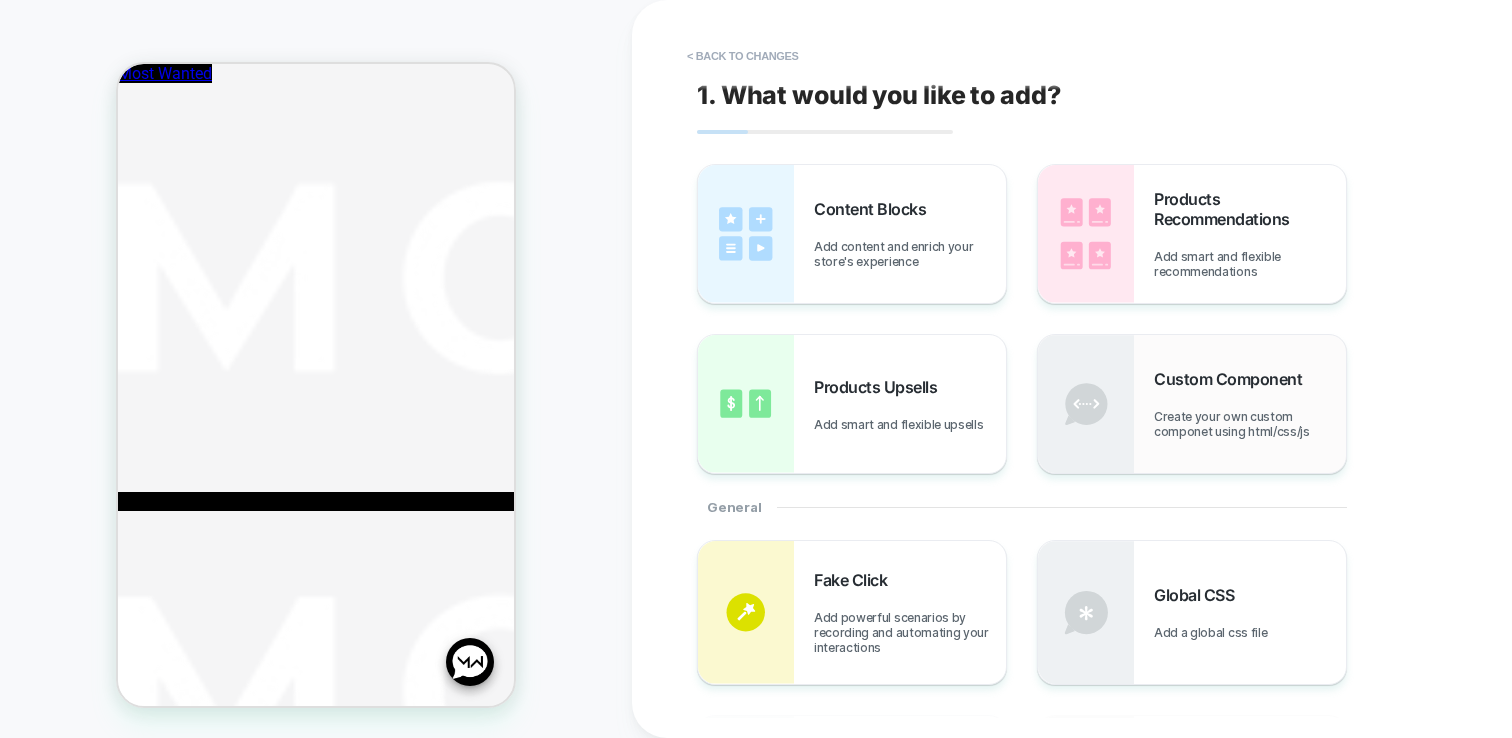 click on "Custom Component Create your own custom componet using html/css/js" at bounding box center [1250, 404] 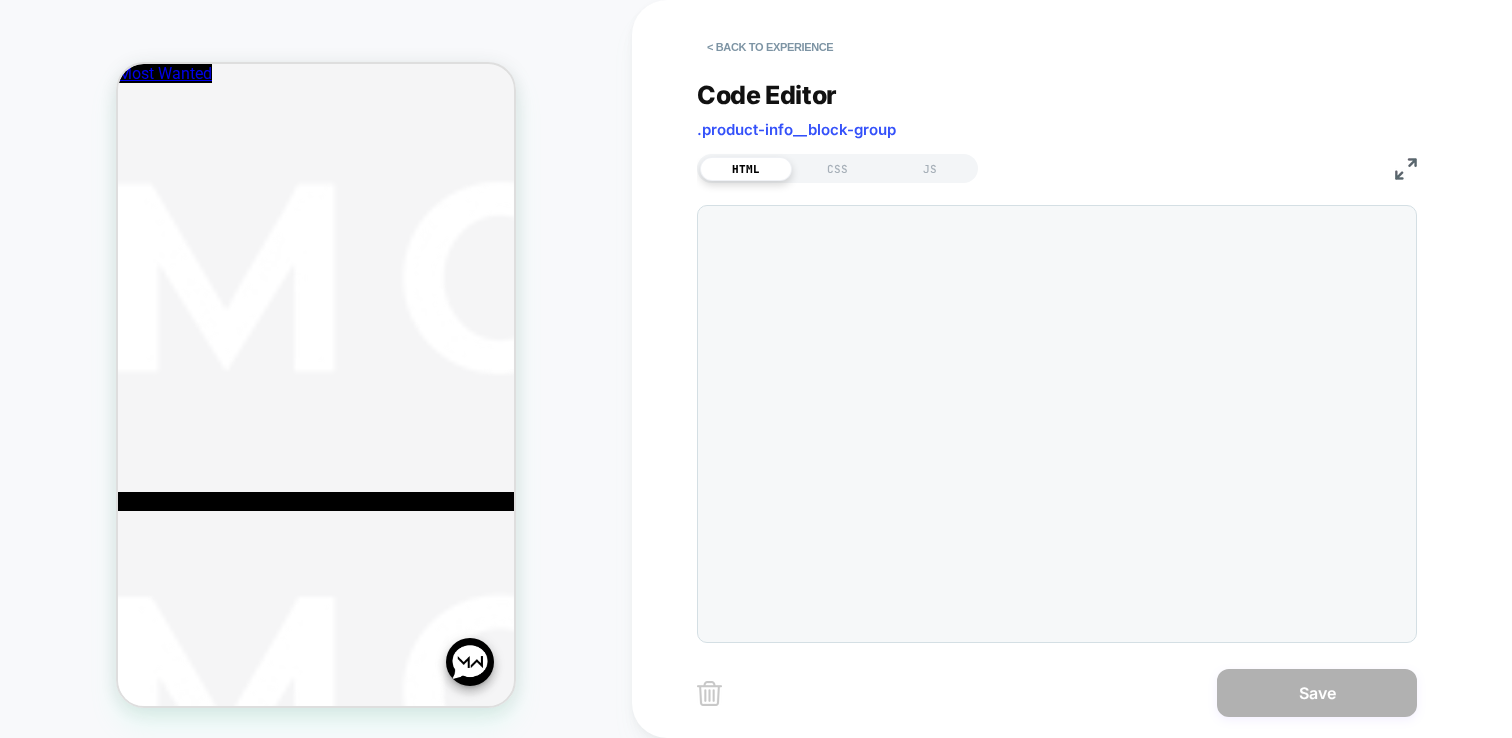 click at bounding box center (1057, 424) 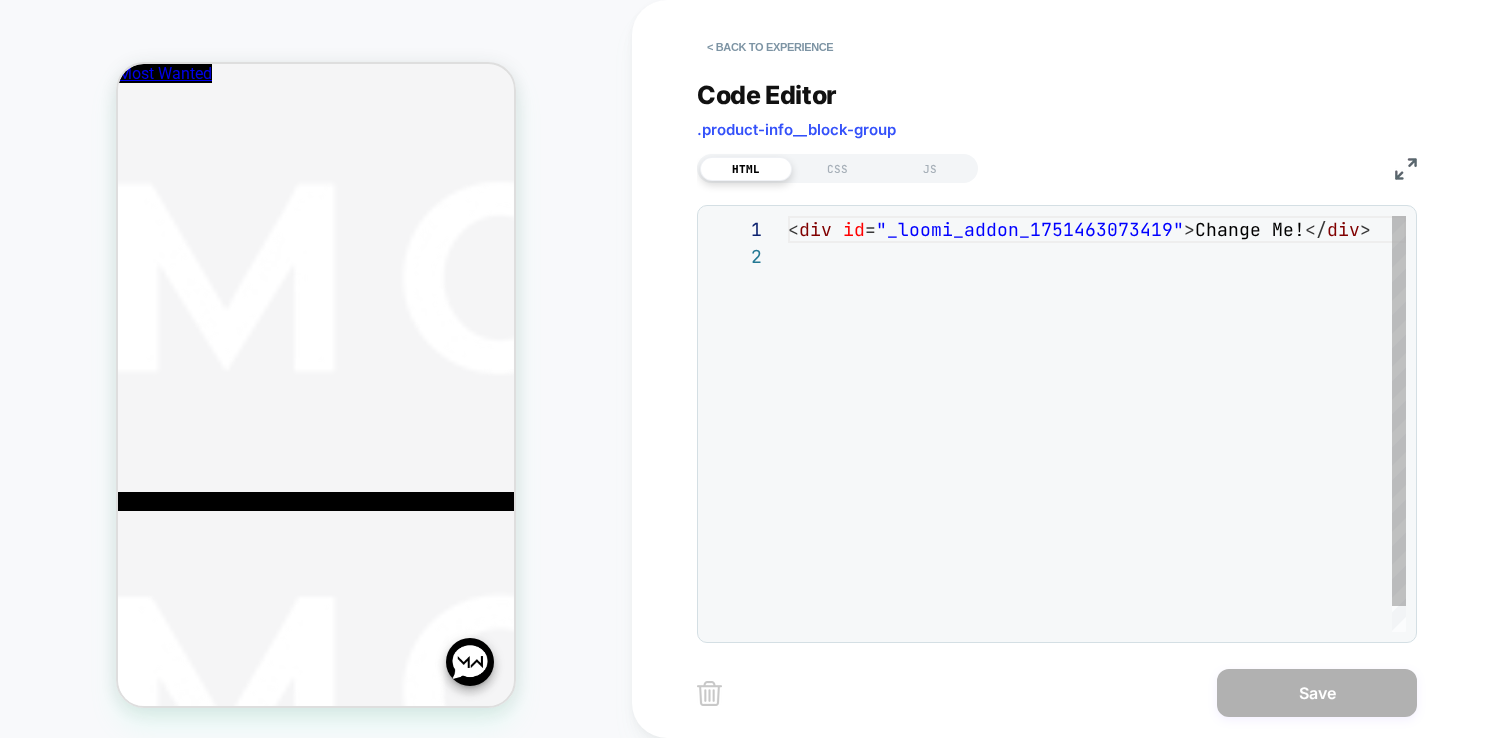 scroll, scrollTop: 27, scrollLeft: 0, axis: vertical 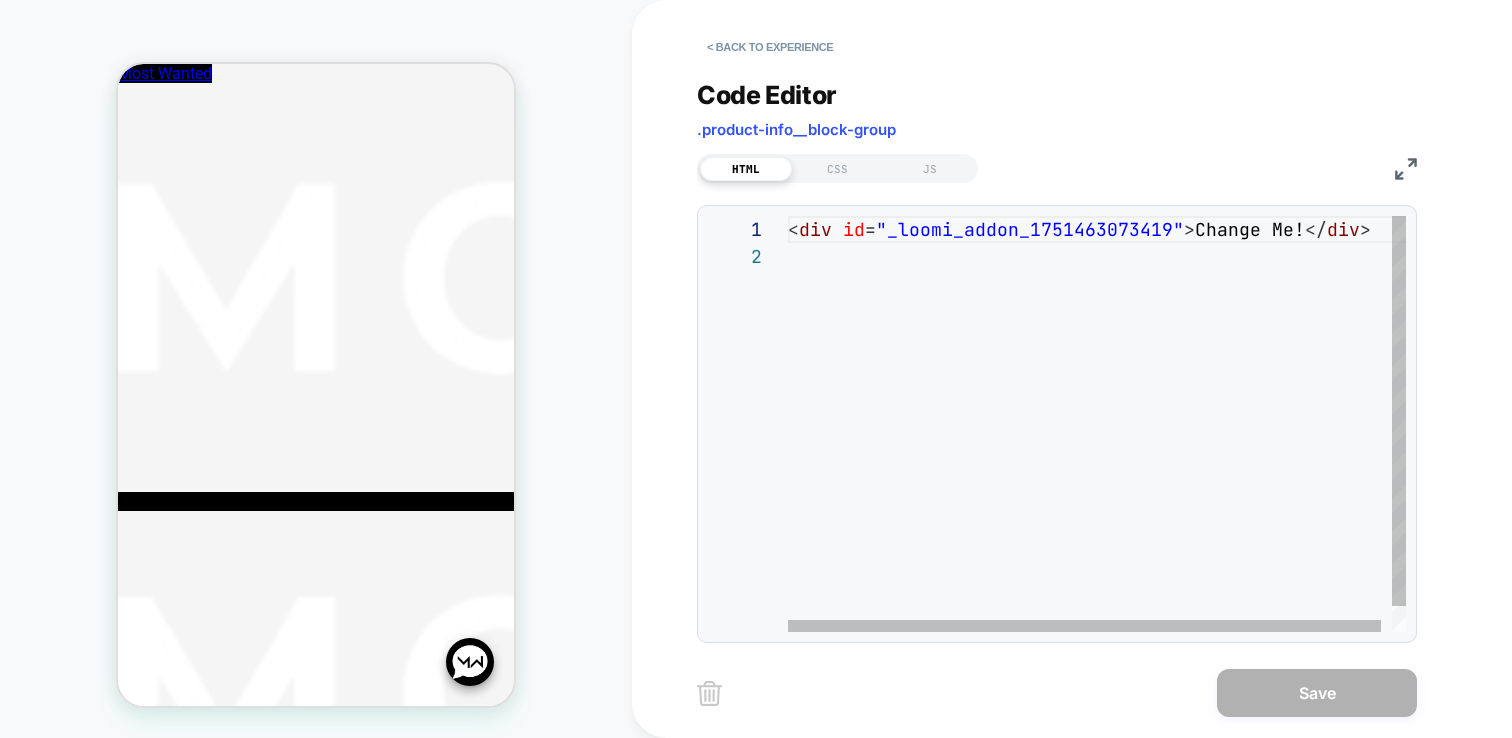click on "< div   id = "_loomi_addon_1751463073419" > Change Me! </ div >" at bounding box center [1102, 437] 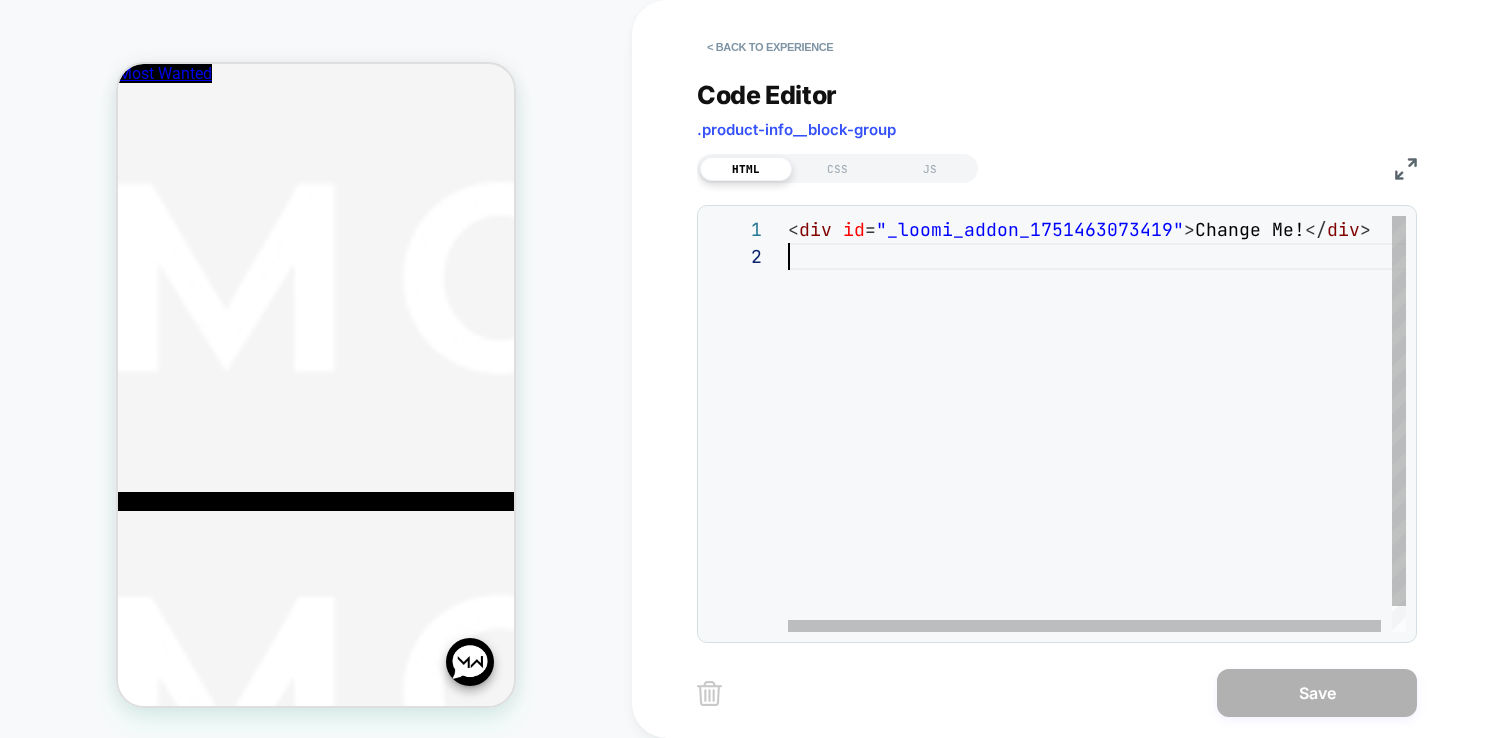 type on "******
******" 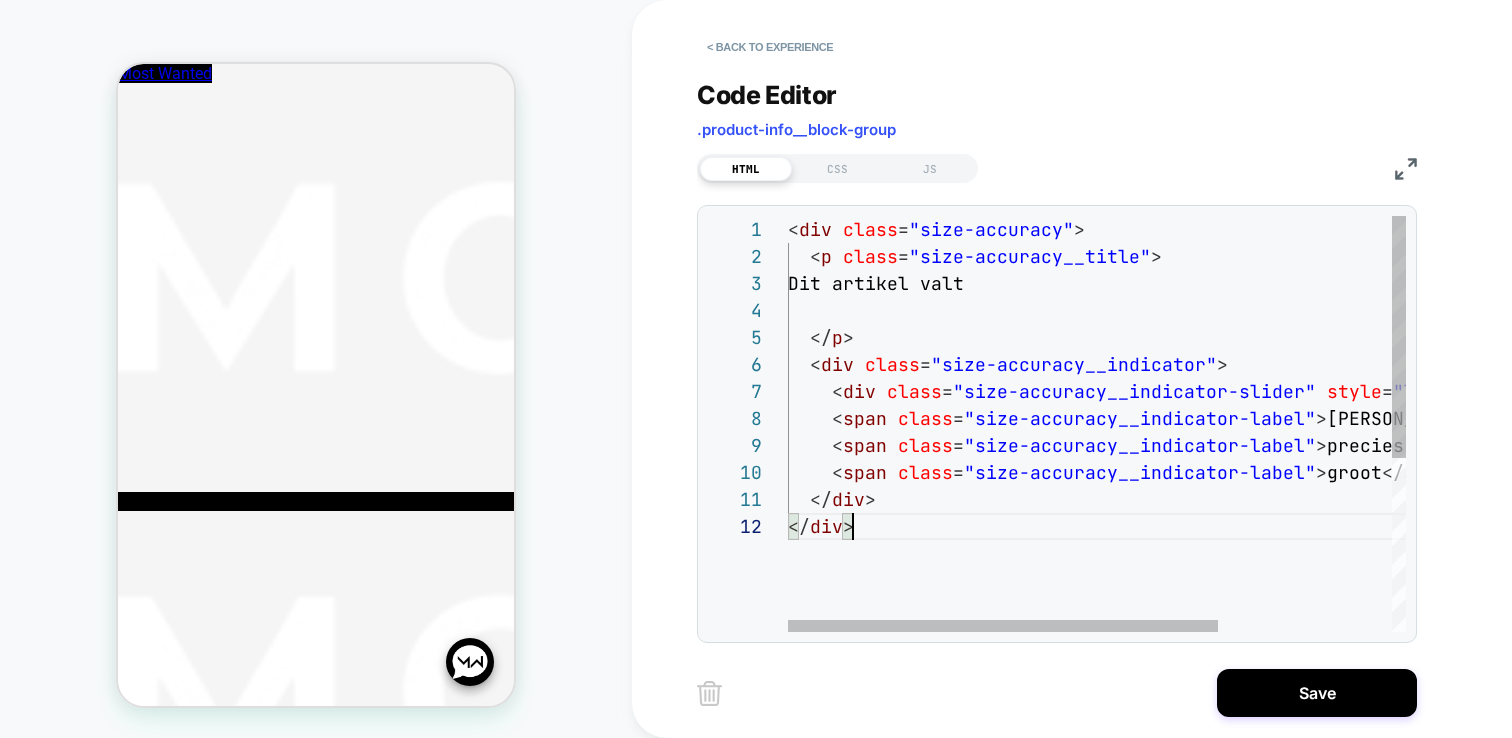 scroll, scrollTop: 27, scrollLeft: 65, axis: both 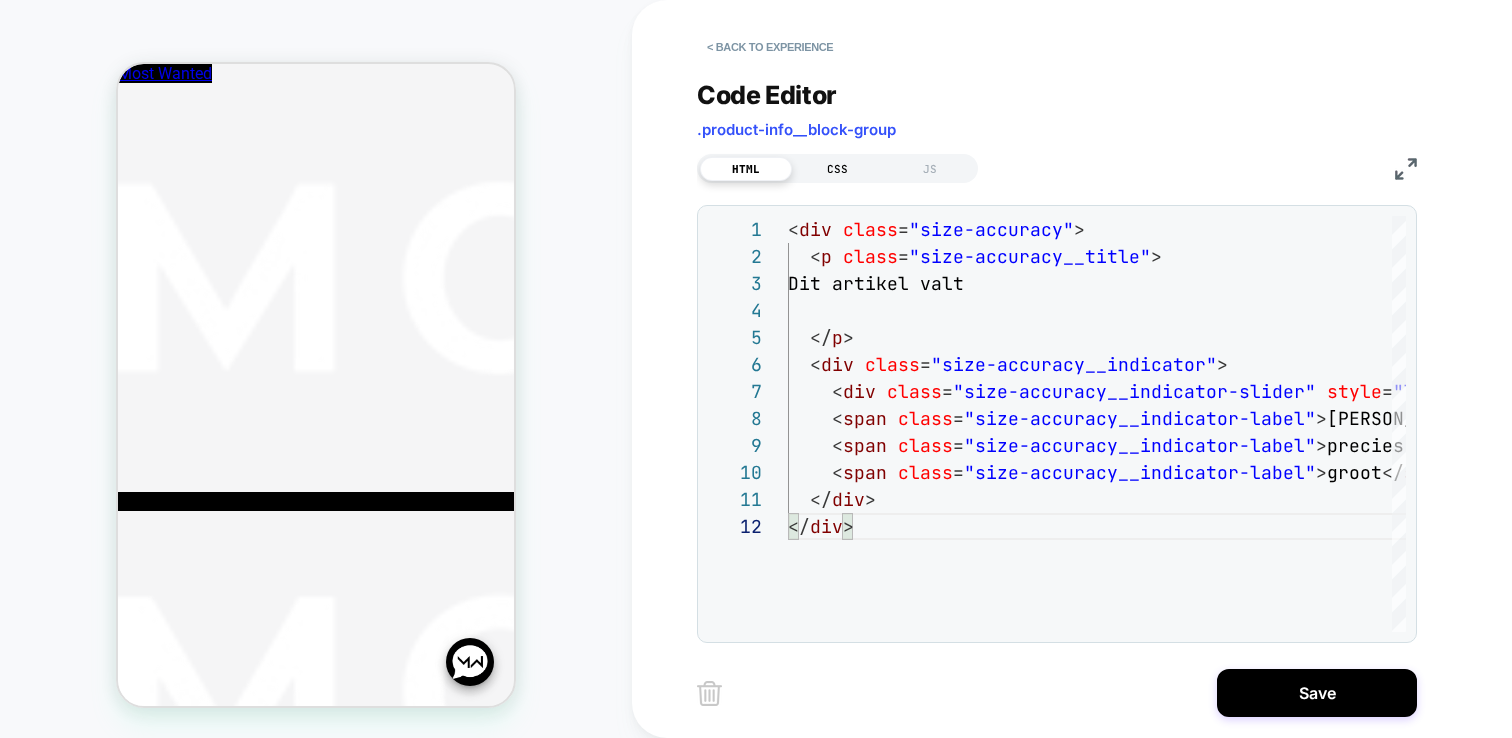 click on "CSS" at bounding box center (838, 169) 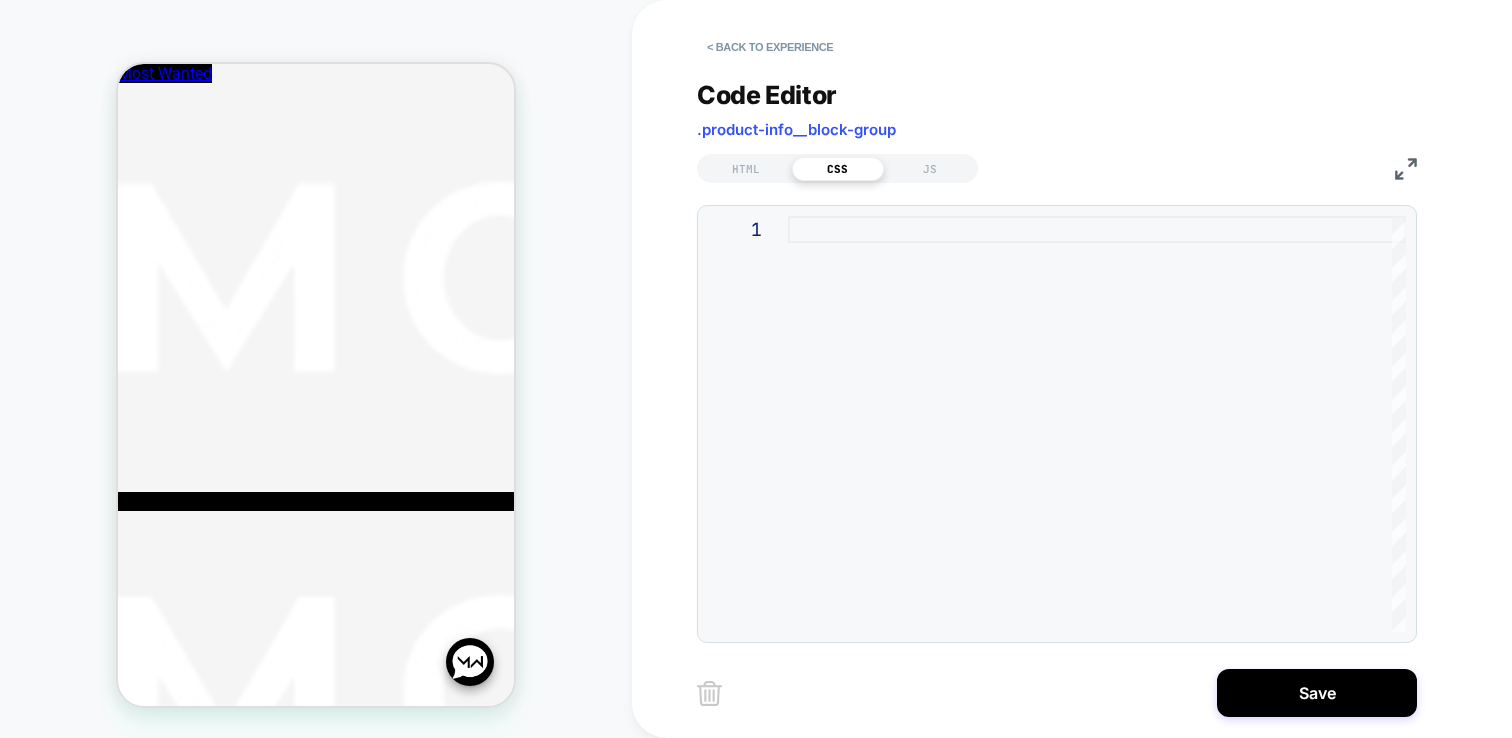 click at bounding box center (1097, 424) 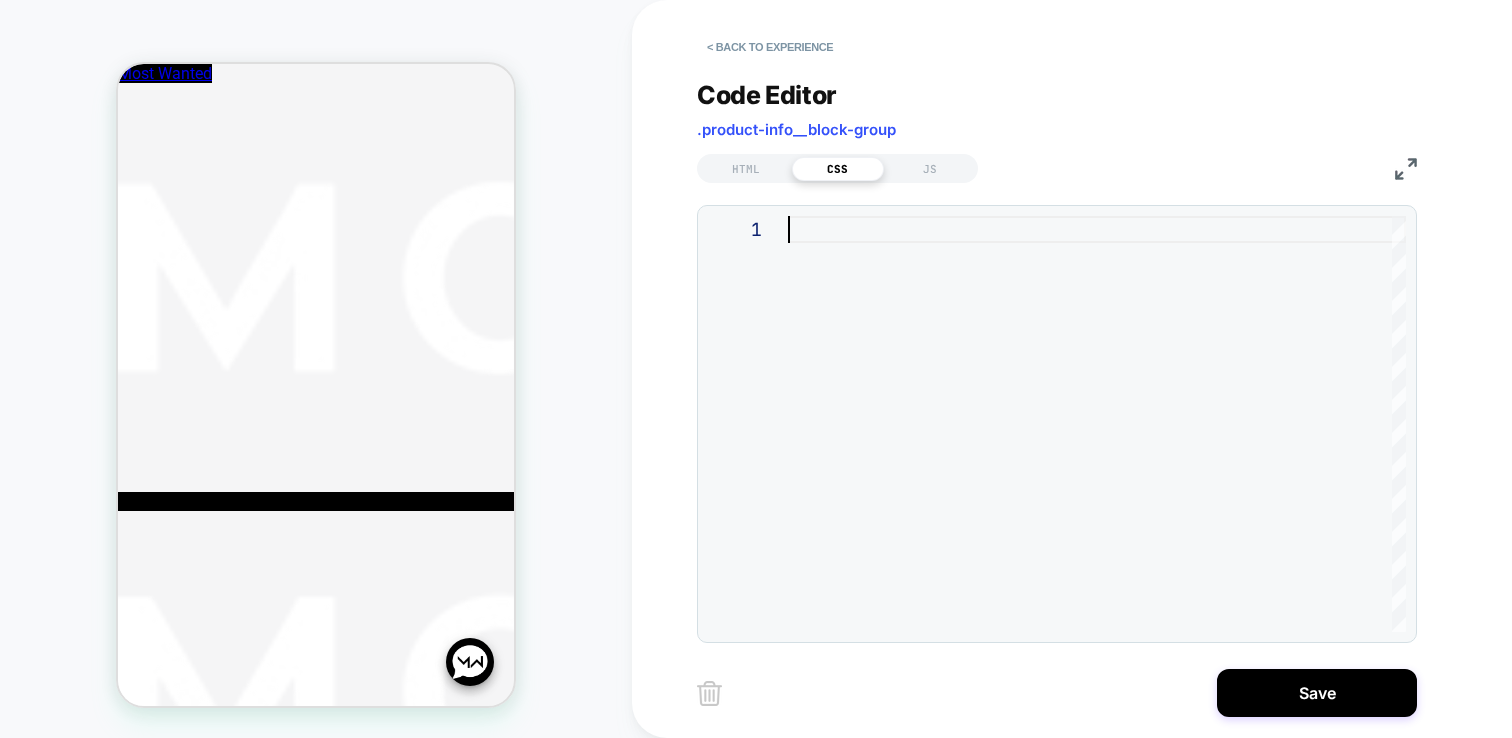 type on "**********" 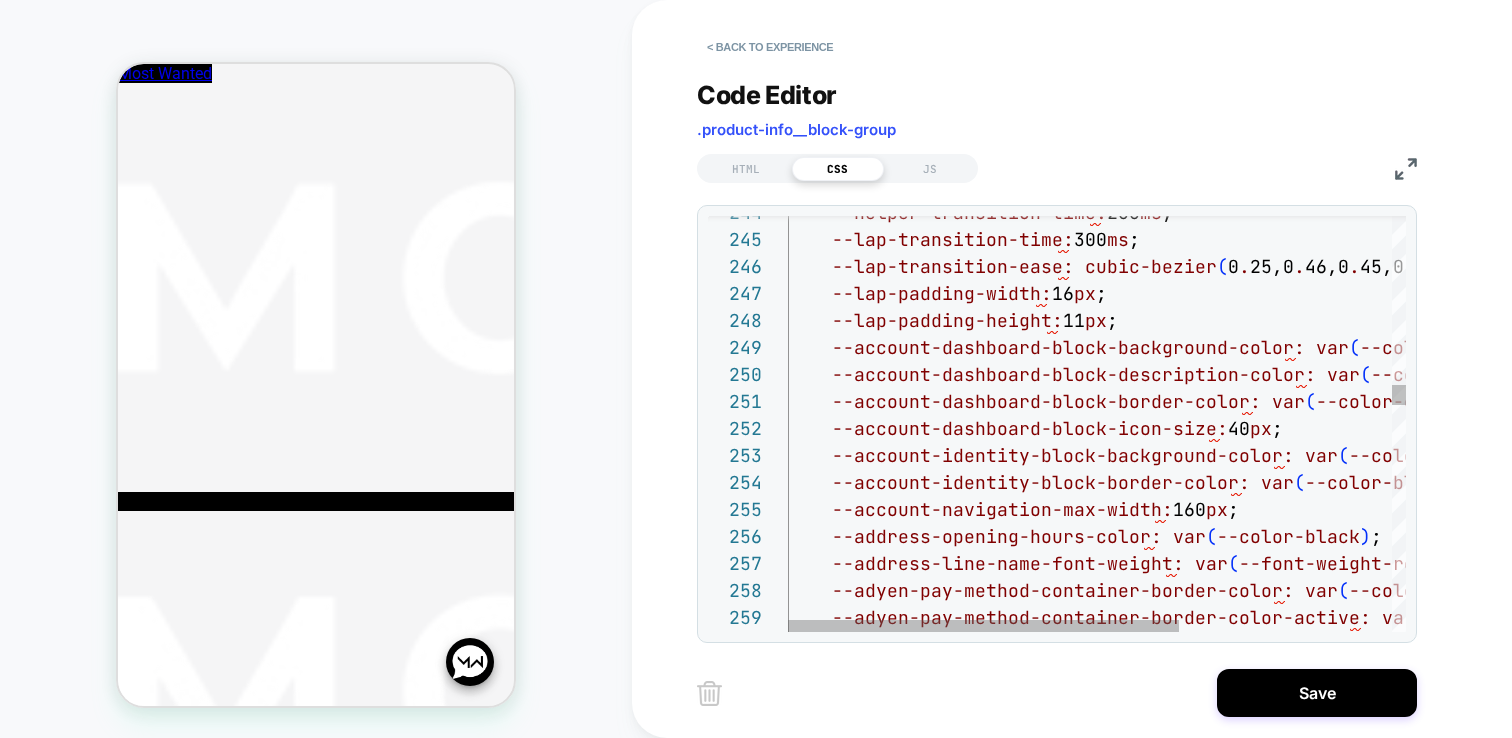type 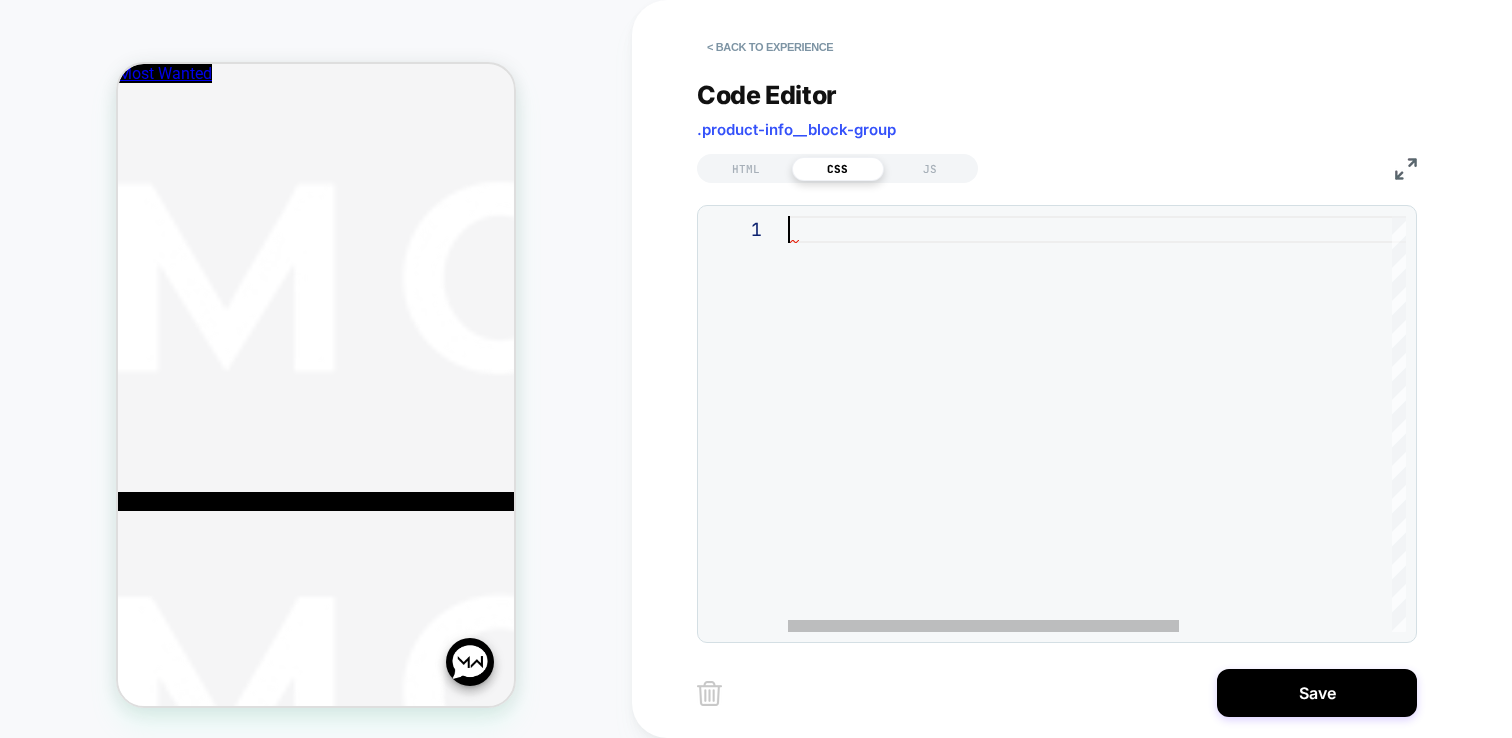 scroll, scrollTop: 0, scrollLeft: 0, axis: both 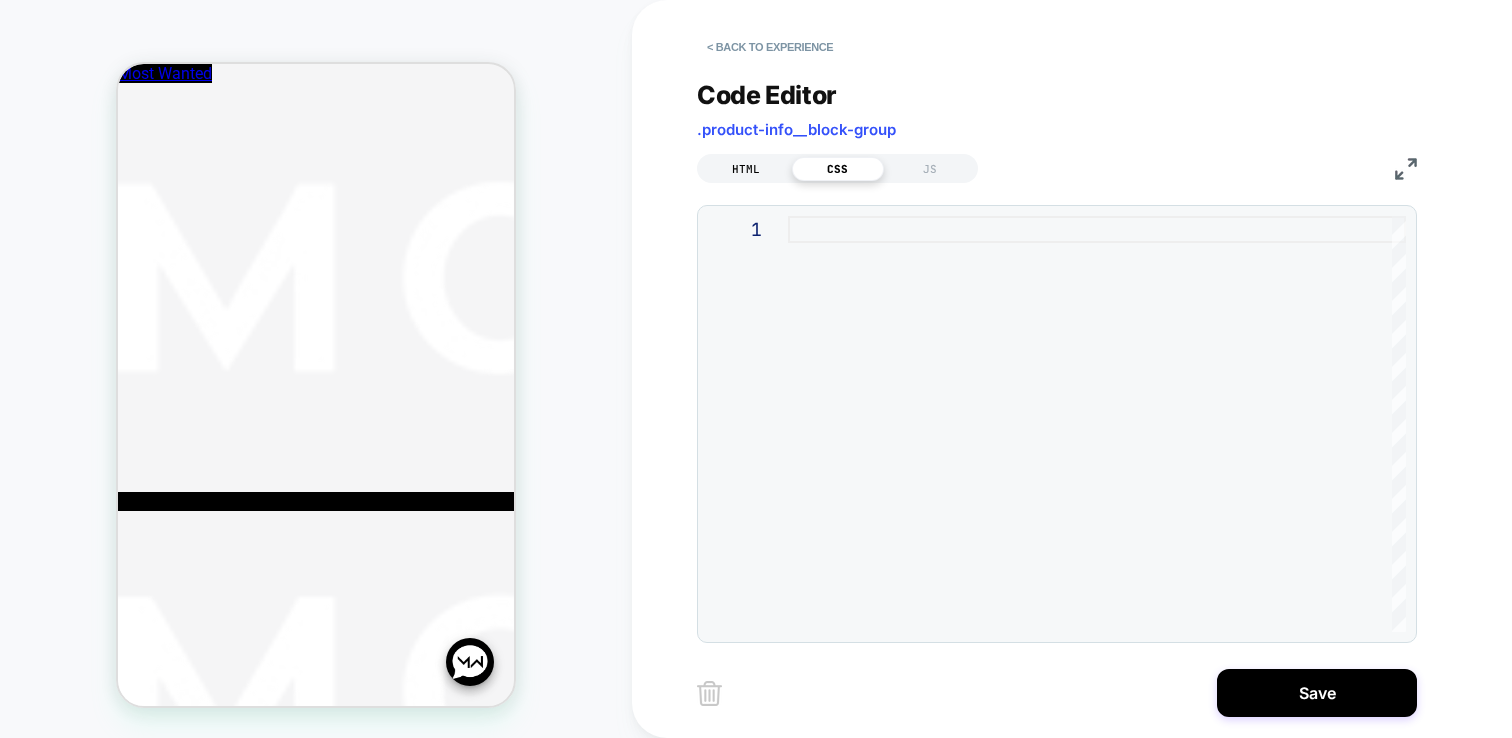 click on "HTML" at bounding box center [746, 169] 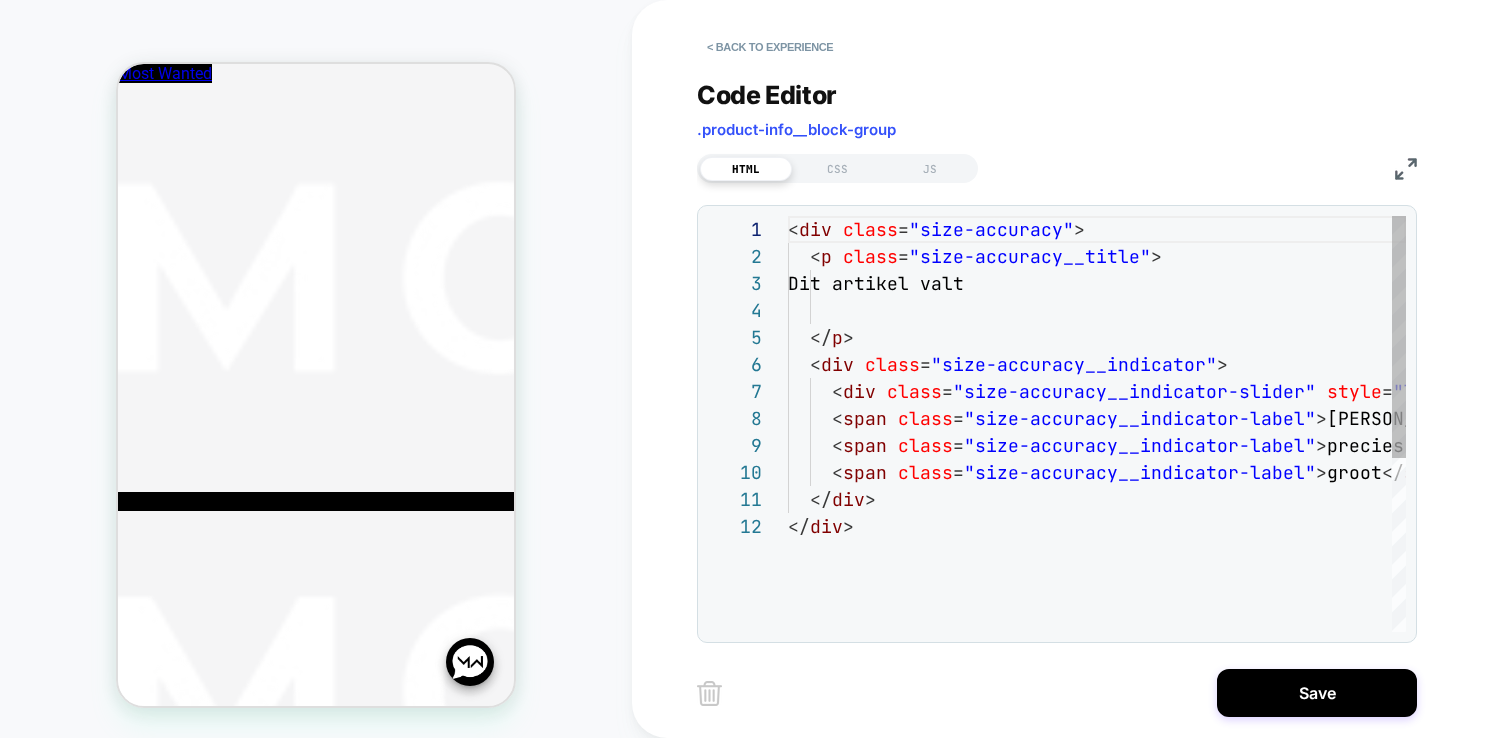 scroll, scrollTop: 54, scrollLeft: 54, axis: both 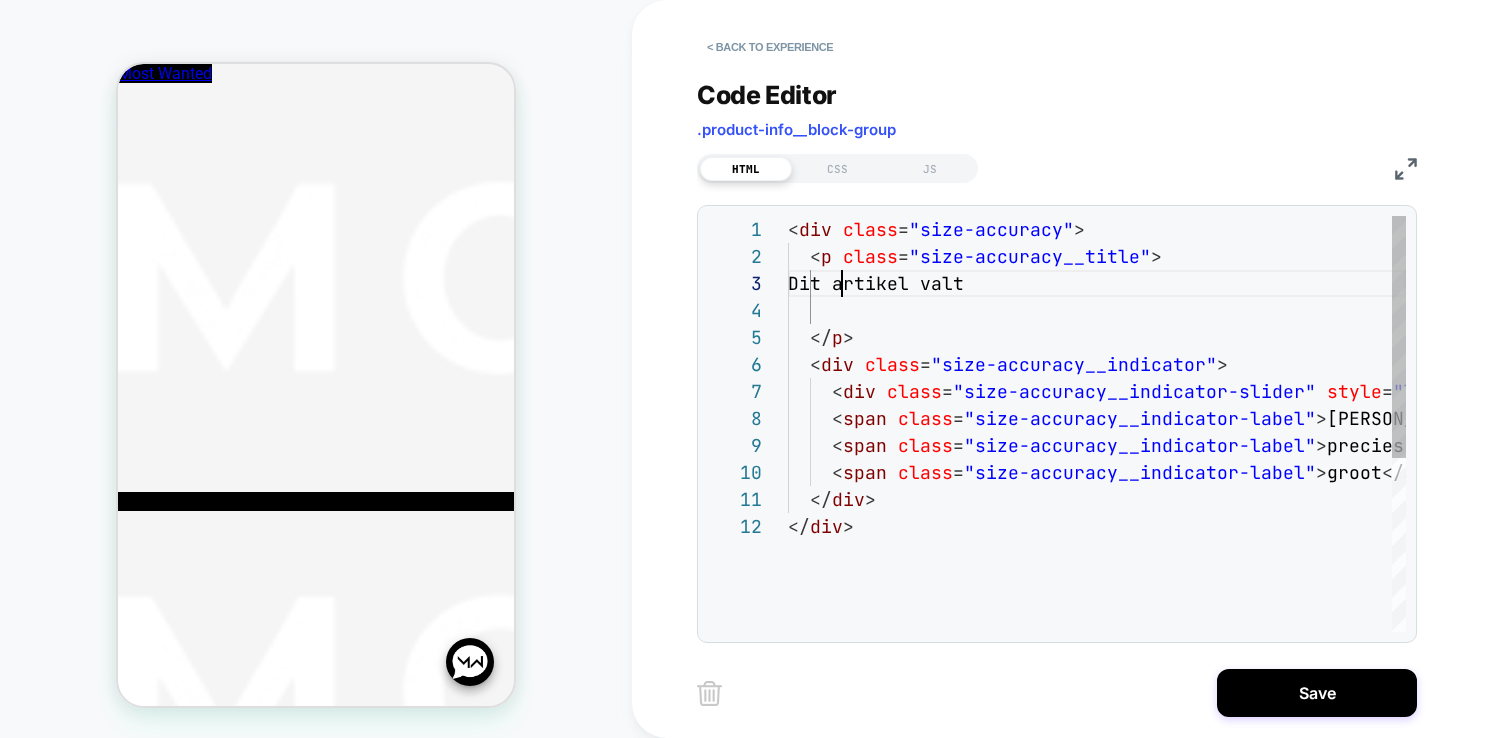 type on "******
******" 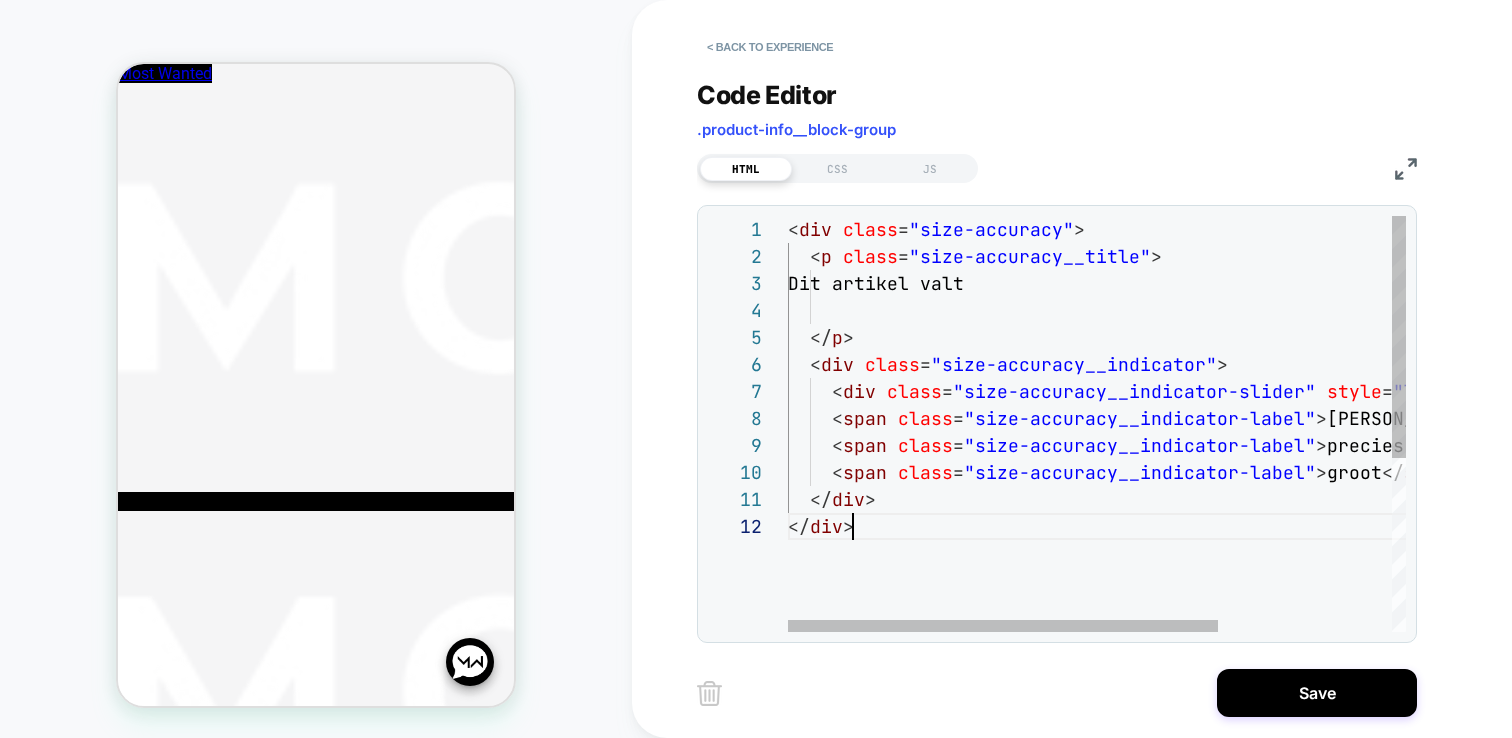 scroll, scrollTop: 27, scrollLeft: 65, axis: both 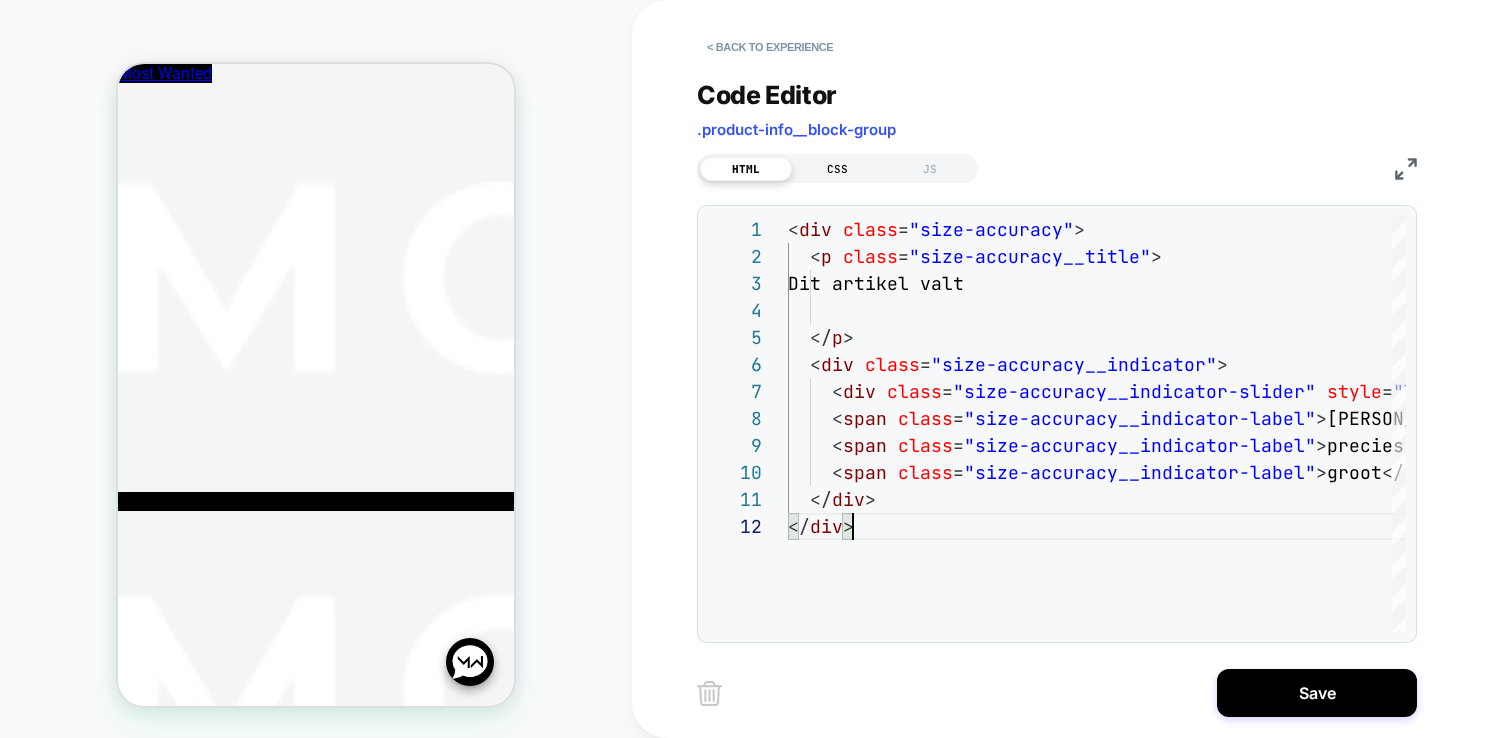 click on "CSS" at bounding box center (838, 169) 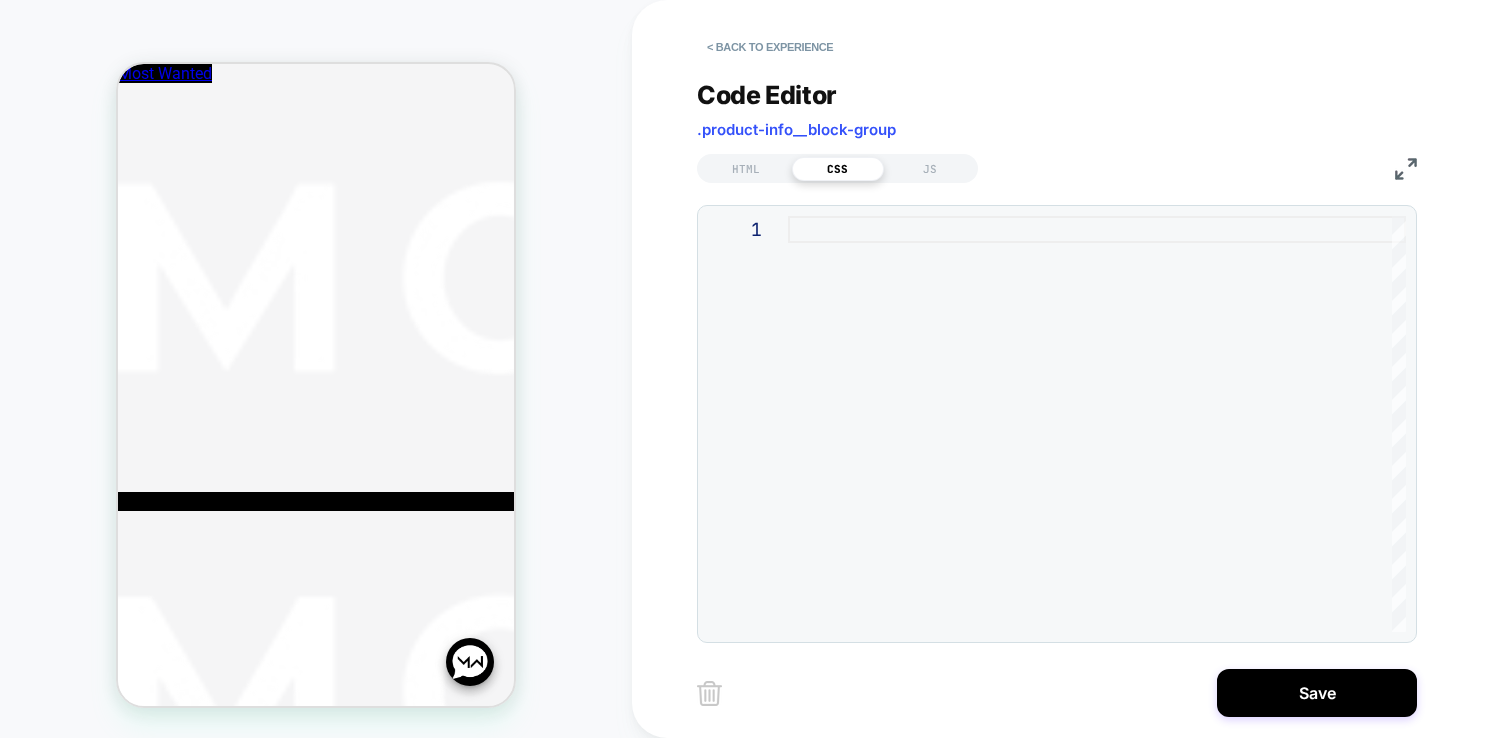 click at bounding box center (1097, 424) 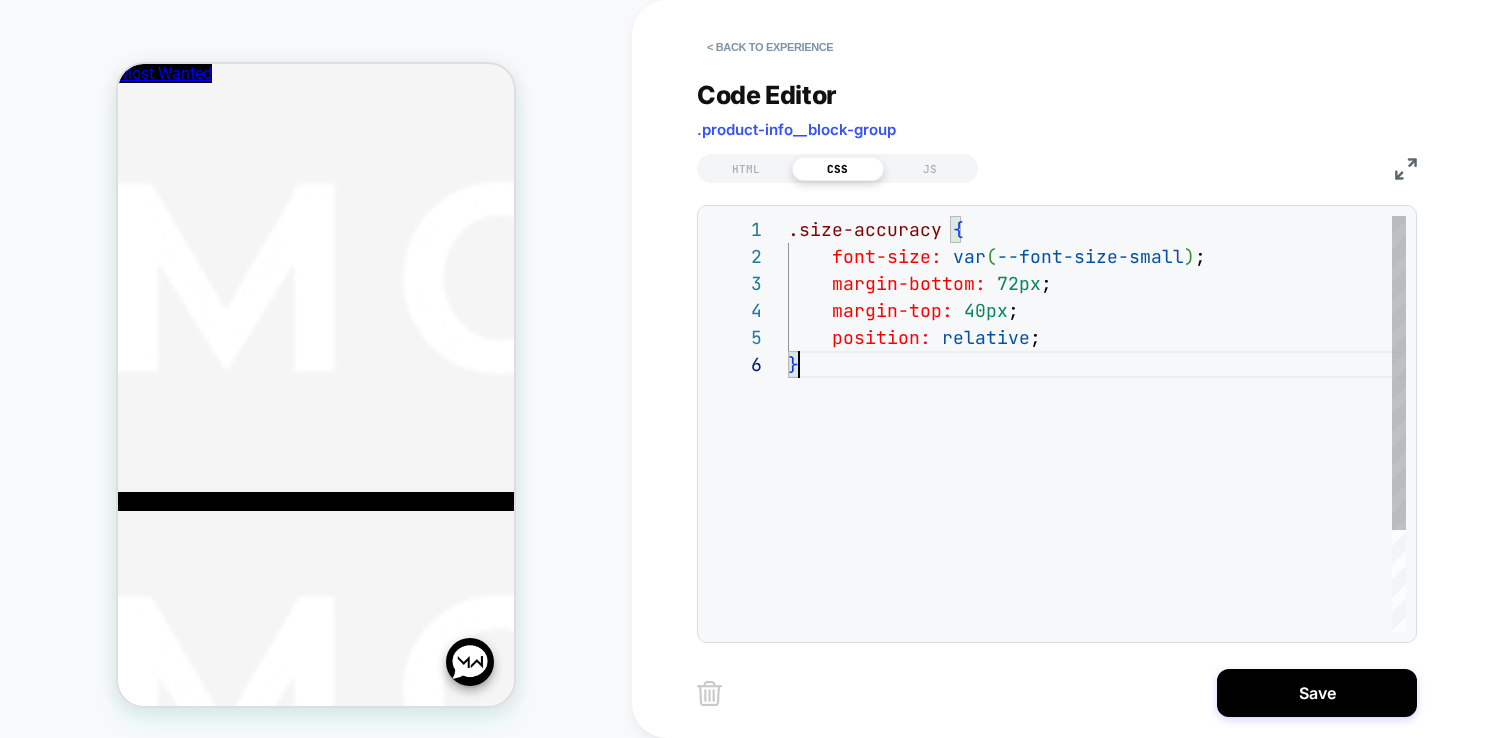 scroll, scrollTop: 135, scrollLeft: 11, axis: both 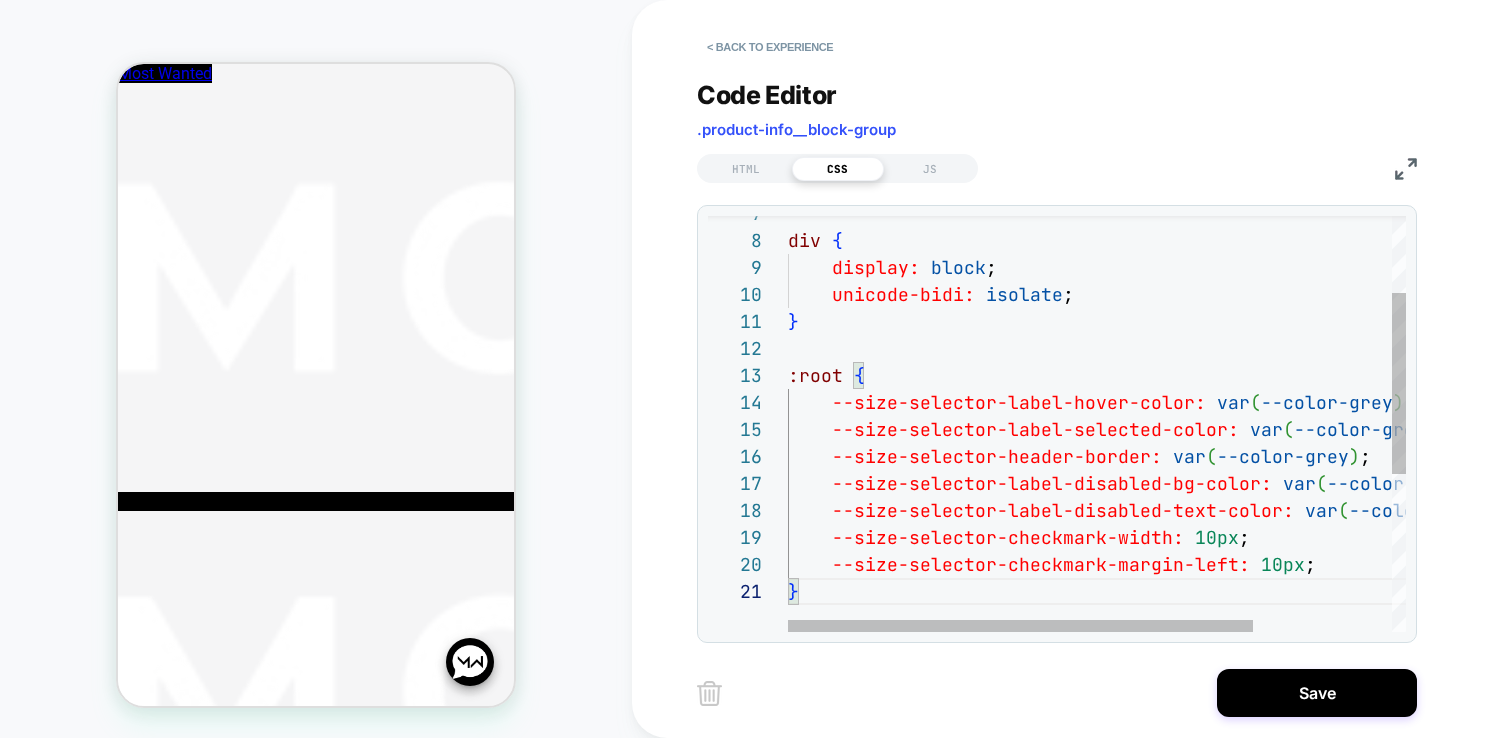 click on ":root   { div   {      display:   block ;      unicode-bidi:   isolate ; }      --size-selector-label-hover-color:   var ( --color-grey ) ;      --size-selector-label-selected-color:   var ( --color-grey ) ;      --size-selector-header-border:   var ( --color-grey ) ;      --size-selector-label-disabled-bg-color:   var ( --color-white ) ;      --size-selector-label-disabled-text-color:   var ( --color-black-40 ) ;      --size-selector-checkmark-width:   10px ;      --size-selector-checkmark-margin-left:   10px ; }" at bounding box center (1189, 516) 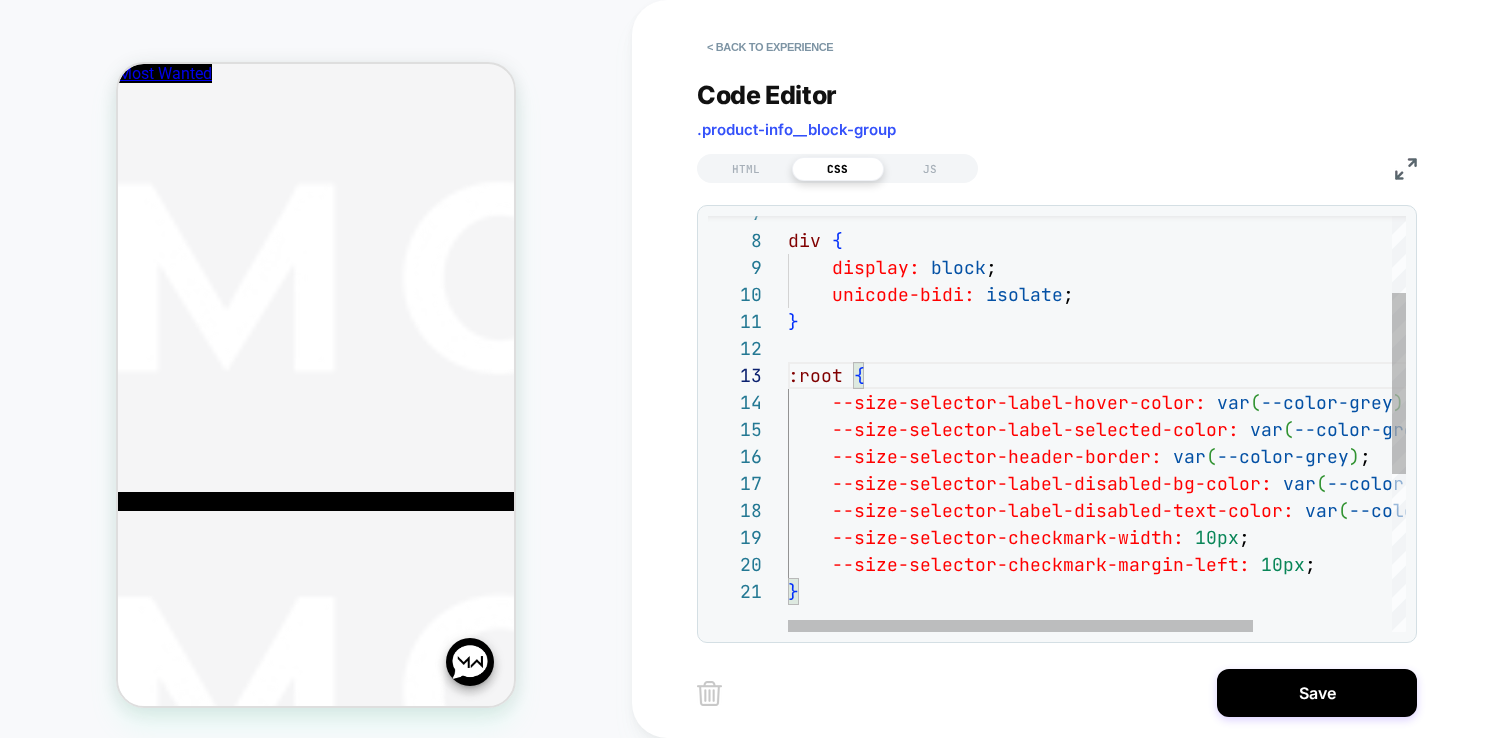 click on ":root   { div   {      display:   block ;      unicode-bidi:   isolate ; }      --size-selector-label-hover-color:   var ( --color-grey ) ;      --size-selector-label-selected-color:   var ( --color-grey ) ;      --size-selector-header-border:   var ( --color-grey ) ;      --size-selector-label-disabled-bg-color:   var ( --color-white ) ;      --size-selector-label-disabled-text-color:   var ( --color-black-40 ) ;      --size-selector-checkmark-width:   10px ;      --size-selector-checkmark-margin-left:   10px ; }" at bounding box center [1189, 516] 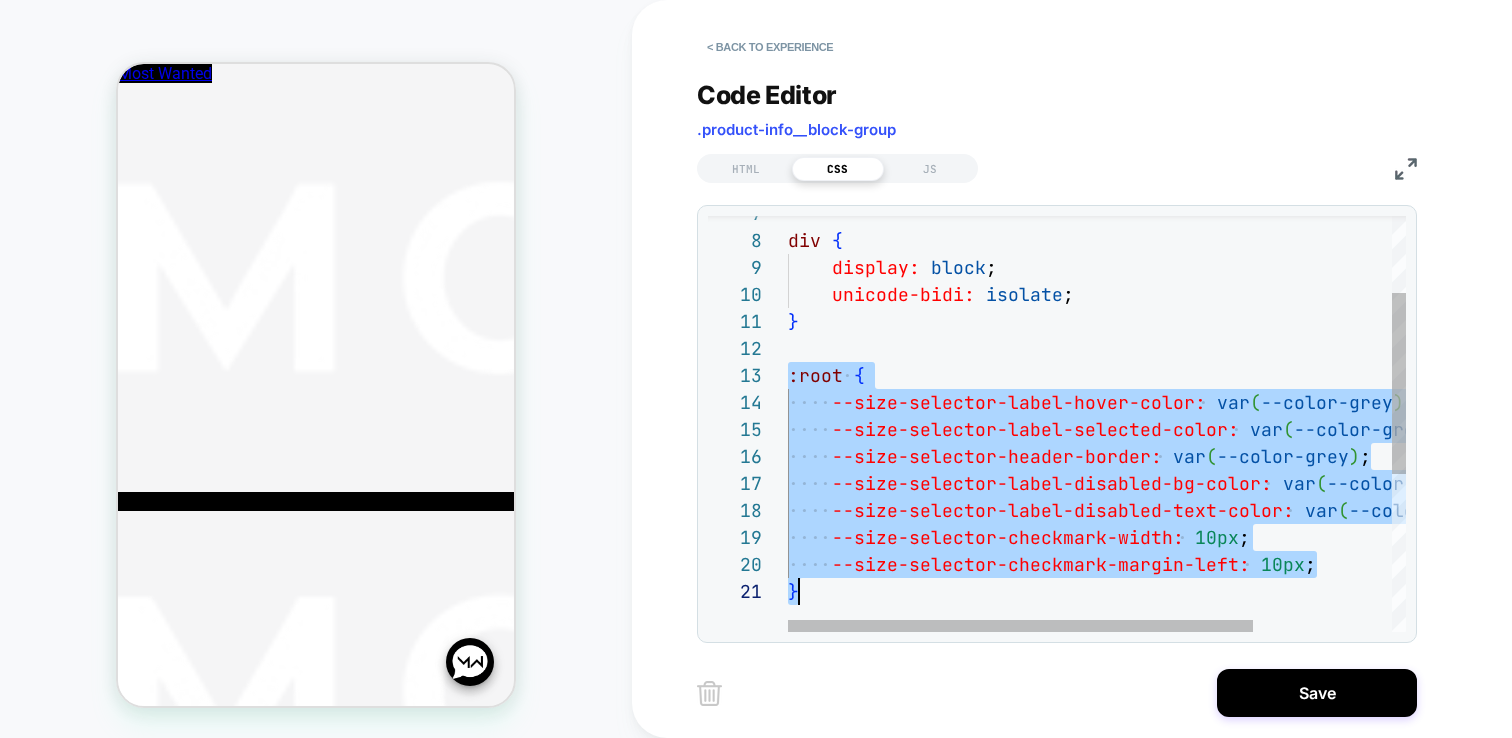drag, startPoint x: 788, startPoint y: 373, endPoint x: 968, endPoint y: 625, distance: 309.68372 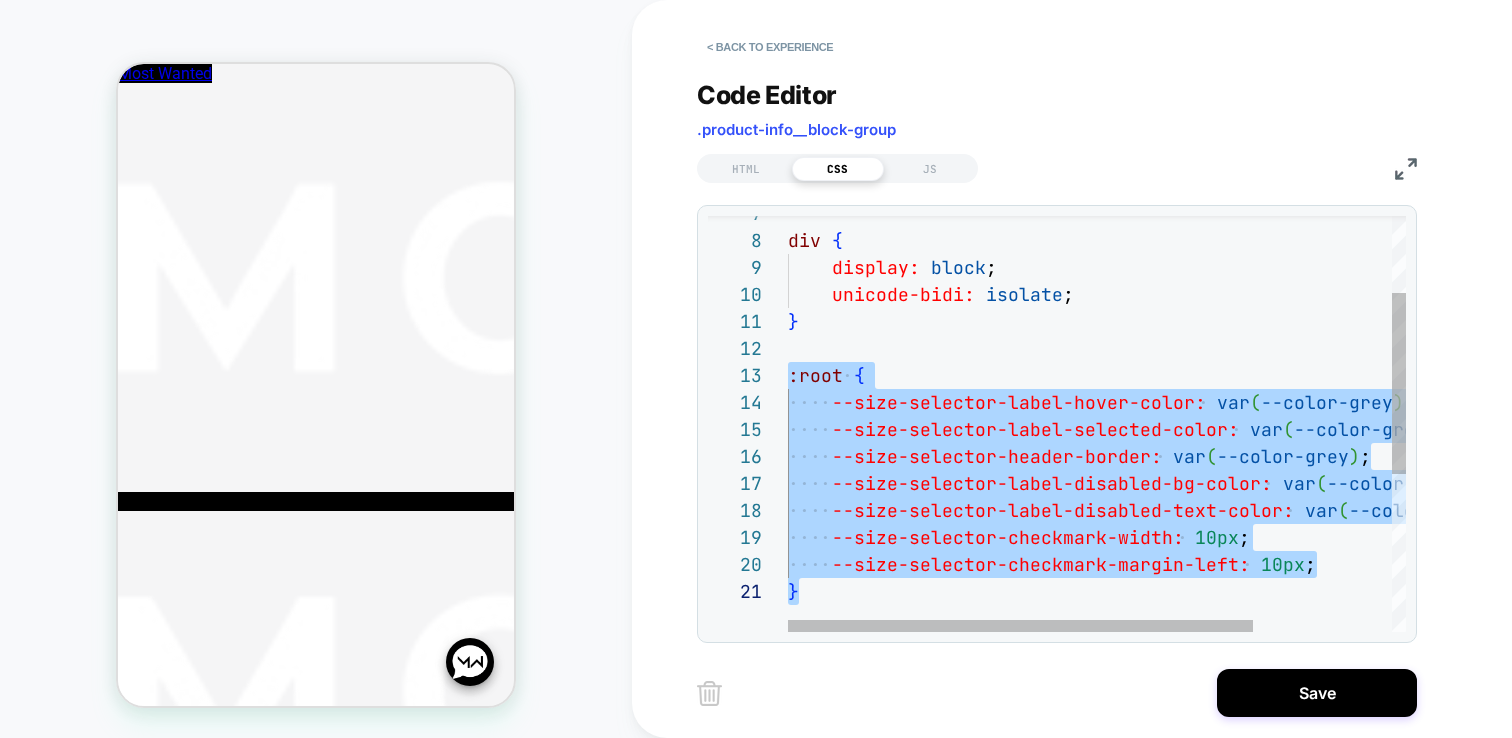 scroll, scrollTop: 27, scrollLeft: 11, axis: both 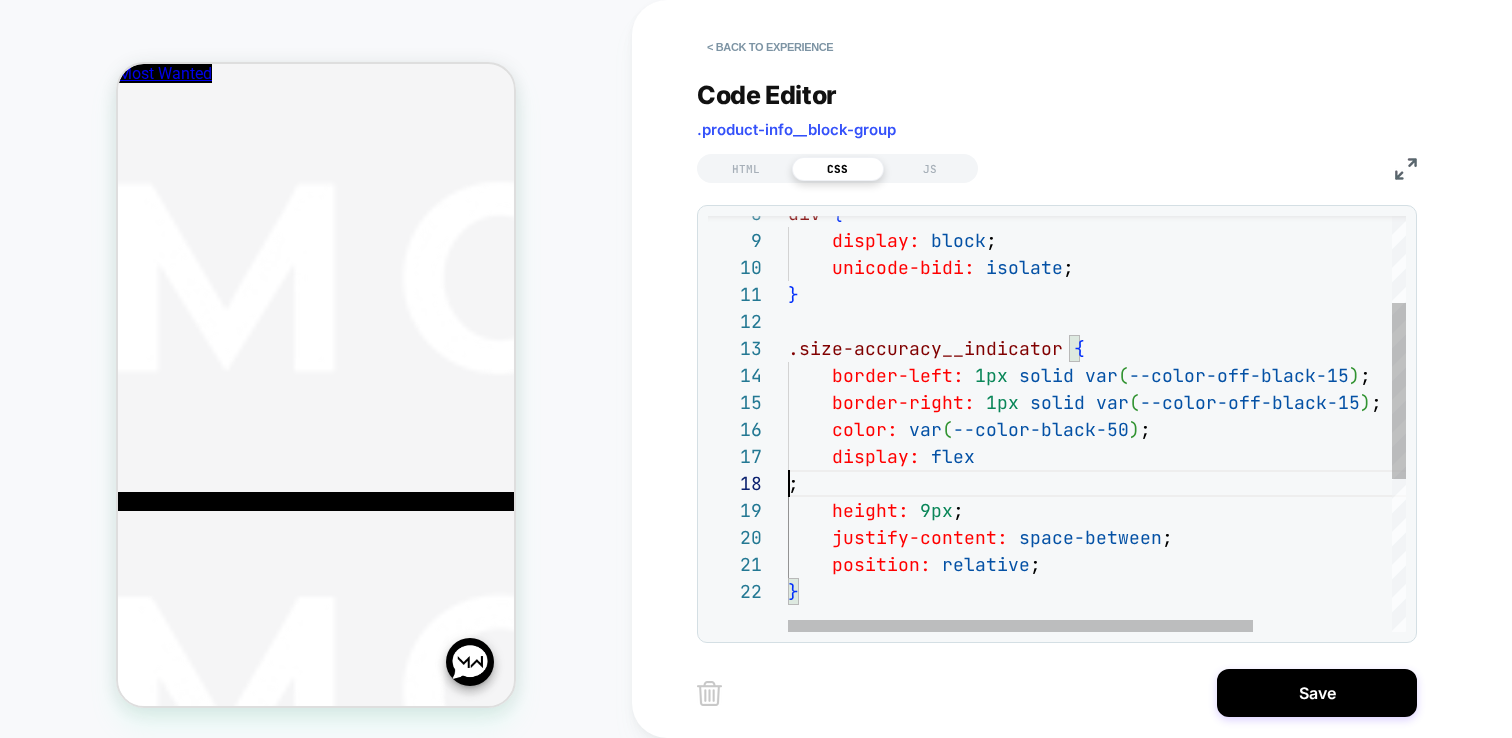 click on ".size-accuracy__indicator   { div   {      display:   block ;      unicode-bidi:   isolate ; }      border-left:   1px   solid   var ( --color-off-black-15 ) ;      border-right:   1px   solid   var ( --color-off-black-15 ) ;      color:   var ( --color-black-50 ) ;      display:   flex ;      height:   9px ;      justify-content:   space-between ;      position:   relative ; }" at bounding box center [1189, 502] 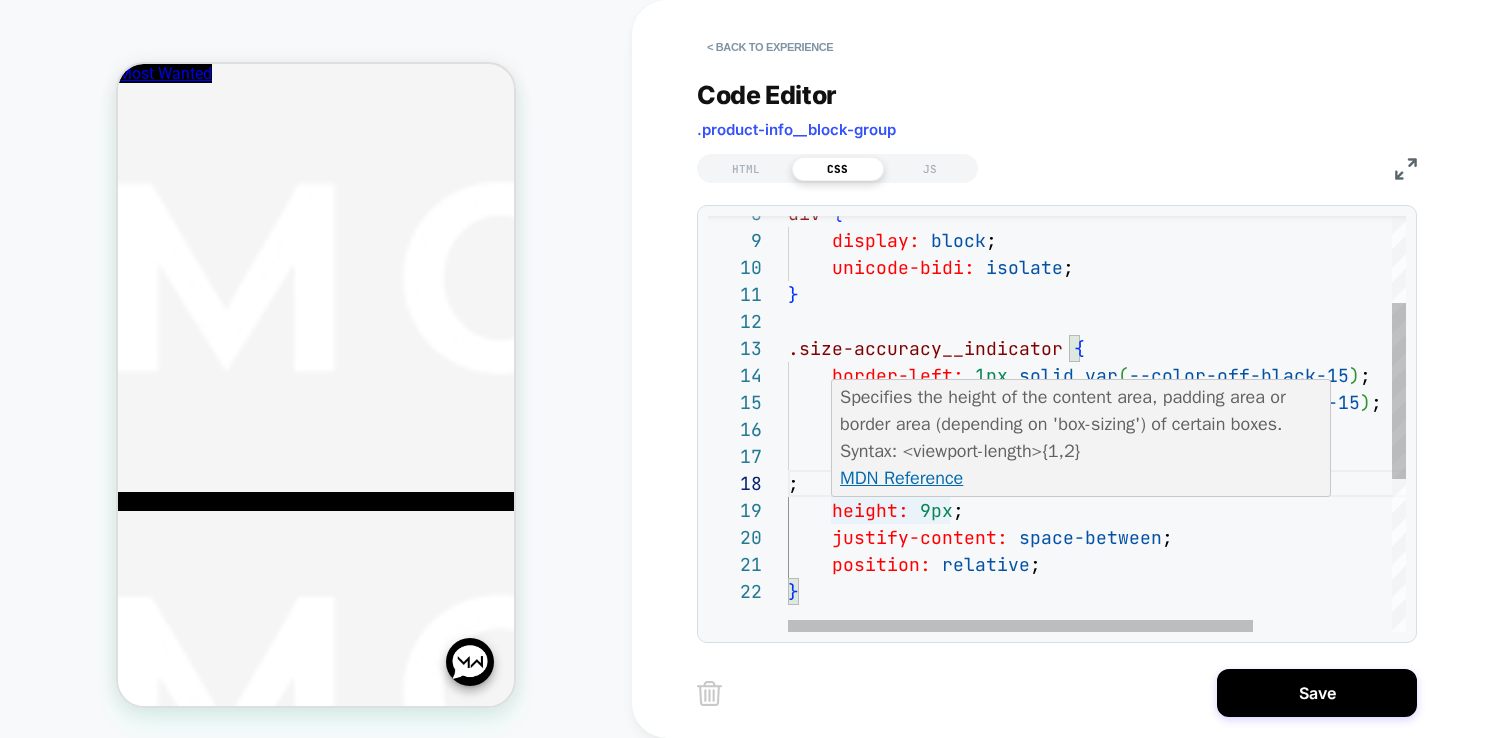 scroll, scrollTop: 162, scrollLeft: 184, axis: both 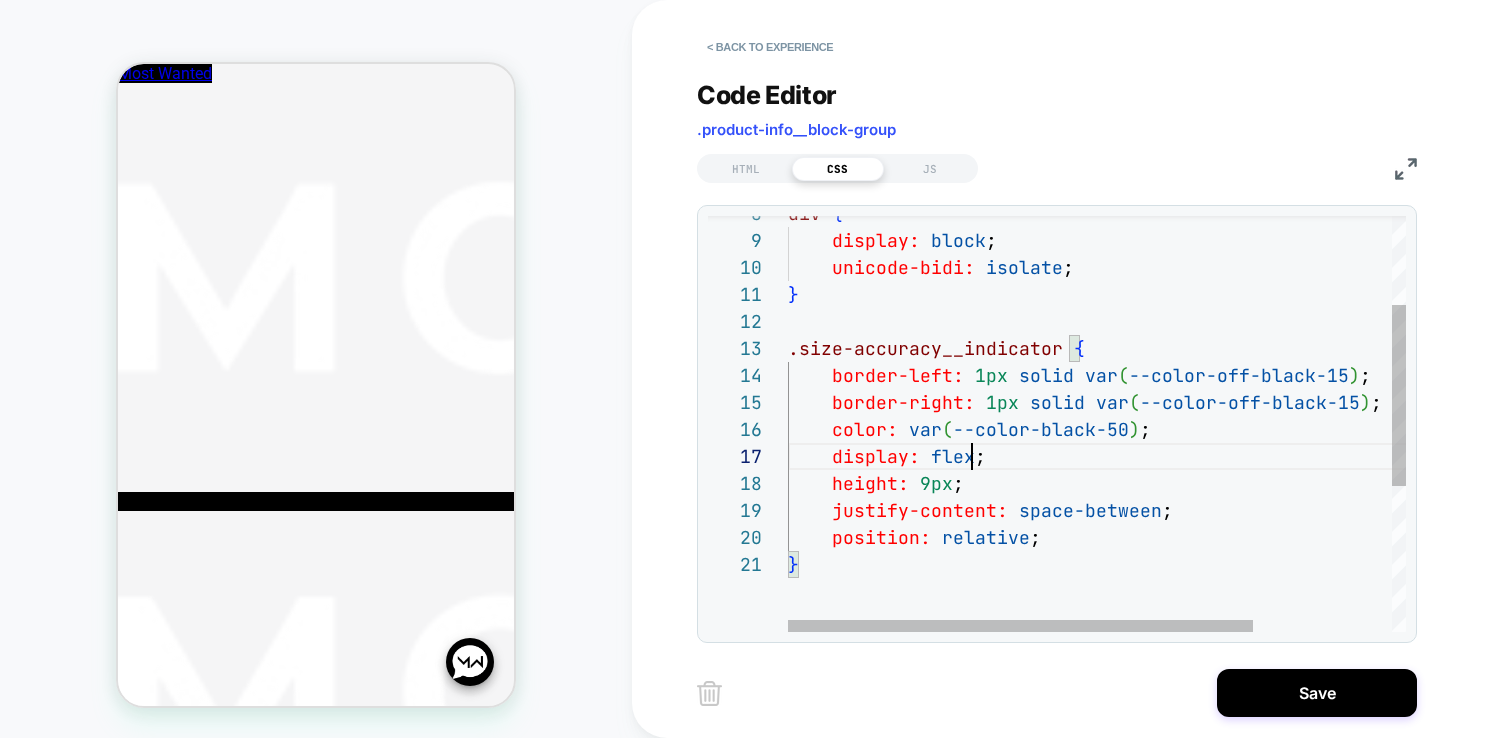 click on ".size-accuracy__indicator   { div   {      display:   block ;      unicode-bidi:   isolate ; }      border-left:   1px   solid   var ( --color-off-black-15 ) ;      border-right:   1px   solid   var ( --color-off-black-15 ) ;      color:   var ( --color-black-50 ) ;      display:   flex ;      height:   9px ;      justify-content:   space-between ;      position:   relative ; }" at bounding box center [1189, 489] 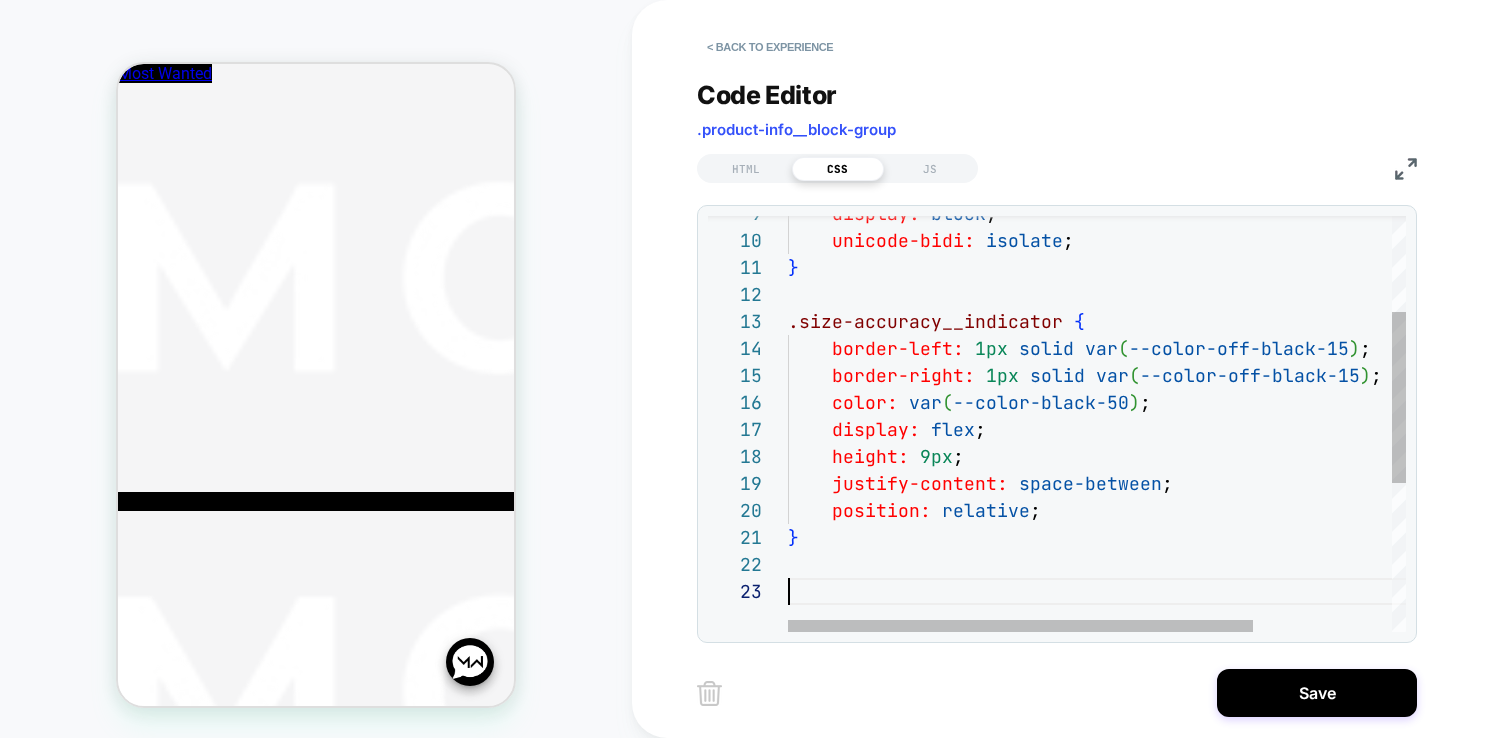 scroll, scrollTop: 0, scrollLeft: 10, axis: horizontal 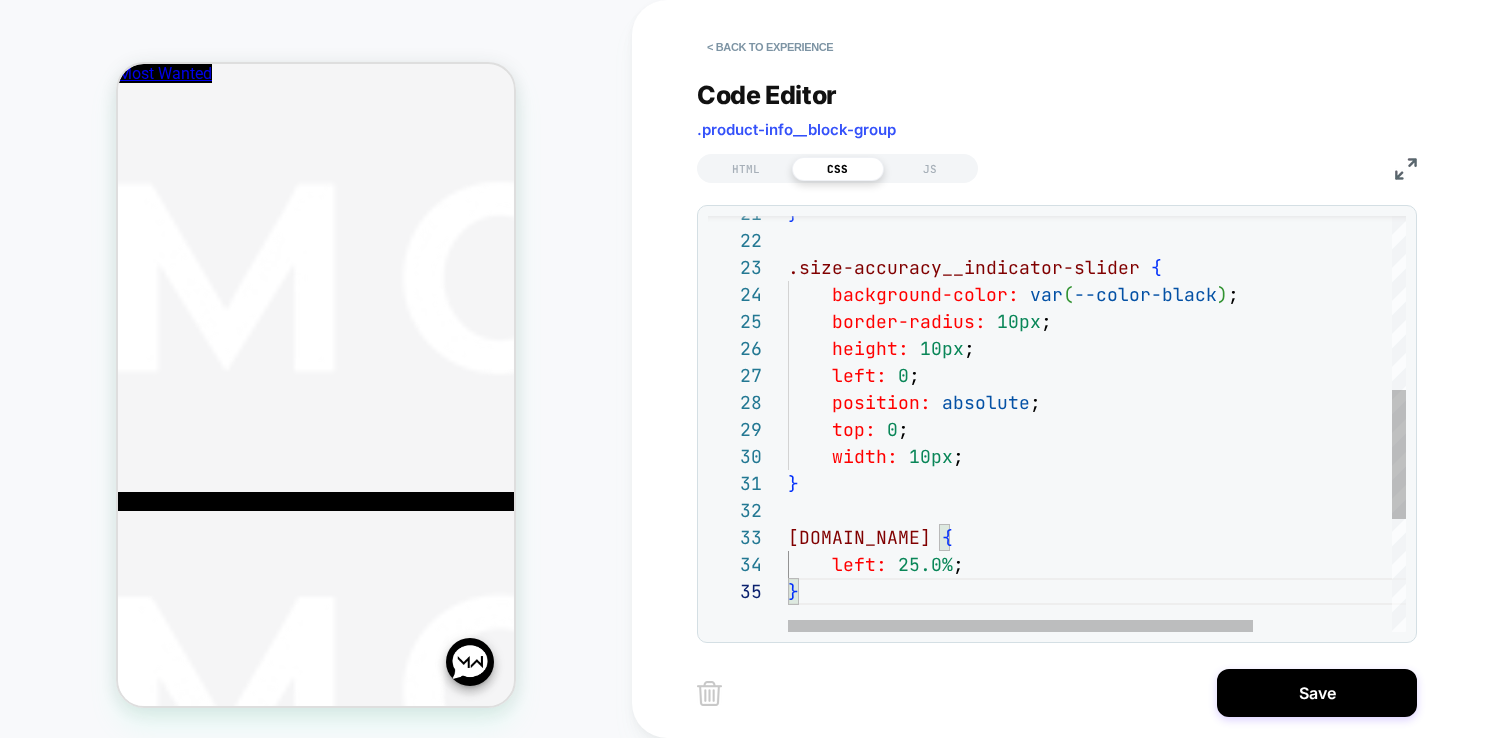 click on "} .size-accuracy__indicator-slider   {      background-color:   var ( --color-black ) ;      border-radius:   10px ;      height:   10px ;      left:   0 ;      position:   absolute ;      top:   0 ;      width:   10px ; } [DOMAIN_NAME]   {      left:   25.0% ; }" at bounding box center (1189, 327) 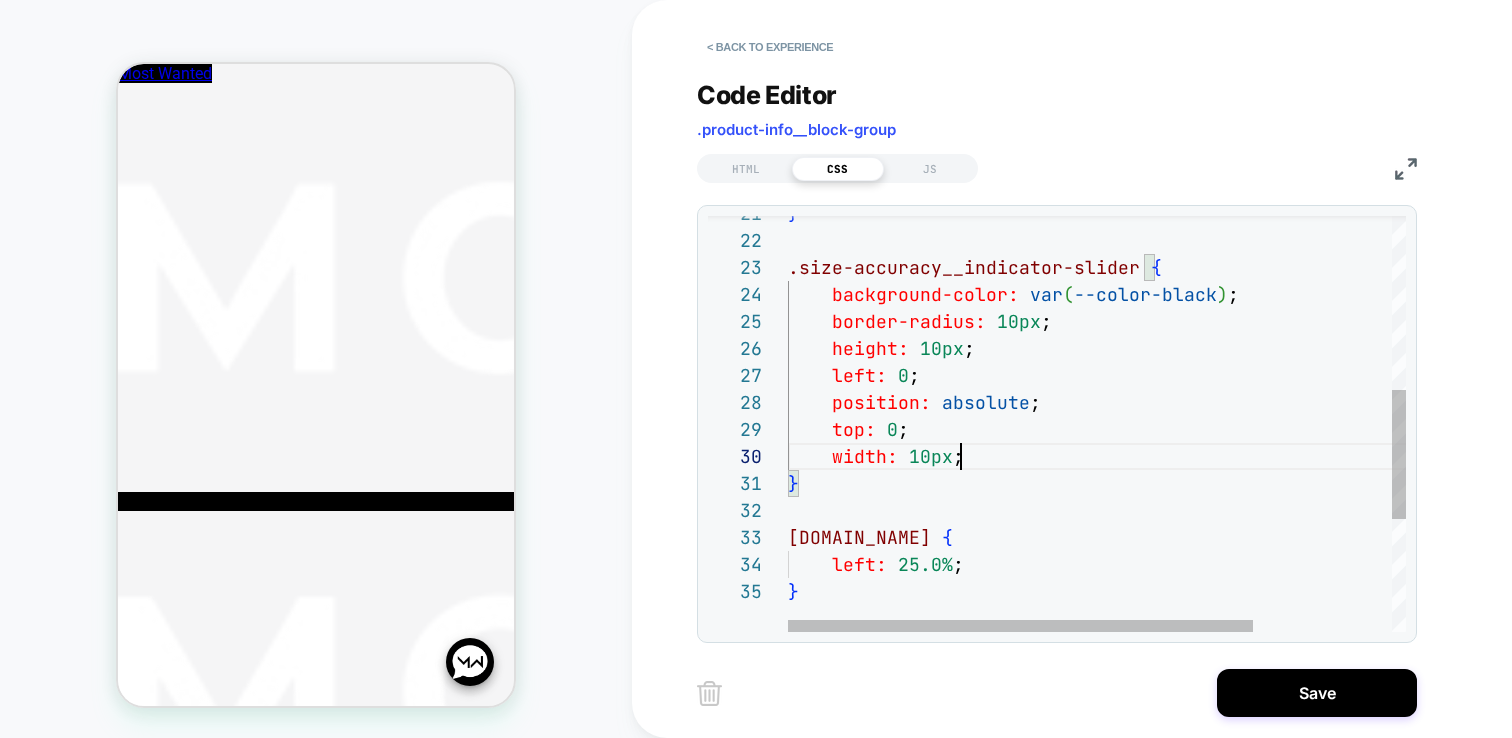 click on "} .size-accuracy__indicator-slider   {      background-color:   var ( --color-black ) ;      border-radius:   10px ;      height:   10px ;      left:   0 ;      position:   absolute ;      top:   0 ;      width:   10px ; } [DOMAIN_NAME]   {      left:   25.0% ; }" at bounding box center [1189, 327] 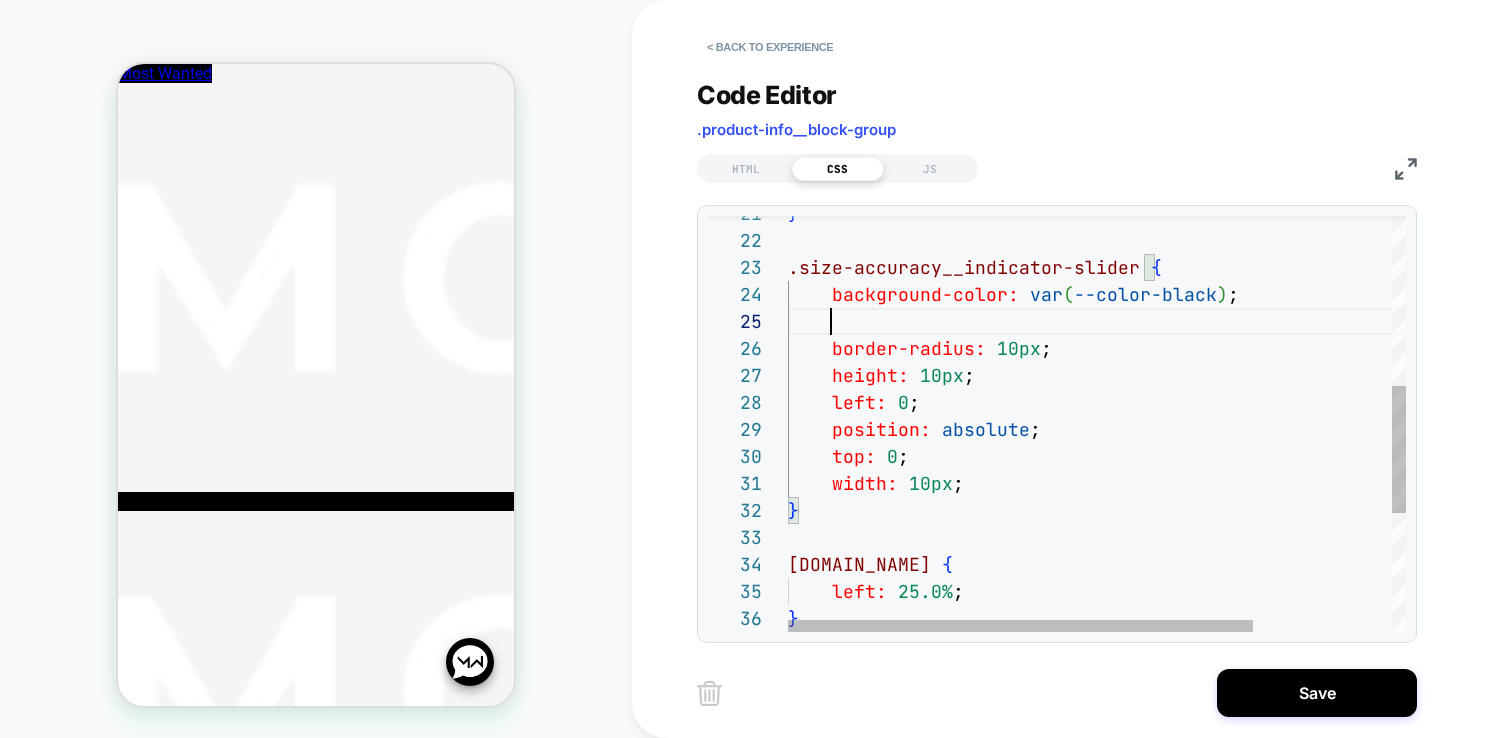 scroll, scrollTop: 108, scrollLeft: 356, axis: both 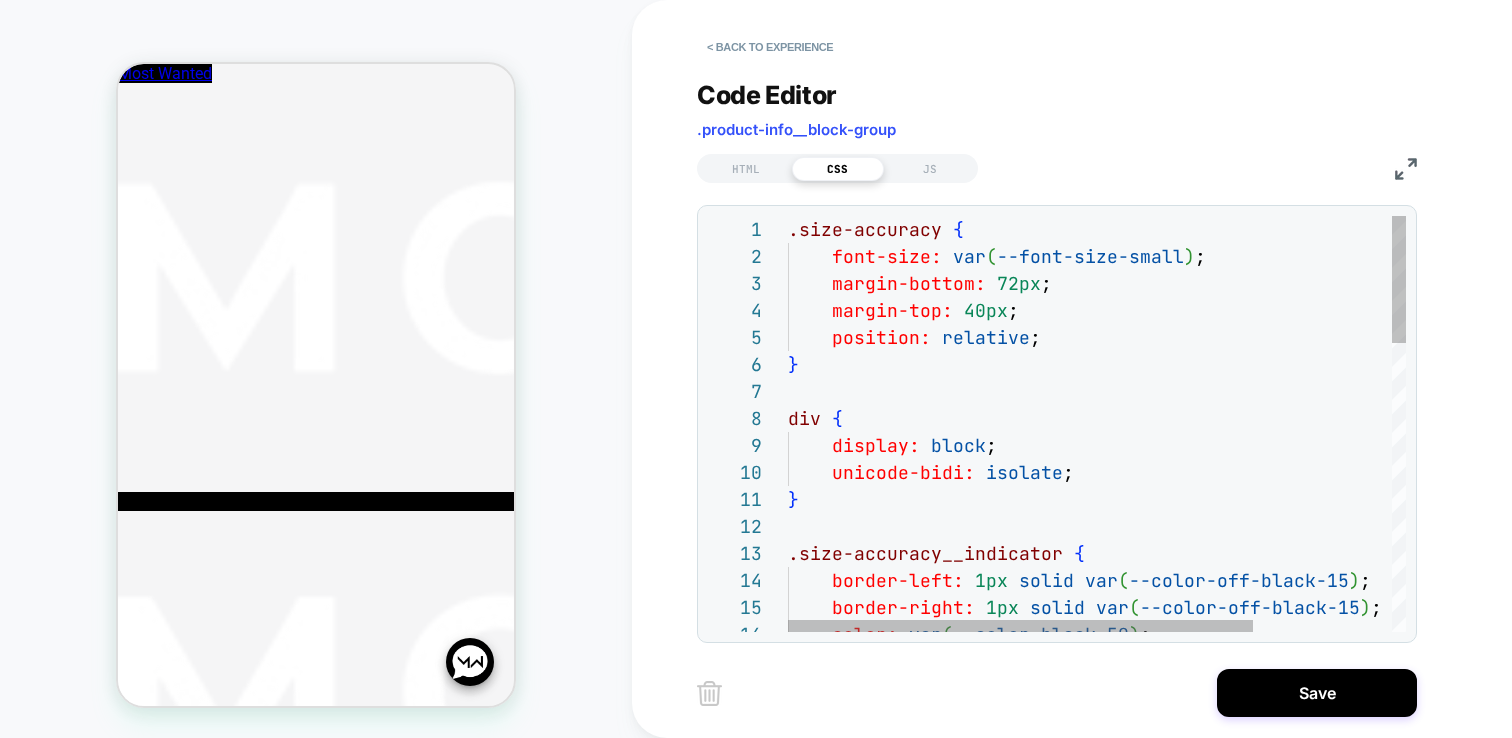 click on "unicode-bidi:   isolate ; } .size-accuracy__indicator   {      border-left:   1px   solid   var ( --color-off-black-15 ) ;      border-right:   1px   solid   var ( --color-off-black-15 ) ;      color:   var ( --color-black-50 ) ; .size-accuracy   {      font-size:   var ( --font-size-small ) ;      margin-bottom:   72px ;      margin-top:   40px ;      position:   relative ; } div   {      display:   block ;" at bounding box center (1189, 896) 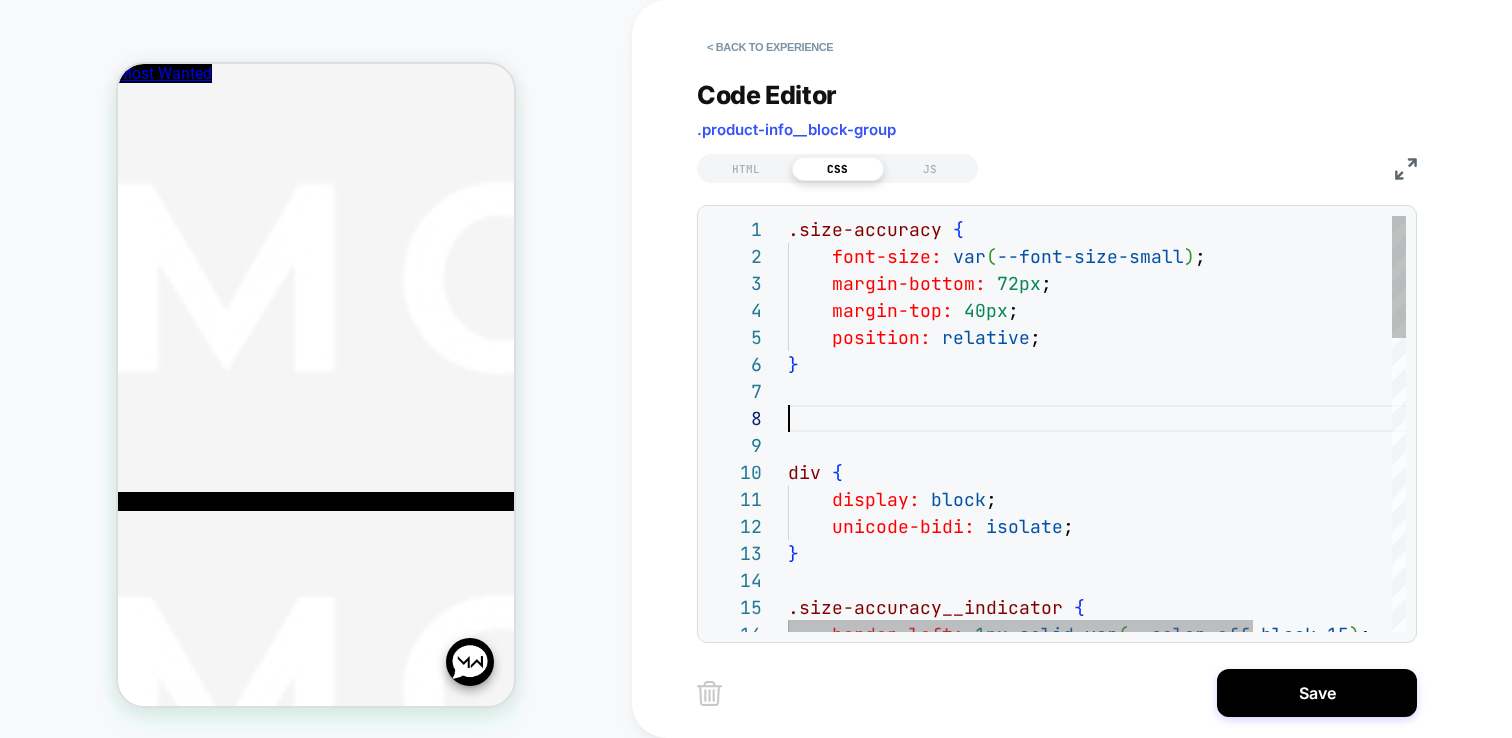 scroll, scrollTop: 108, scrollLeft: 11, axis: both 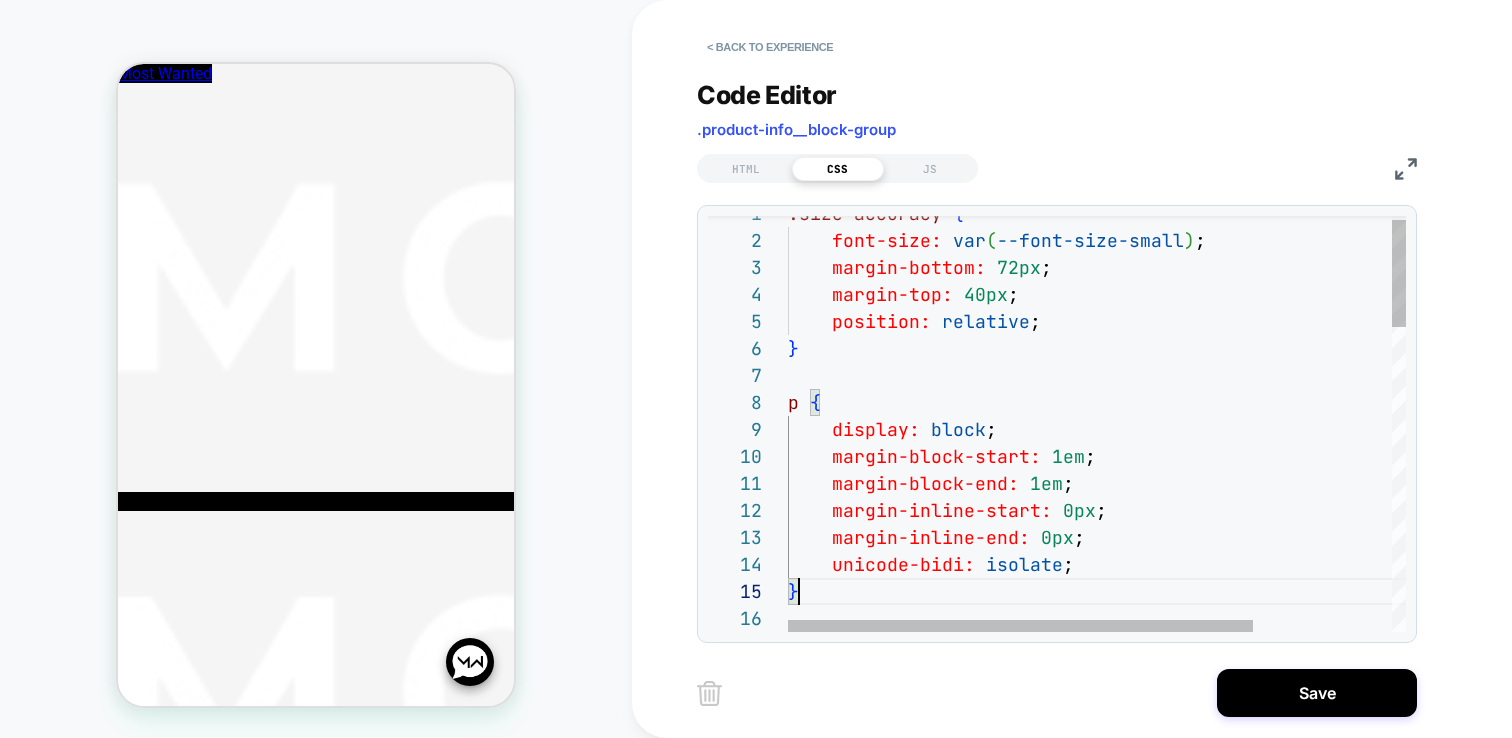 click on ".size-accuracy   {      font-size:   var ( --font-size-small ) ;      margin-bottom:   72px ;      margin-top:   40px ;      position:   relative ; } p   {      display:   block ;      margin-block-start:   1em ;      margin-block-end:   1em ;      margin-inline-start:   0px ;      margin-inline-end:   0px ;      unicode-bidi:   isolate ; }" at bounding box center (1189, 1002) 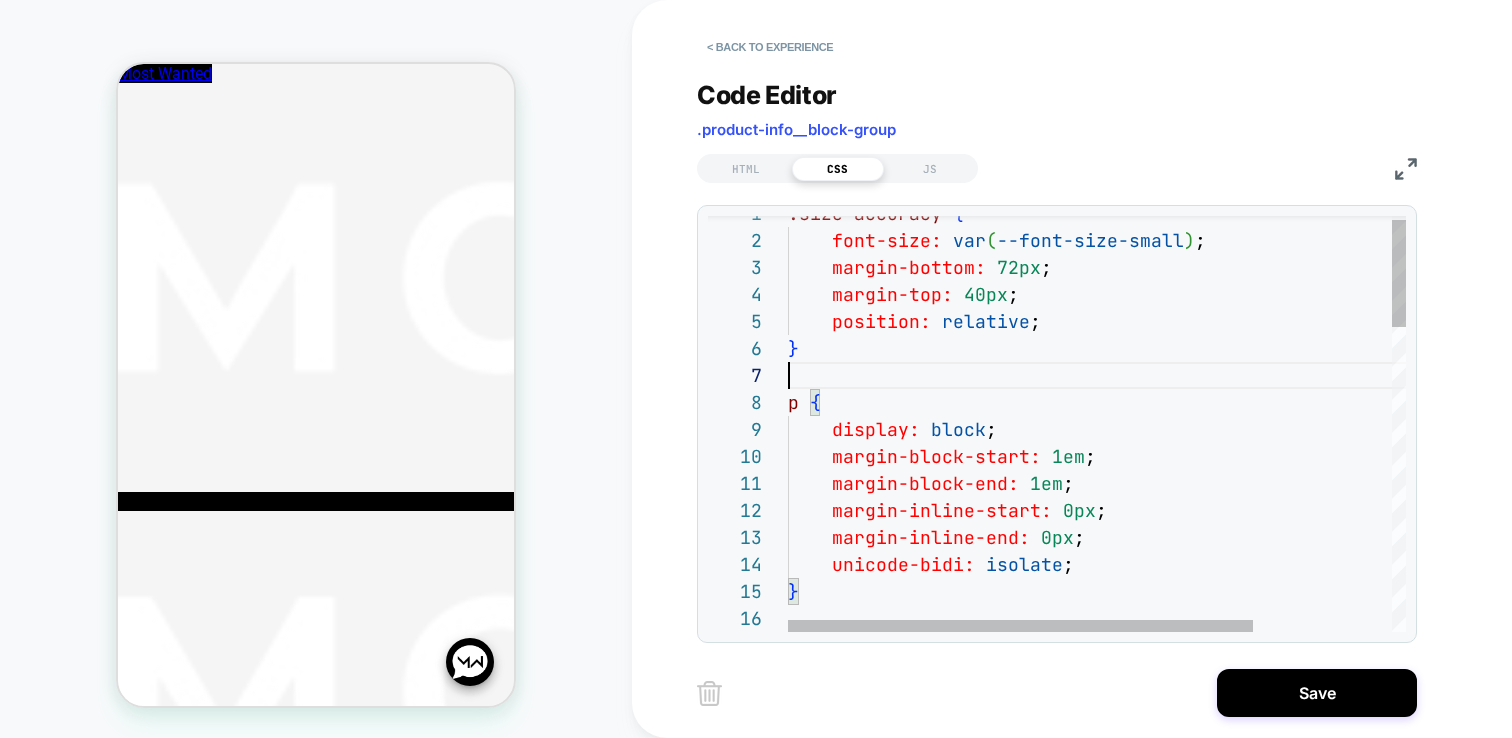 click on ".size-accuracy   {      font-size:   var ( --font-size-small ) ;      margin-bottom:   72px ;      margin-top:   40px ;      position:   relative ; } p   {      display:   block ;      margin-block-start:   1em ;      margin-block-end:   1em ;      margin-inline-start:   0px ;      margin-inline-end:   0px ;      unicode-bidi:   isolate ; }" at bounding box center [1189, 1002] 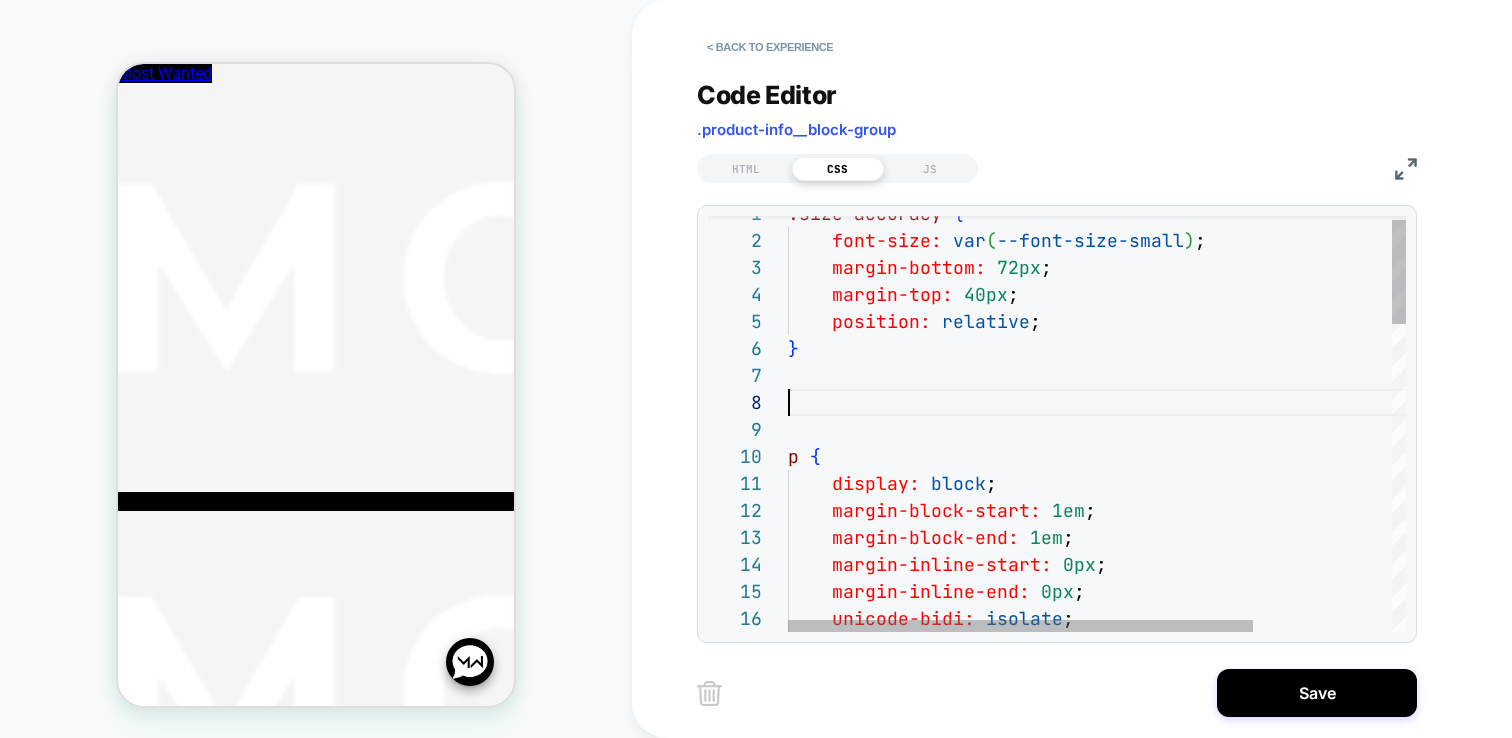 scroll, scrollTop: 0, scrollLeft: 11, axis: horizontal 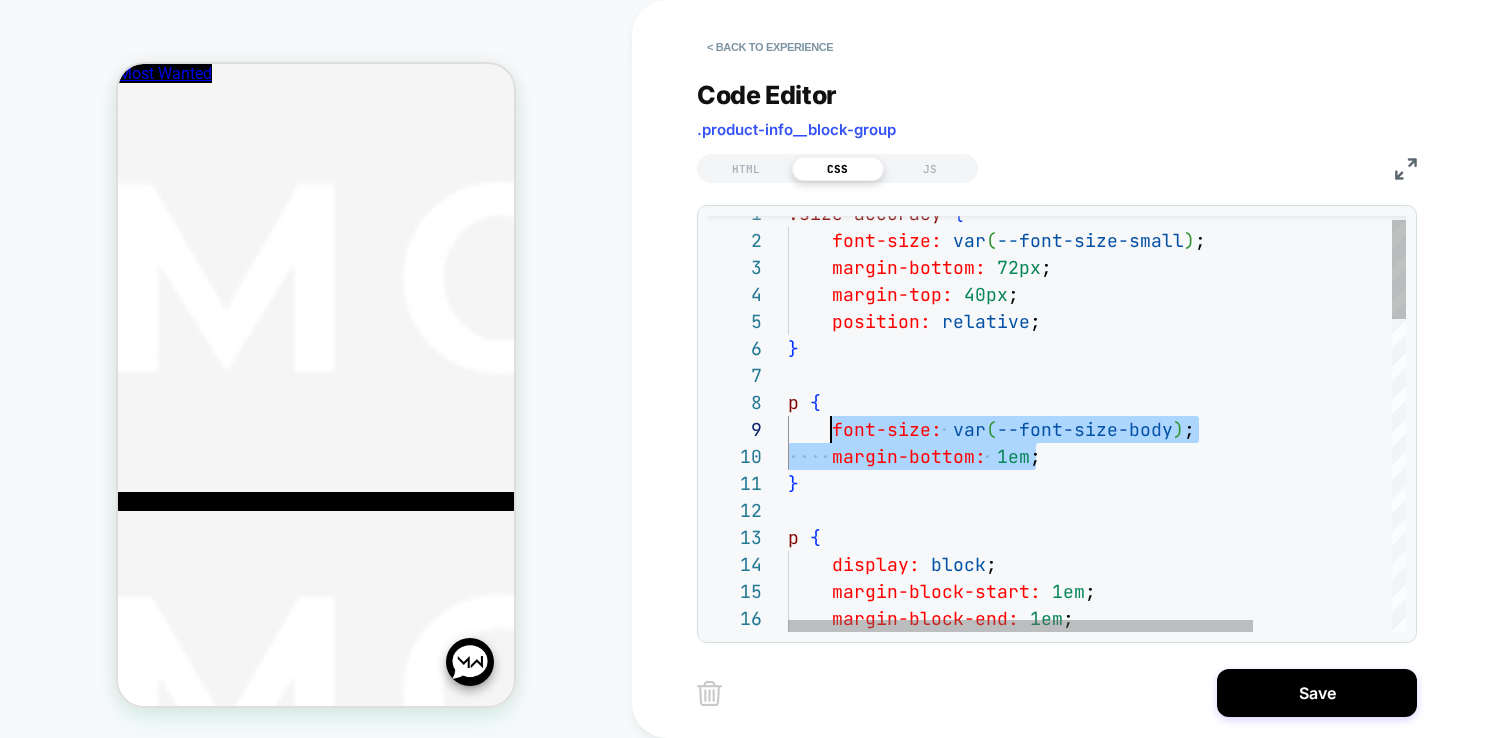 drag, startPoint x: 1053, startPoint y: 459, endPoint x: 828, endPoint y: 426, distance: 227.40712 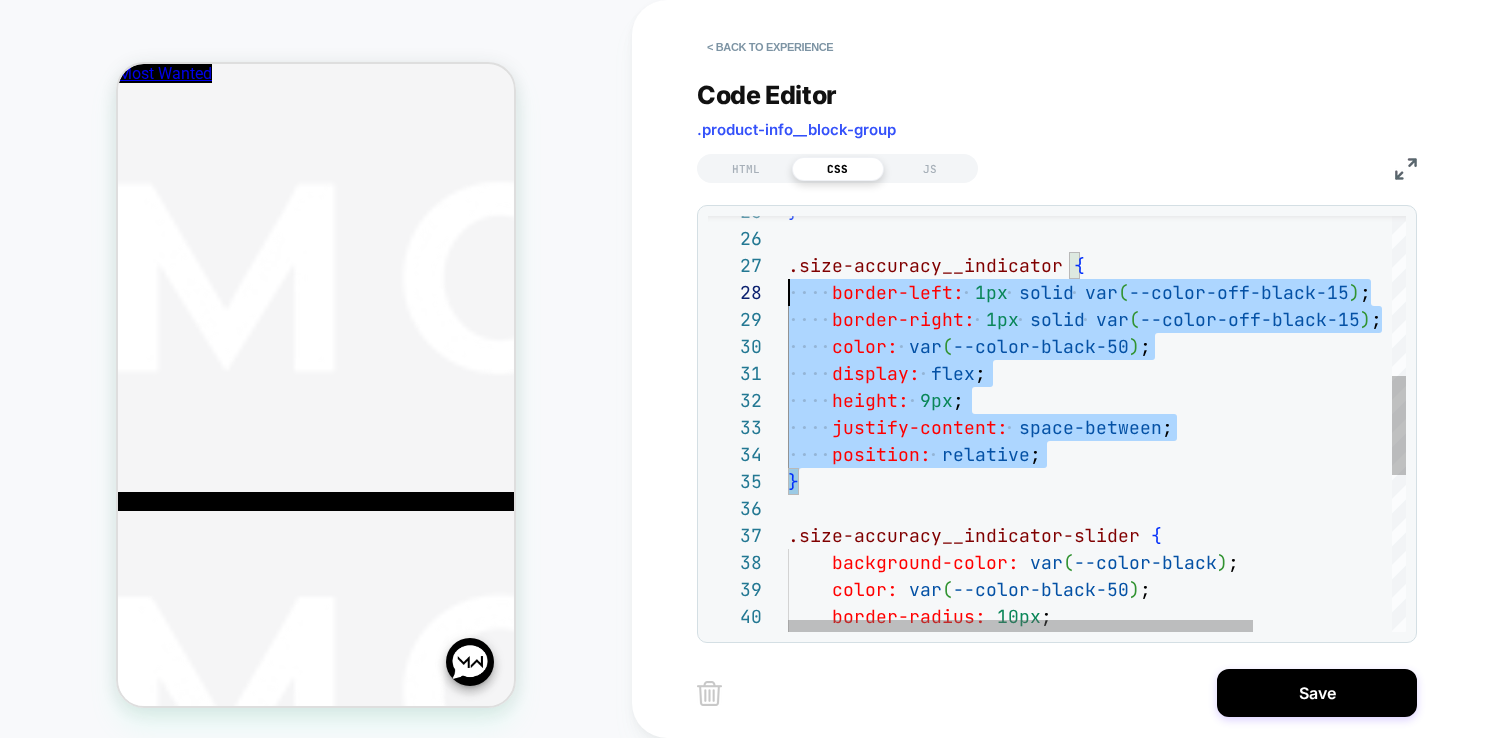 scroll, scrollTop: 162, scrollLeft: 0, axis: vertical 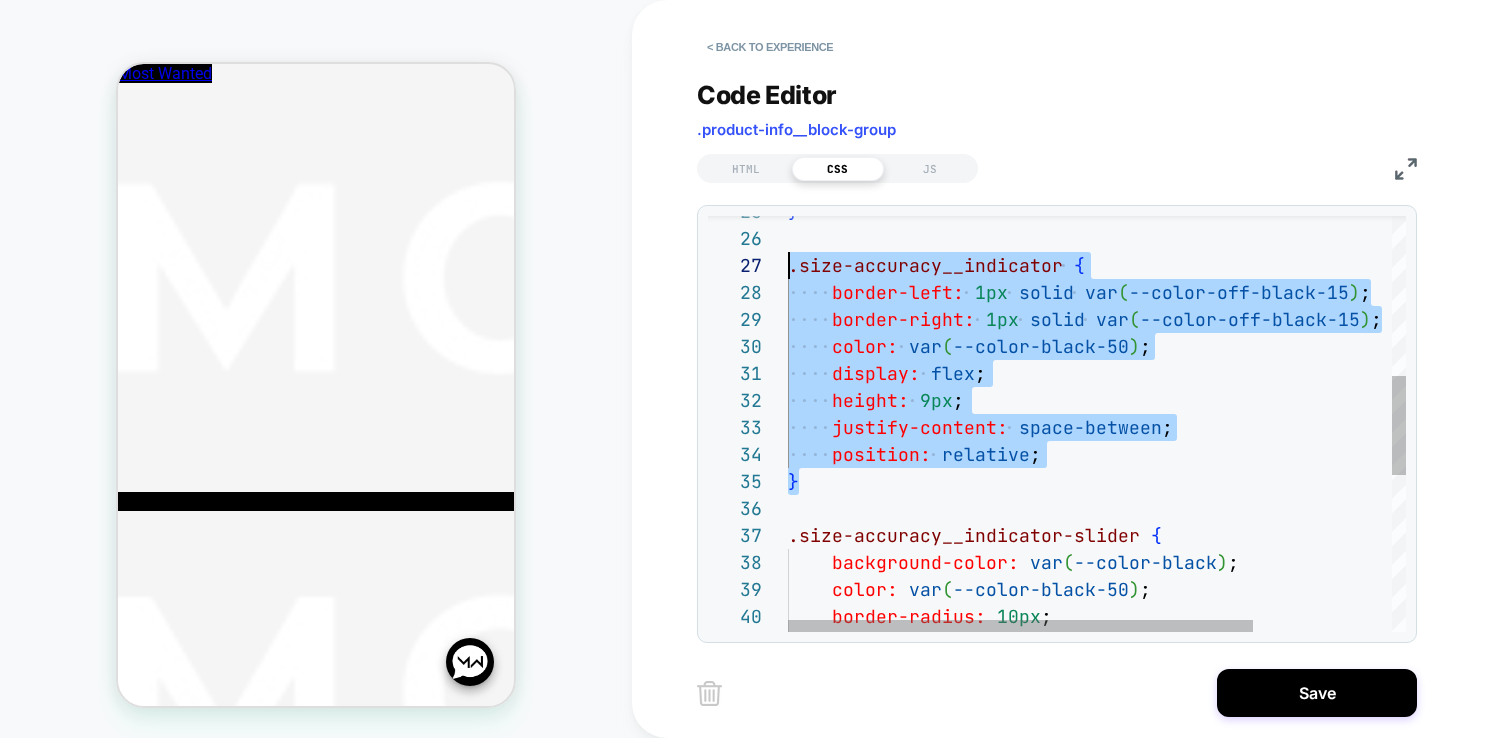 drag, startPoint x: 801, startPoint y: 480, endPoint x: 776, endPoint y: 273, distance: 208.5042 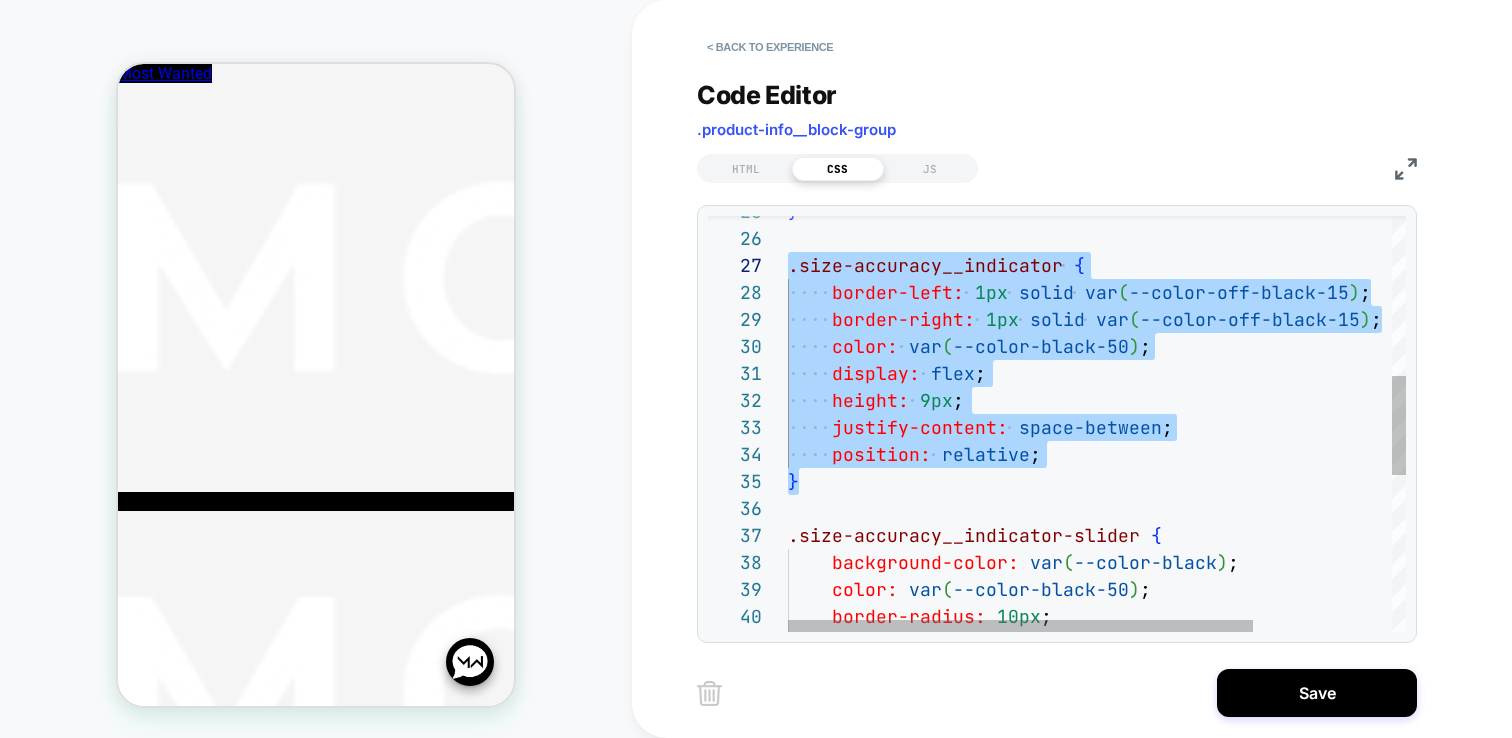 scroll, scrollTop: 135, scrollLeft: 11, axis: both 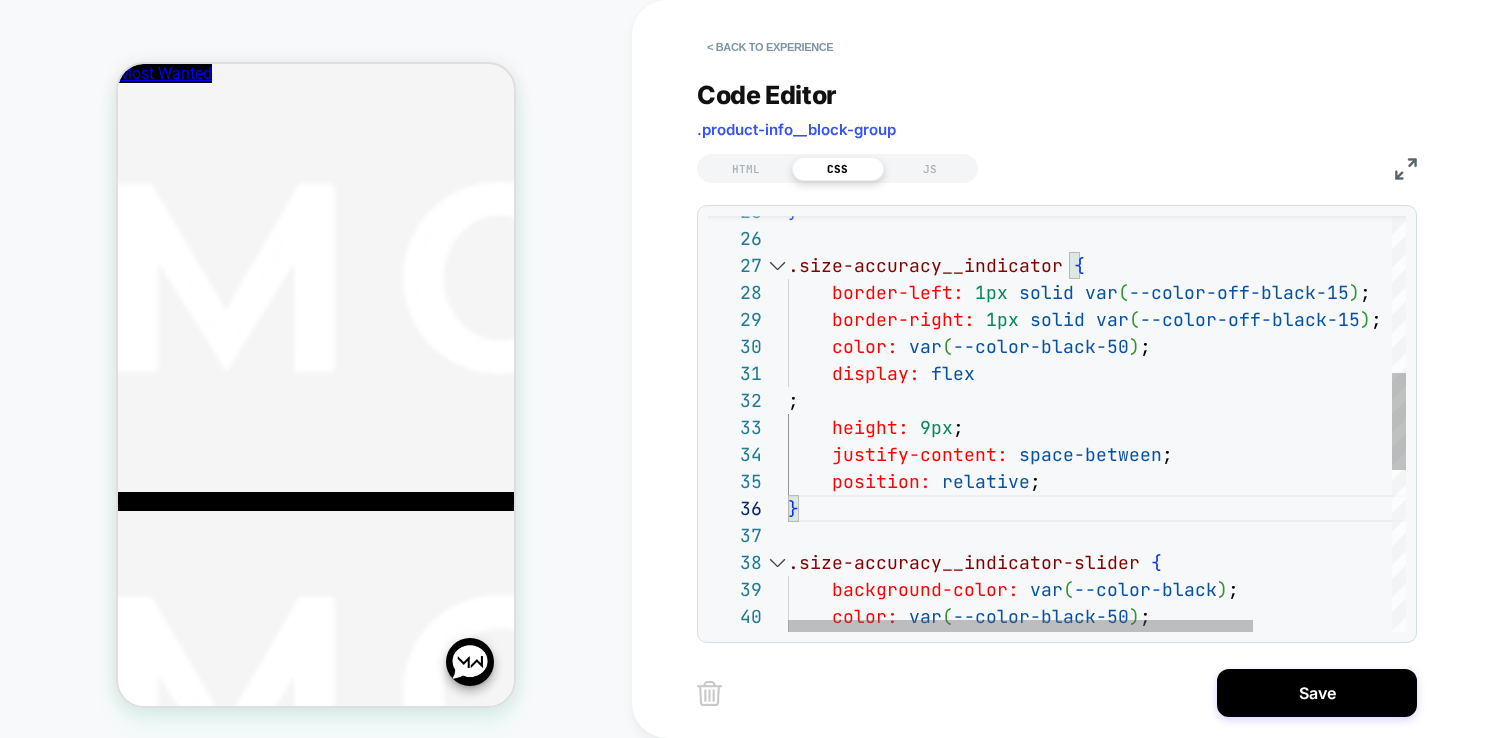 click on "32" at bounding box center [748, 400] 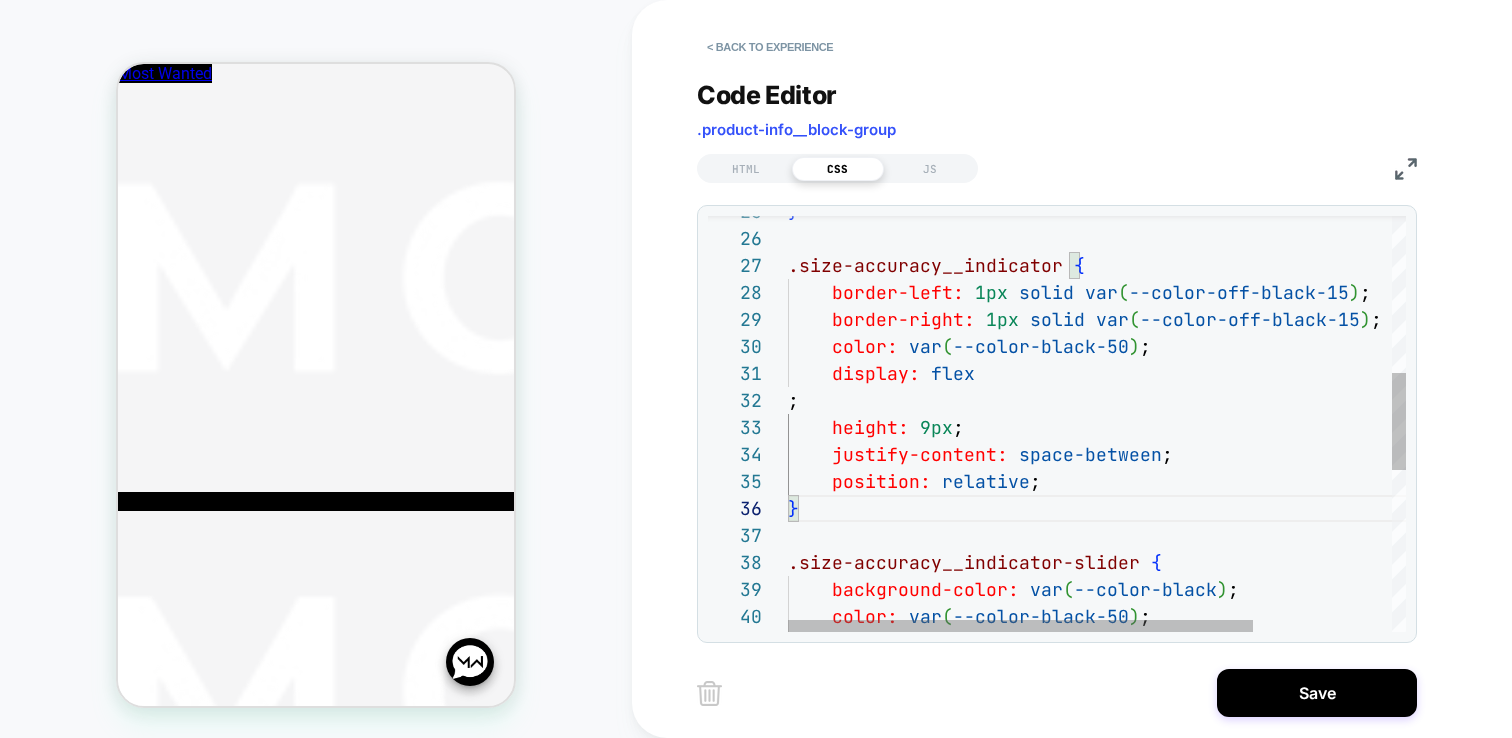 click on "} .size-accuracy__indicator   {      border-left:   1px   solid   var ( --color-off-black-15 ) ;      border-right:   1px   solid   var ( --color-off-black-15 ) ;      color:   var ( --color-black-50 ) ;      display:   flex ;      height:   9px ;      justify-content:   space-between ;      position:   relative ; .size-accuracy__indicator-slider   {      background-color:   var ( --color-black ) ;      color:   var ( --color-black-50 ) ;      border-radius:   10px ; }" at bounding box center (1189, 433) 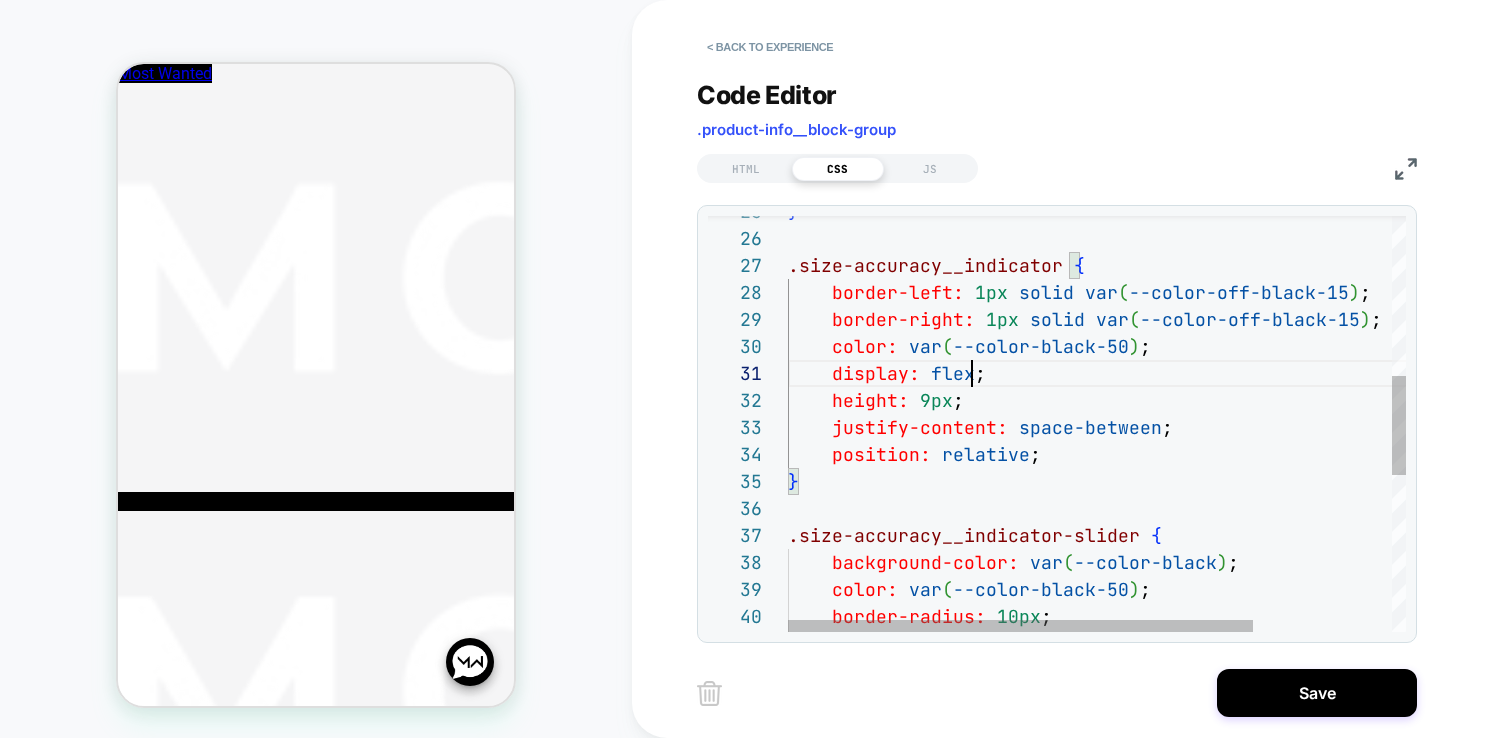 scroll, scrollTop: 0, scrollLeft: 184, axis: horizontal 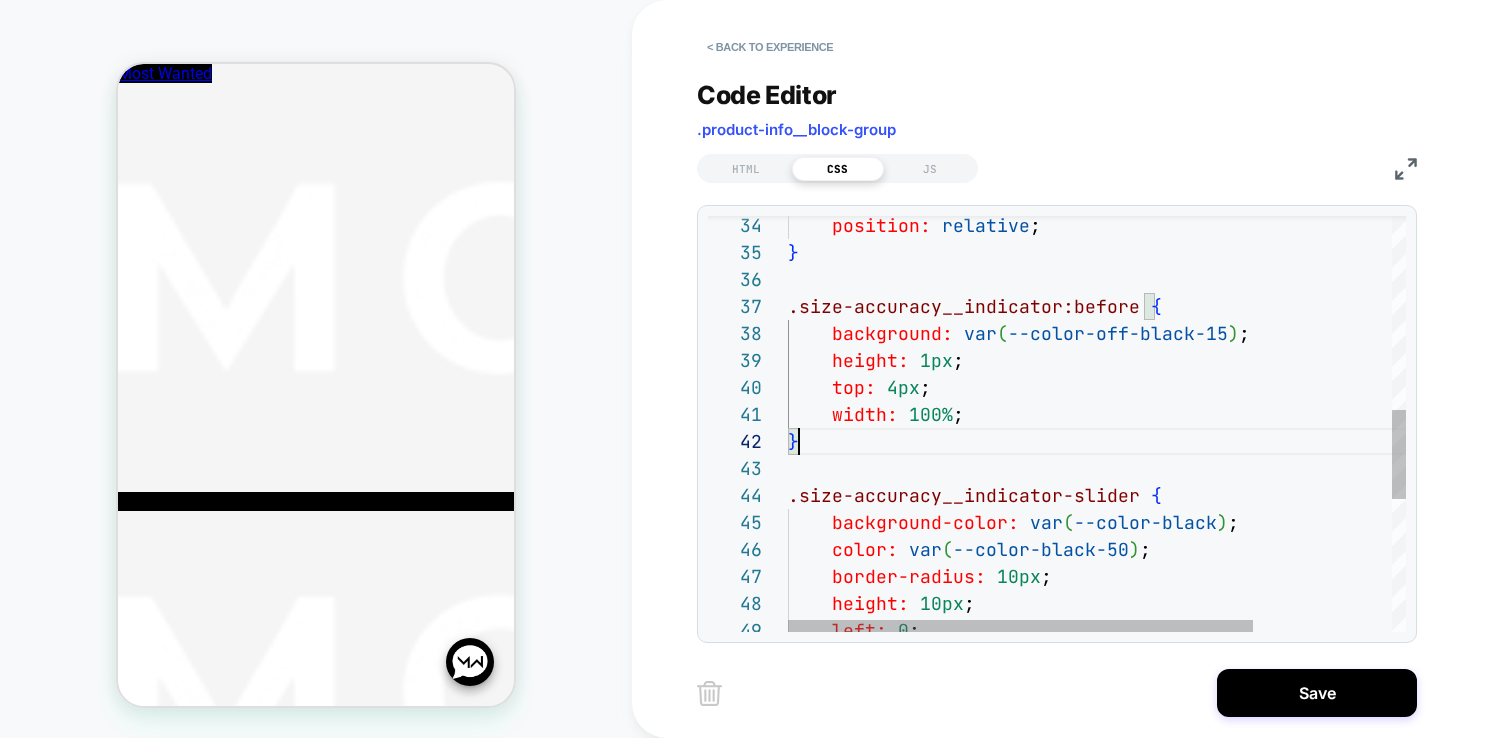 click on "position:   relative ; } .size-accuracy__indicator:before   {      background:   var ( --color-off-black-15 ) ;      height:   1px ;      top:   4px ;      width:   100% ; } .size-accuracy__indicator-slider   {      background-color:   var ( --color-black ) ;      color:   var ( --color-black-50 ) ;      border-radius:   10px ;      height:   10px ;      left:   0 ;" at bounding box center [1189, 285] 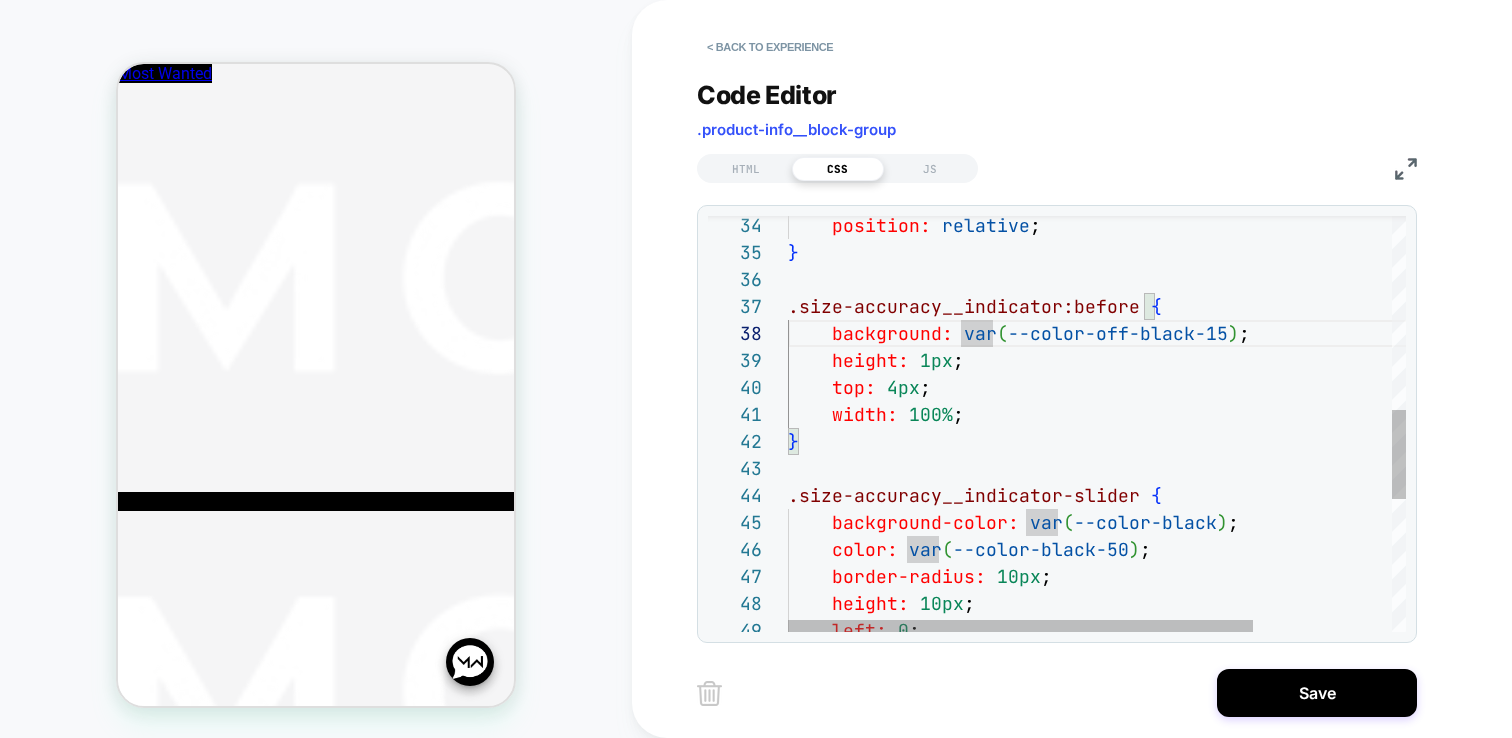 scroll, scrollTop: 0, scrollLeft: 173, axis: horizontal 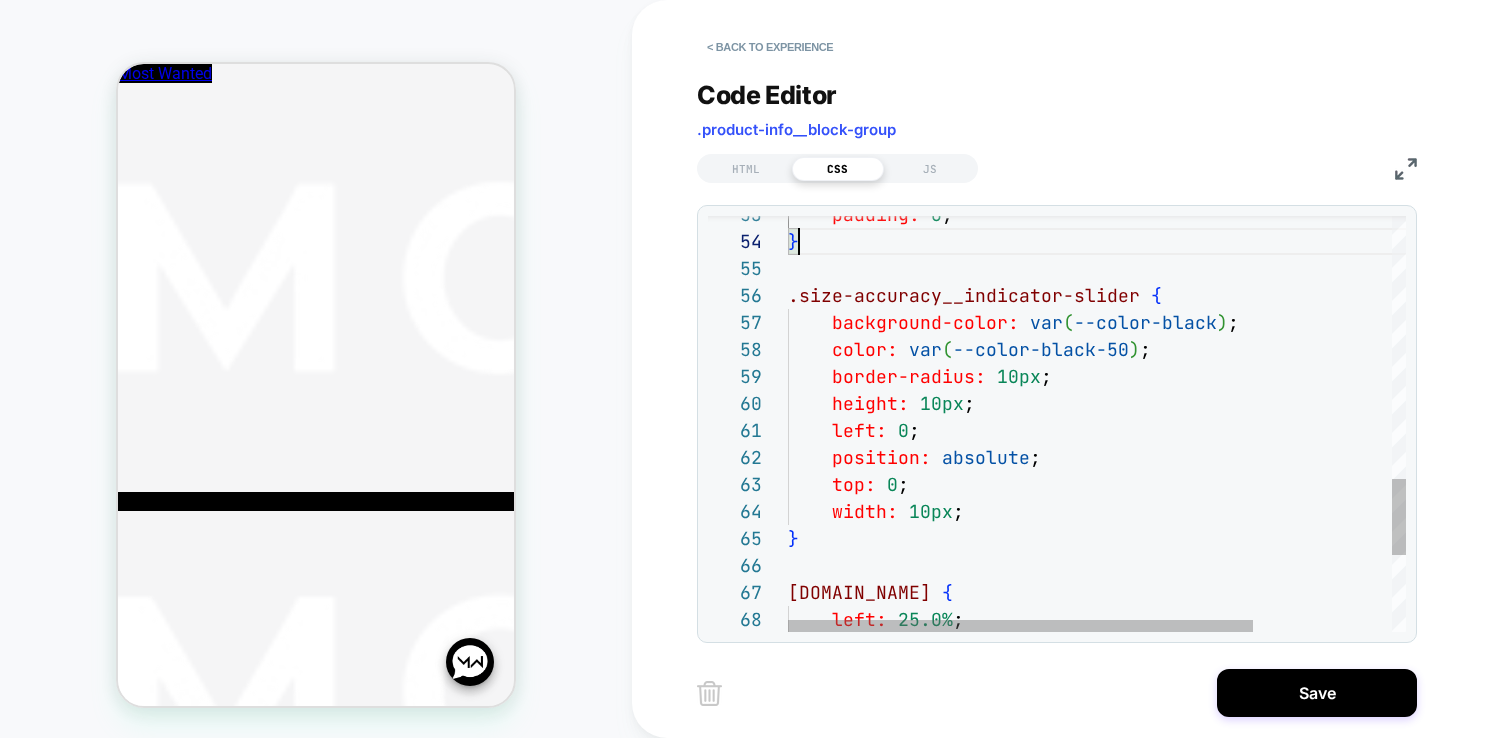 click on "**********" at bounding box center [1057, 424] 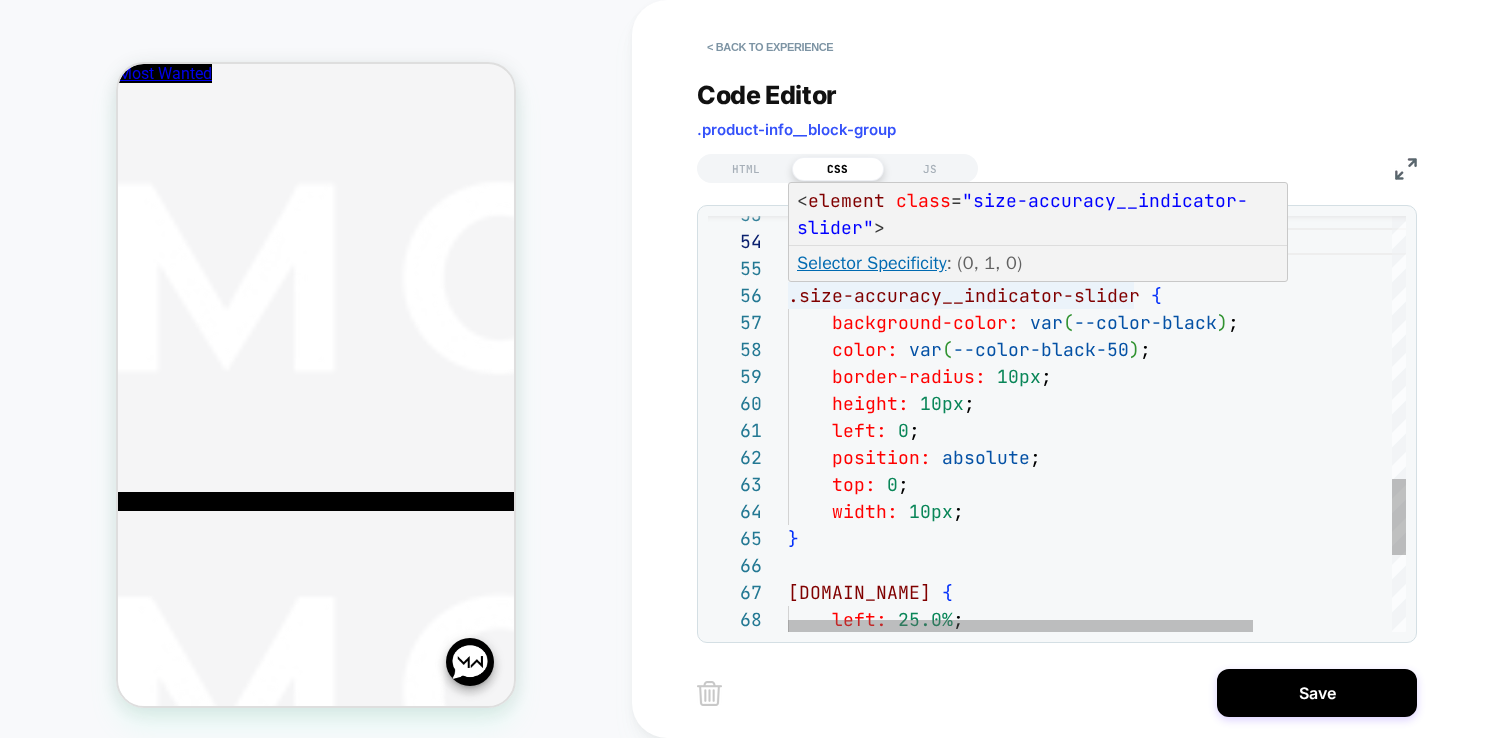 scroll, scrollTop: 135, scrollLeft: 0, axis: vertical 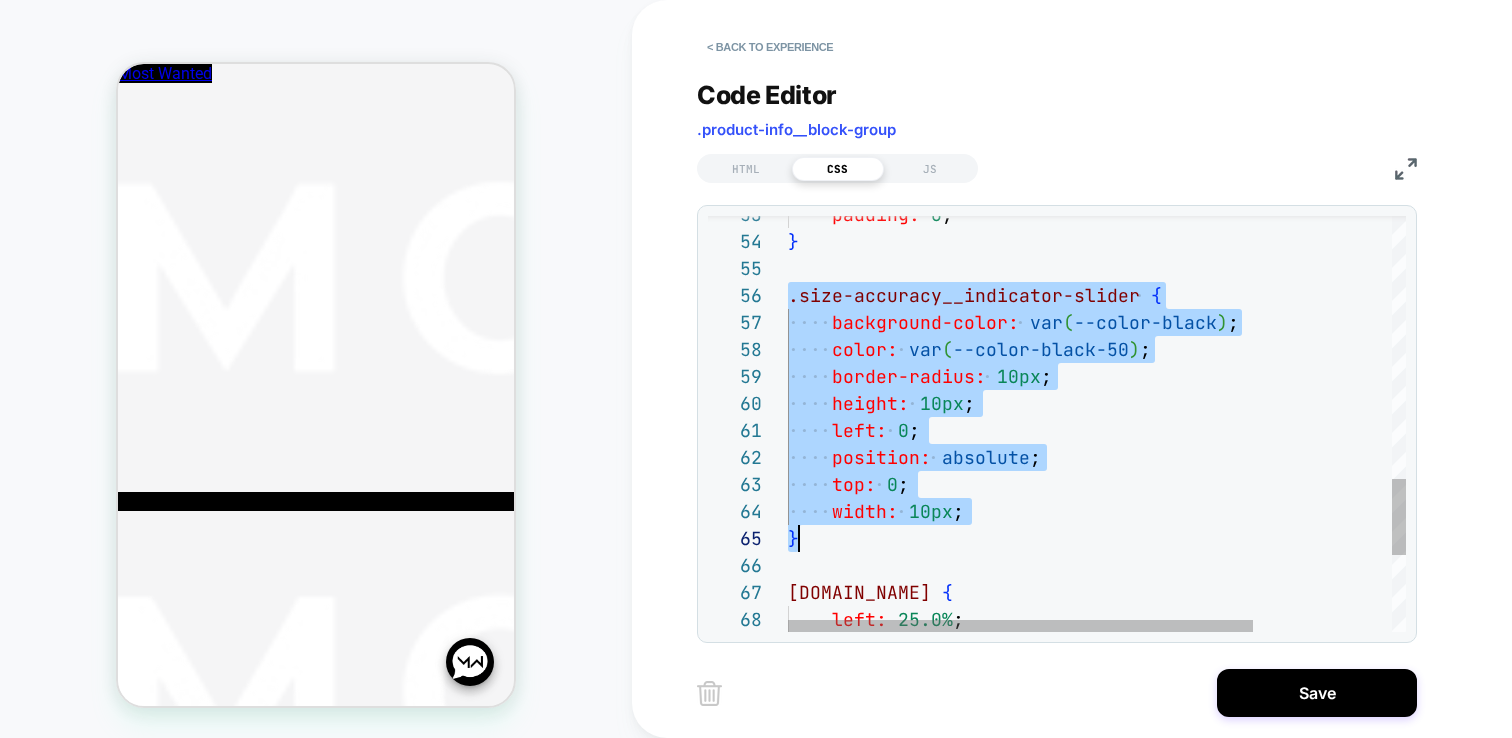 drag, startPoint x: 792, startPoint y: 295, endPoint x: 866, endPoint y: 537, distance: 253.06126 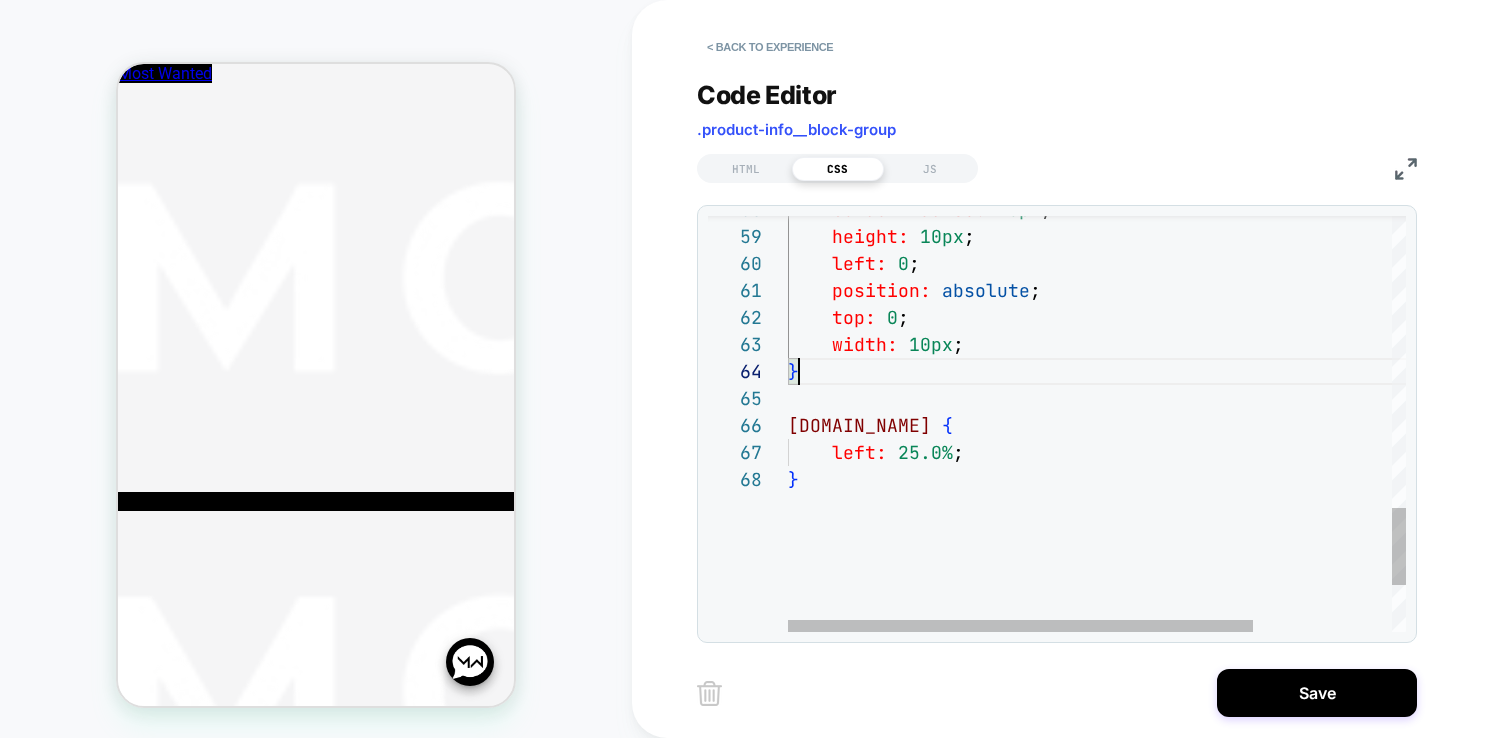 click on "} [DOMAIN_NAME]   {      left:   25.0% ; }      border-radius:   10px ;      height:   10px ;      left:   0 ;      position:   absolute ;      top:   0 ;      width:   10px ;" at bounding box center (1189, -231) 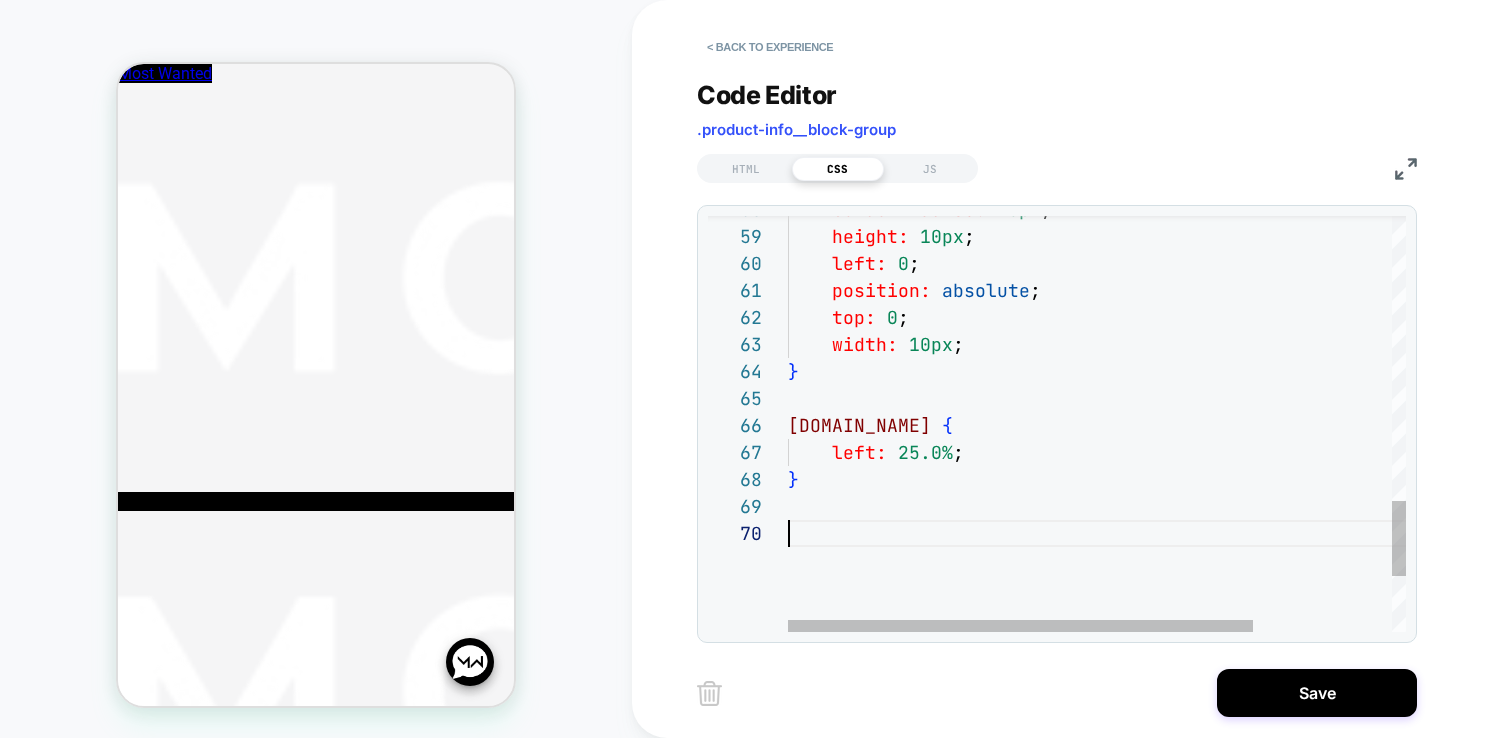 scroll, scrollTop: 27, scrollLeft: 11, axis: both 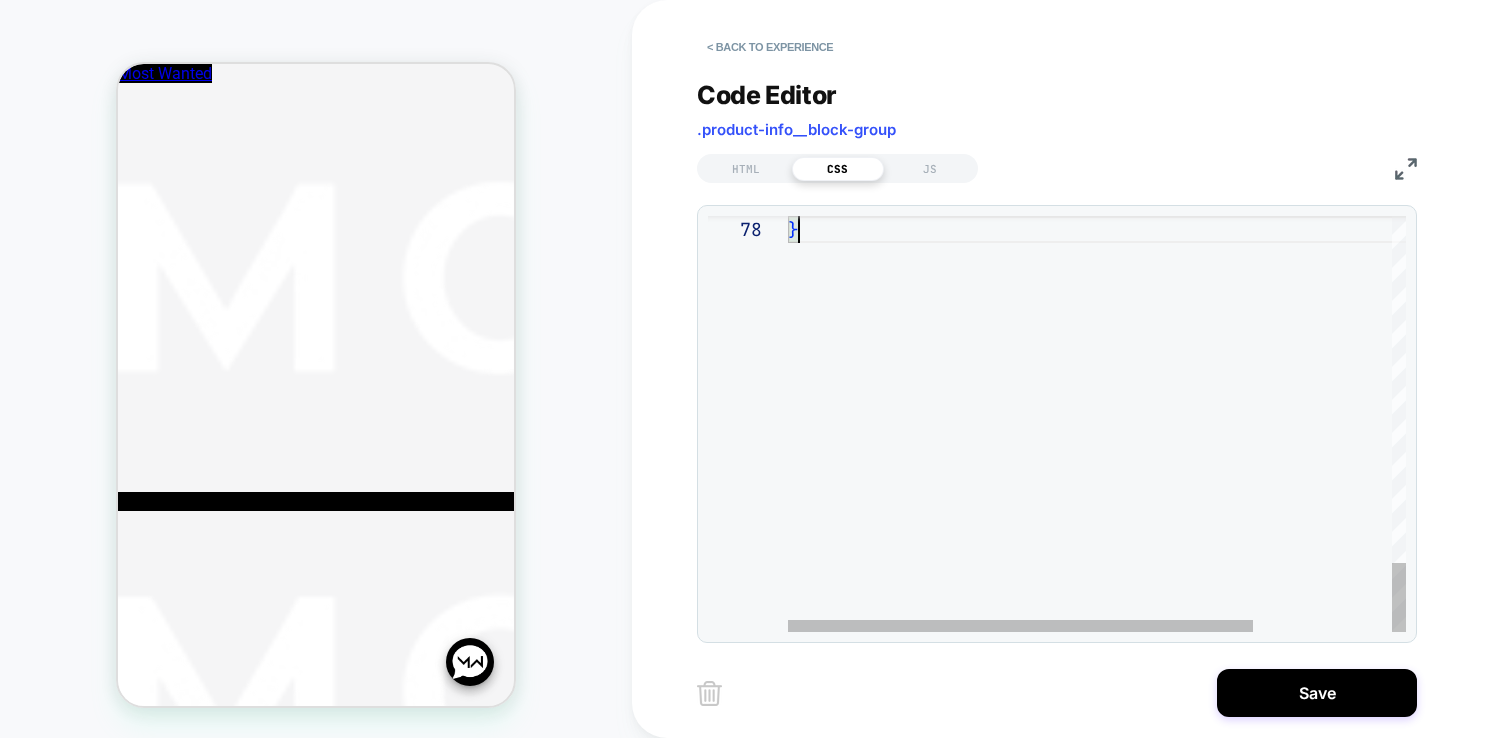 click on "}" at bounding box center (1189, -616) 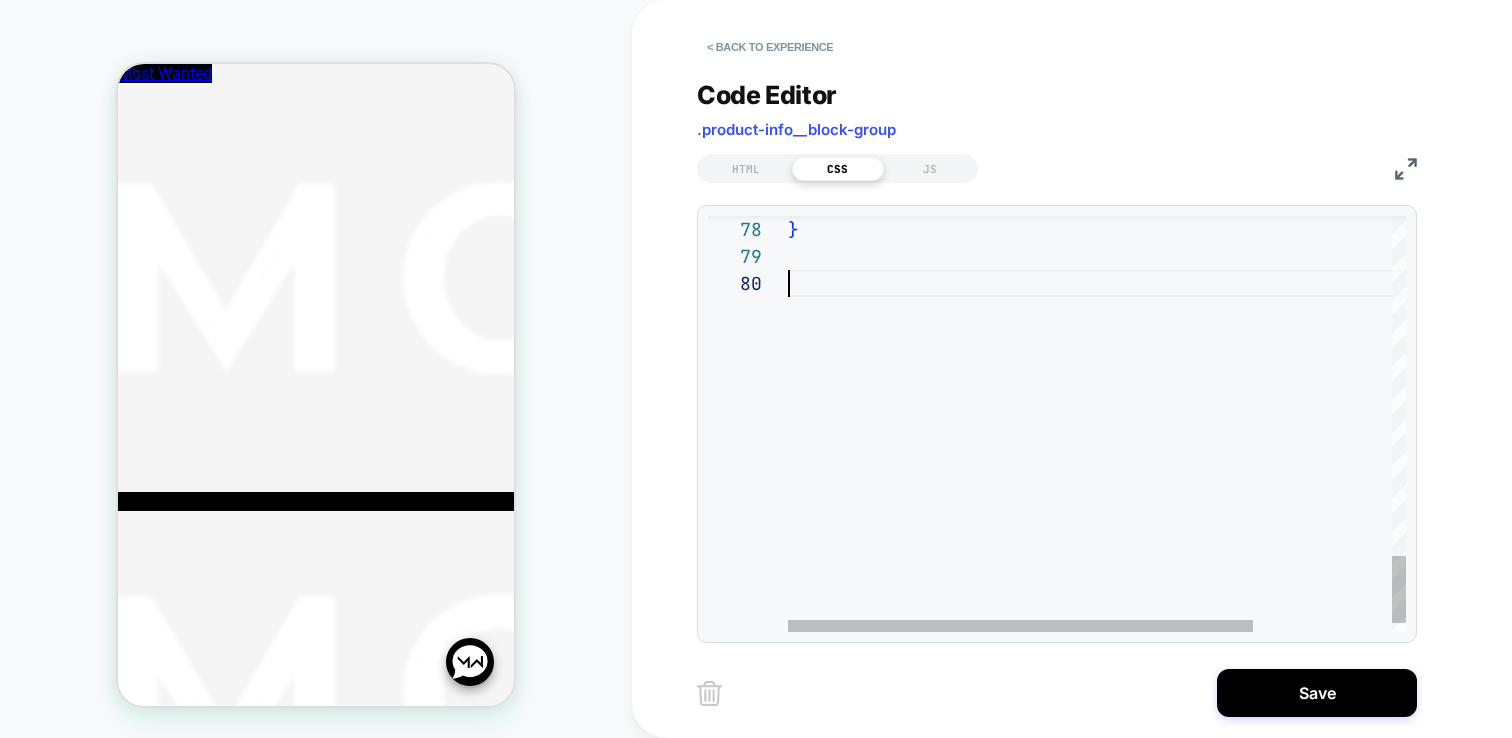 scroll, scrollTop: 162, scrollLeft: 11, axis: both 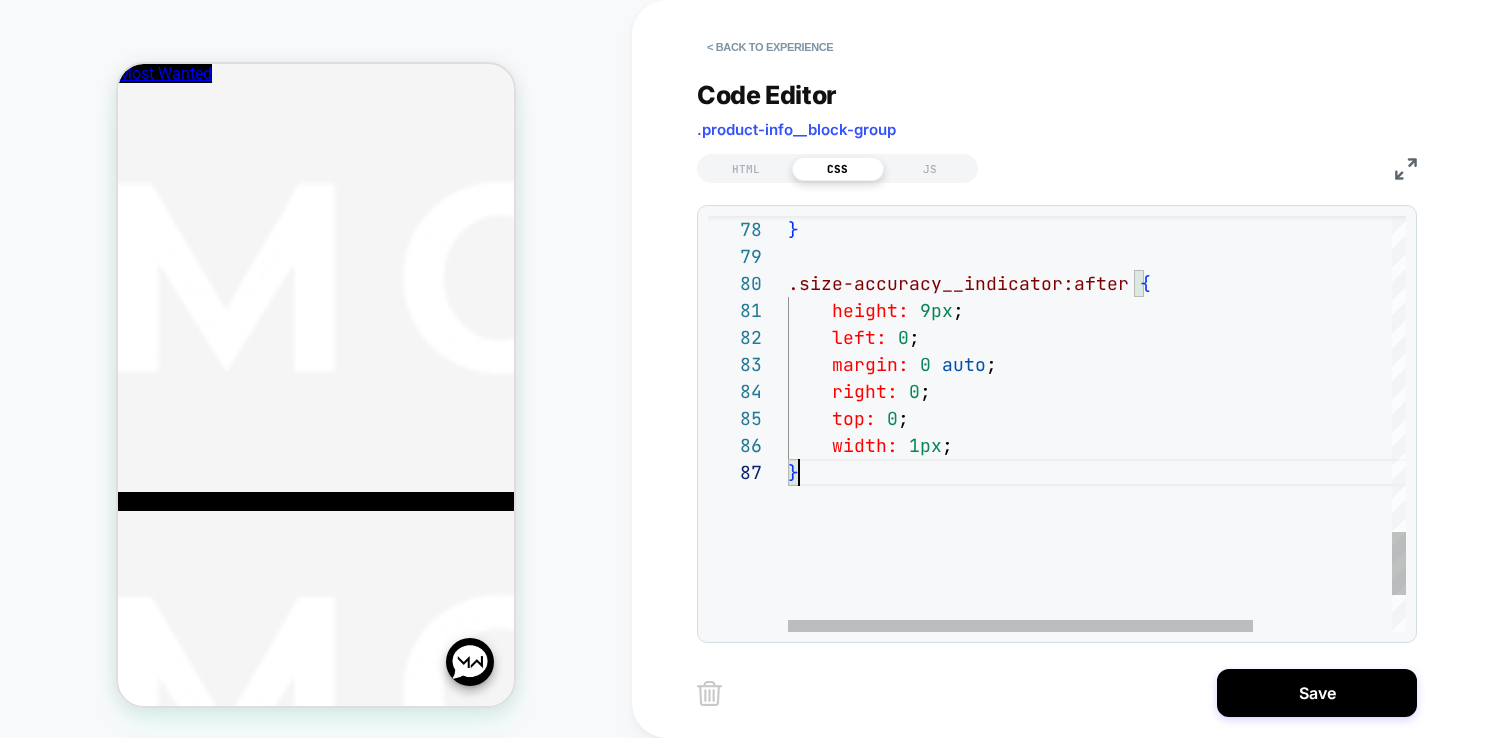 click on "top:   0 ;      width:   1px ; }      margin:   0   auto ;      right:   0 ;      height:   9px ;      left:   0 ; .size-accuracy__indicator:after   { }" at bounding box center [1189, -494] 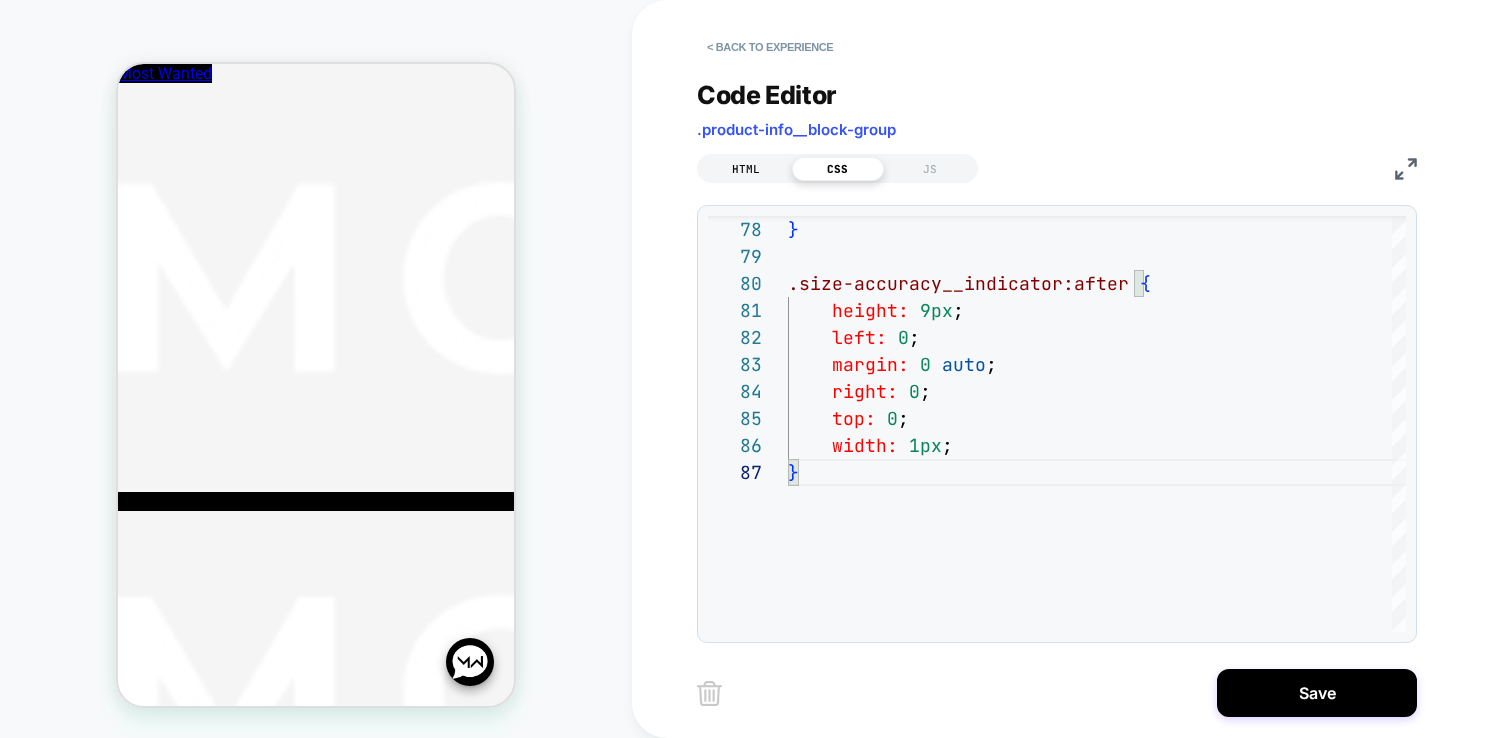 type on "**********" 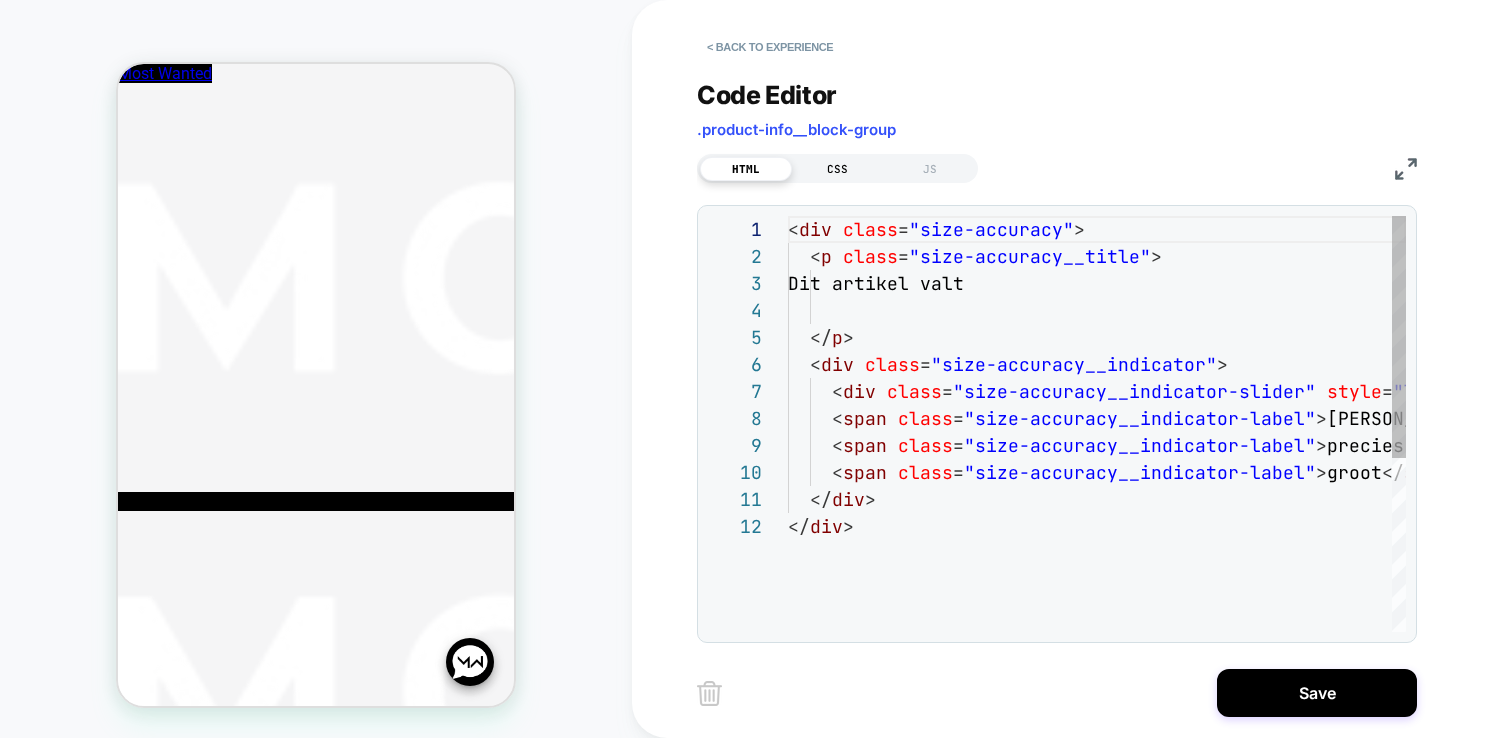 scroll, scrollTop: 270, scrollLeft: 0, axis: vertical 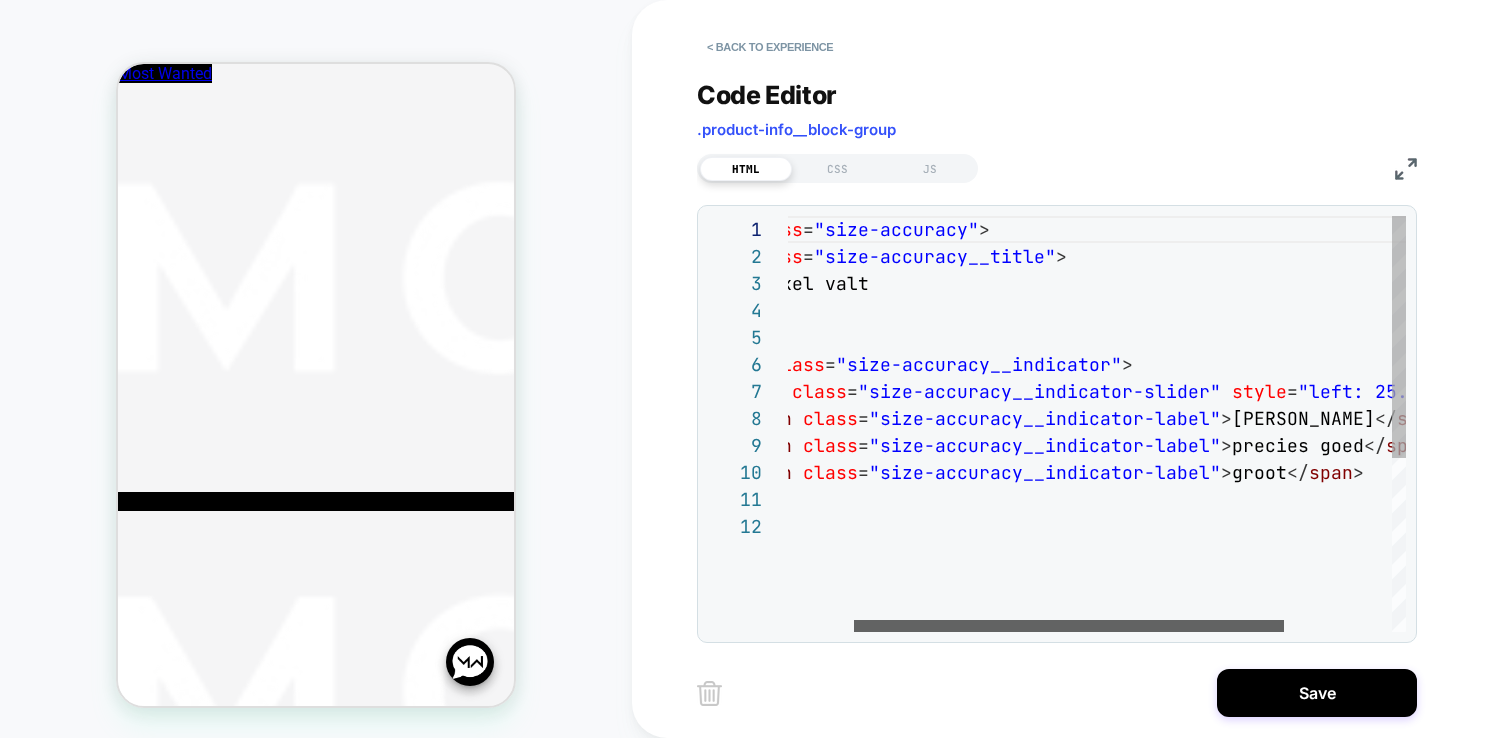 click at bounding box center (1069, 626) 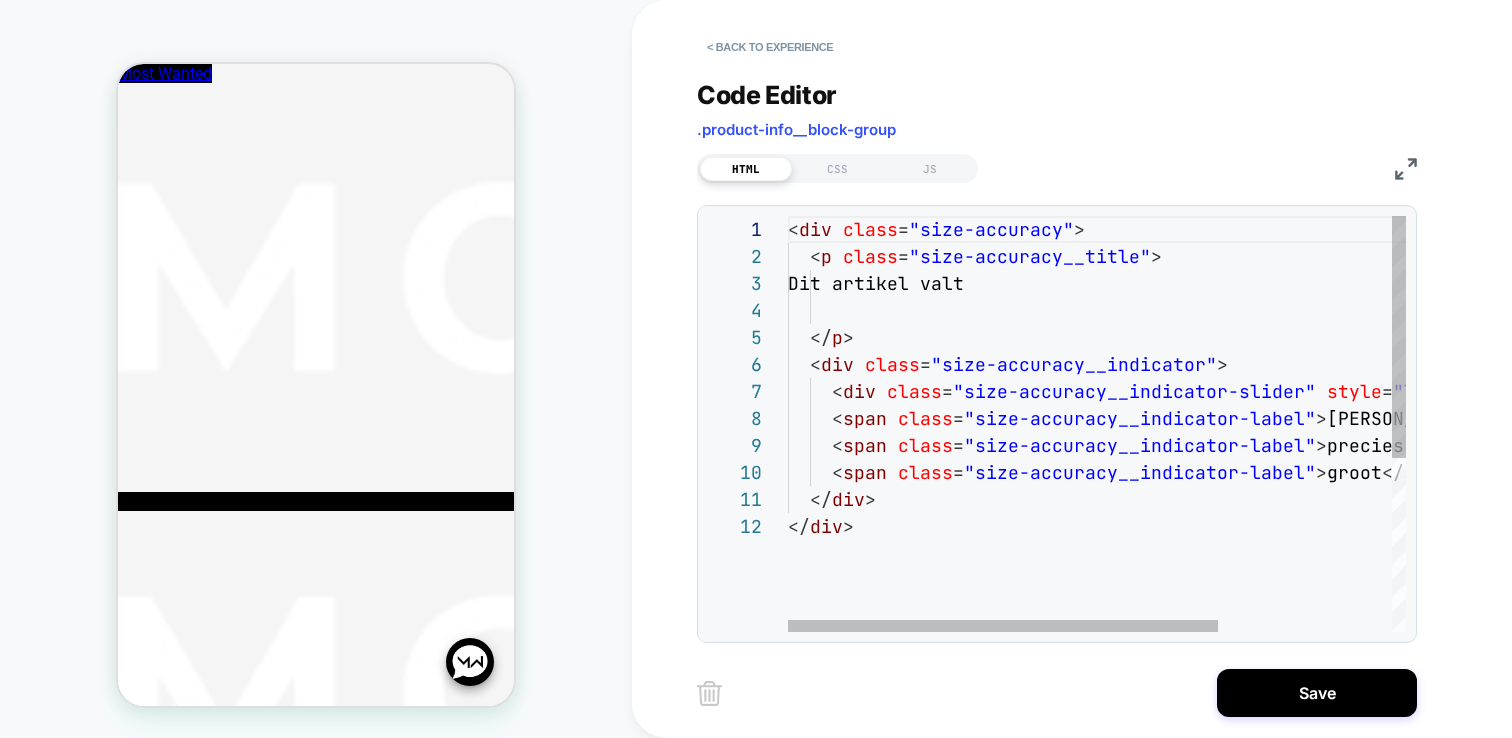 click on "< div   class = "size-accuracy" >    < p   class = "size-accuracy__title" >     Dit artikel valt         </ p >    < div   class = "size-accuracy__indicator" >      < div   class = "size-accuracy__indicator-slider"   style = "left: 25.0%" ></ div >      < span   class = "size-accuracy__indicator-label" > [PERSON_NAME] </ span >      < span   class = "size-accuracy__indicator-label" > precies goed </ span >      < span   class = "size-accuracy__indicator-label" > groot </ span >    </ div > </ div >" at bounding box center (1221, 572) 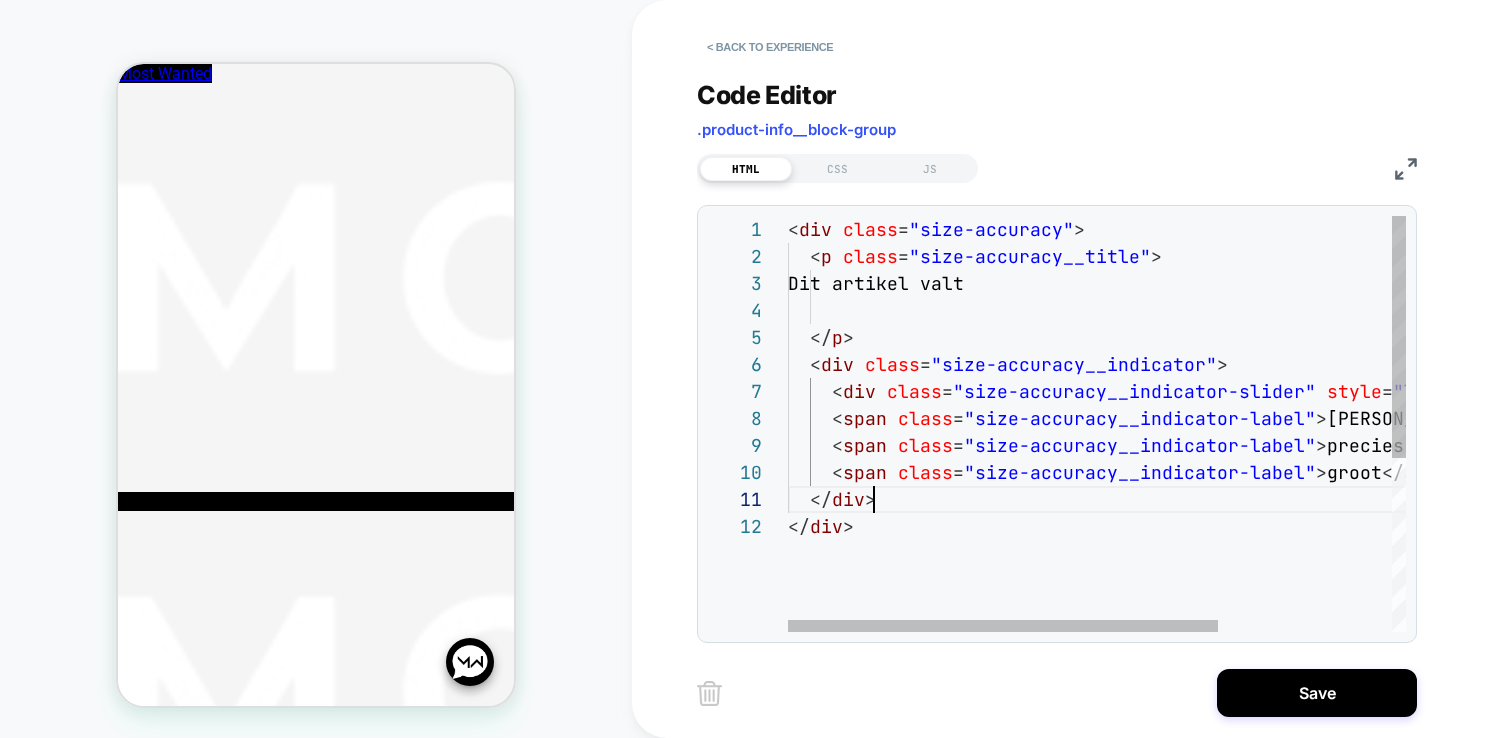 scroll, scrollTop: 0, scrollLeft: 85, axis: horizontal 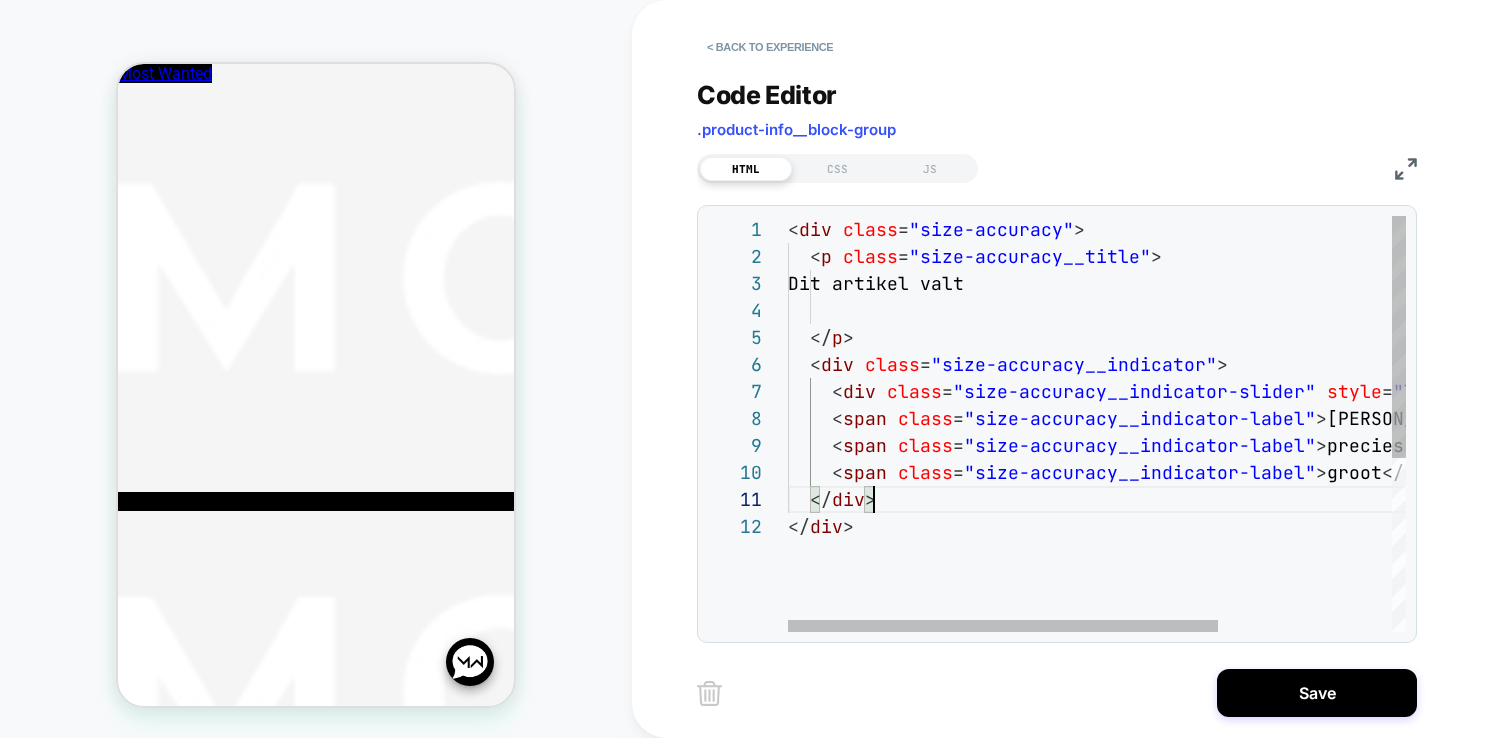 click on "< div   class = "size-accuracy" >    < p   class = "size-accuracy__title" >     Dit artikel valt         </ p >    < div   class = "size-accuracy__indicator" >      < div   class = "size-accuracy__indicator-slider"   style = "left: 25.0%" ></ div >      < span   class = "size-accuracy__indicator-label" > [PERSON_NAME] </ span >      < span   class = "size-accuracy__indicator-label" > precies goed </ span >      < span   class = "size-accuracy__indicator-label" > groot </ span >    </ div > </ div >" at bounding box center (1221, 572) 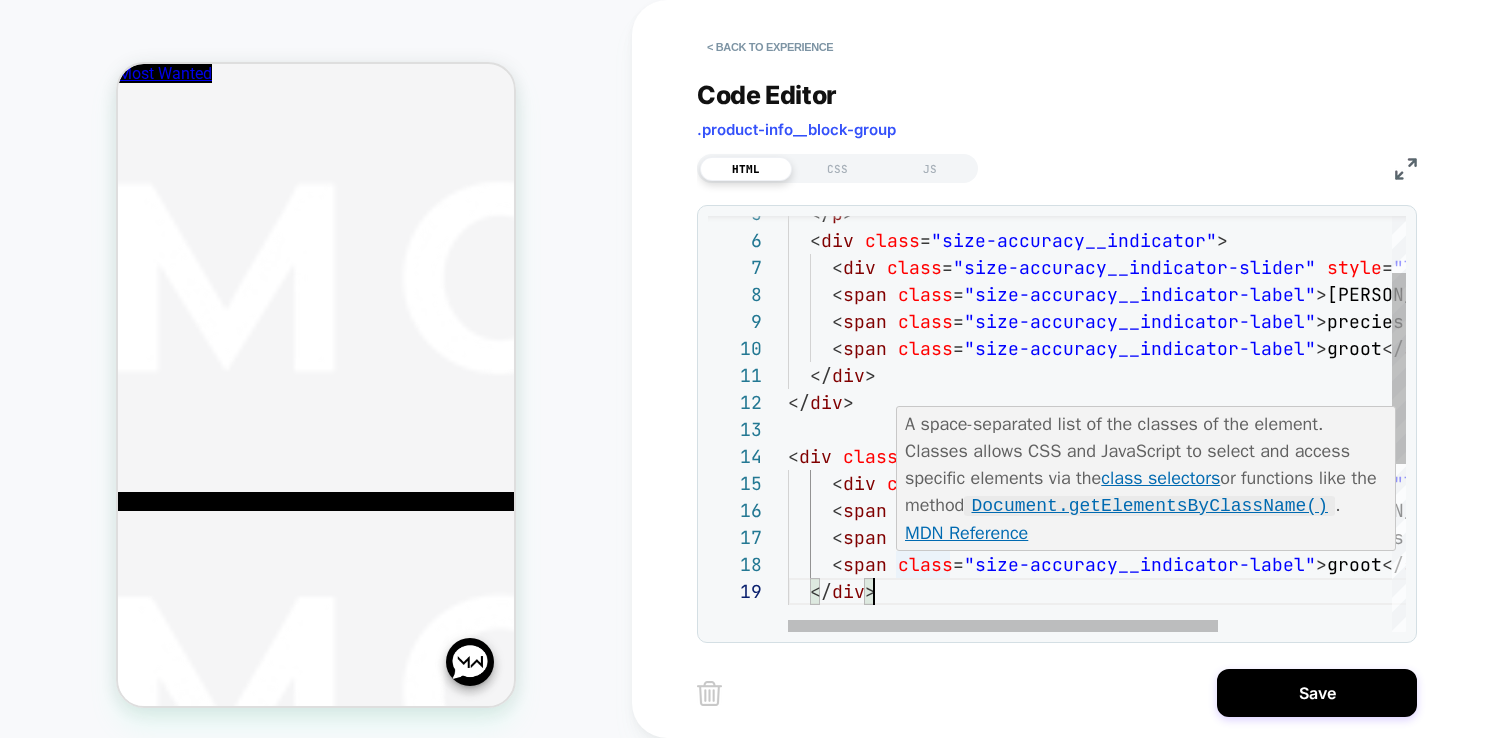 scroll, scrollTop: 81, scrollLeft: 0, axis: vertical 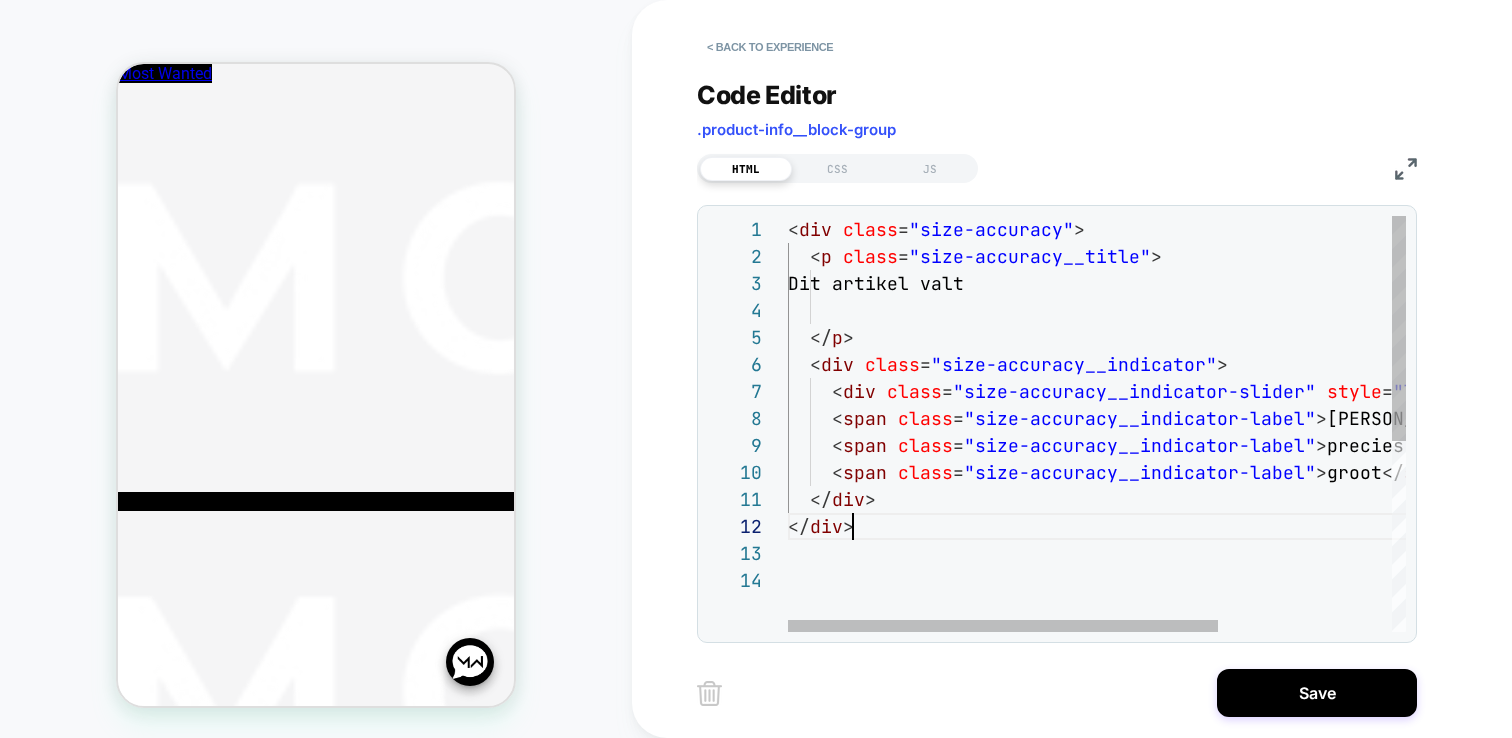 click on "</ p >    < div   class = "size-accuracy__indicator" >      < div   class = "size-accuracy__indicator-slider"   style = "left: 25.0%" ></ div >      < span   class = "size-accuracy__indicator-label" > [PERSON_NAME] </ span >      < span   class = "size-accuracy__indicator-label" > precies goed </ span >      < span   class = "size-accuracy__indicator-label" > groot </ span >    </ div > </ div >     Dit artikel valt      < div   class = "size-accuracy" >    < p   class = "size-accuracy__title" >" at bounding box center [1221, 599] 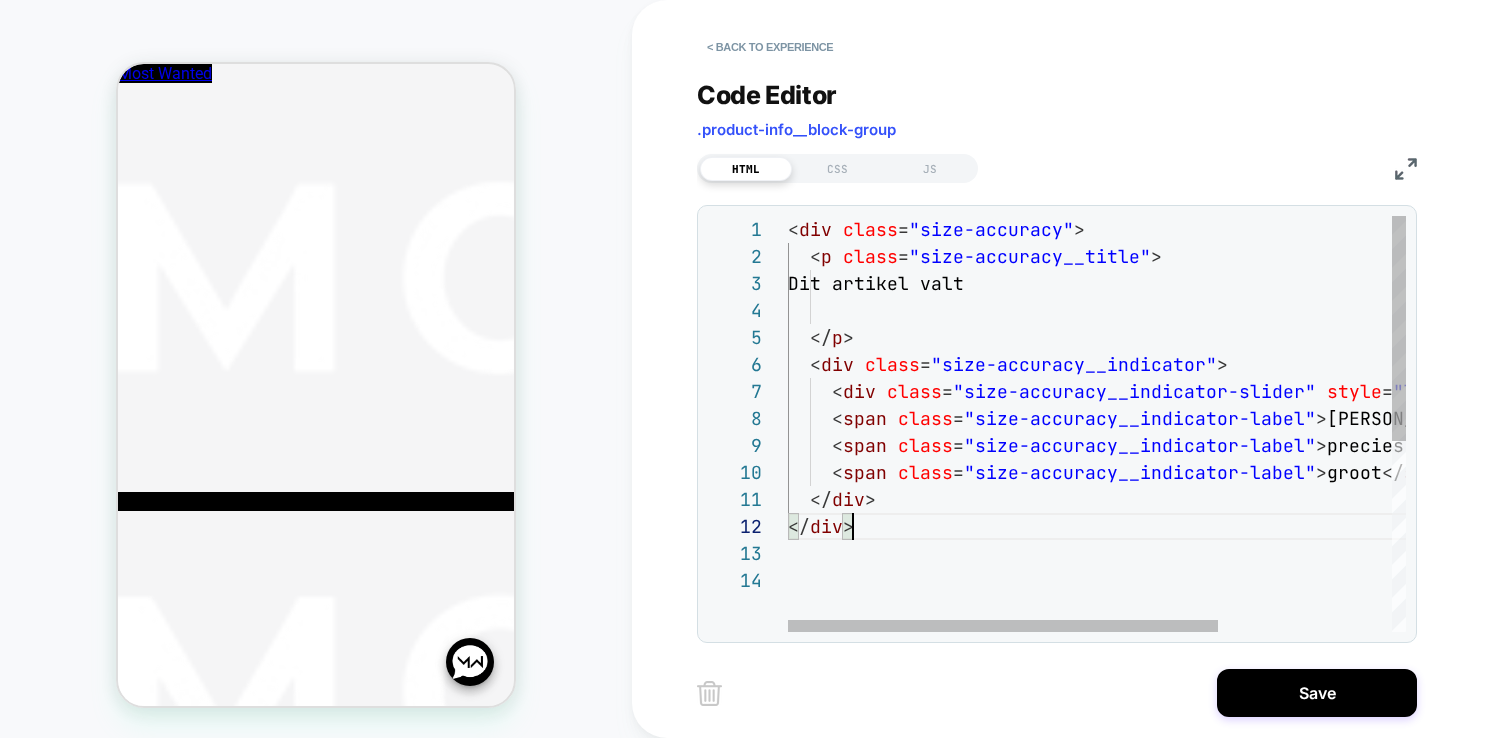 click on "</ p >    < div   class = "size-accuracy__indicator" >      < div   class = "size-accuracy__indicator-slider"   style = "left: 25.0%" ></ div >      < span   class = "size-accuracy__indicator-label" > [PERSON_NAME] </ span >      < span   class = "size-accuracy__indicator-label" > precies goed </ span >      < span   class = "size-accuracy__indicator-label" > groot </ span >    </ div > </ div >     Dit artikel valt      < div   class = "size-accuracy" >    < p   class = "size-accuracy__title" >" at bounding box center (1221, 599) 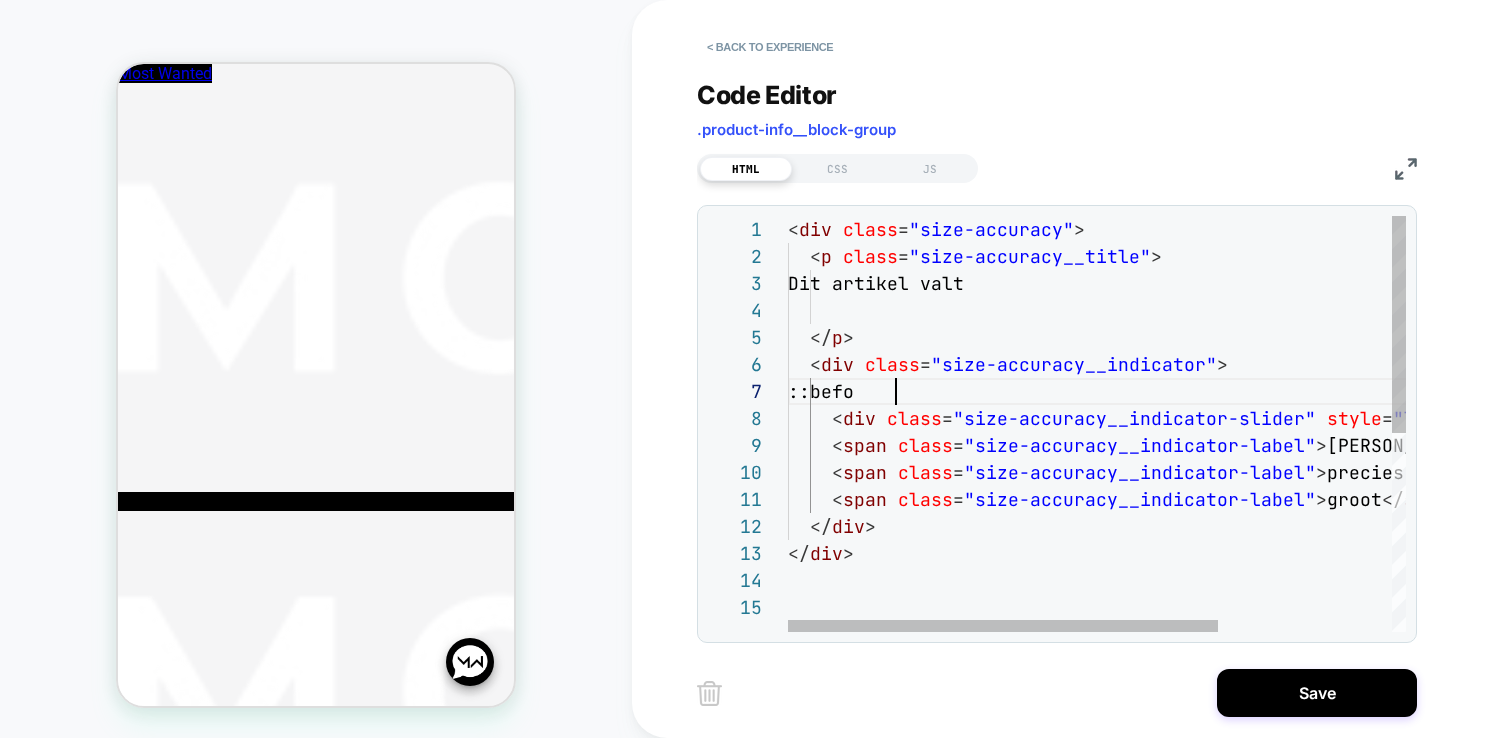 scroll, scrollTop: 162, scrollLeft: 130, axis: both 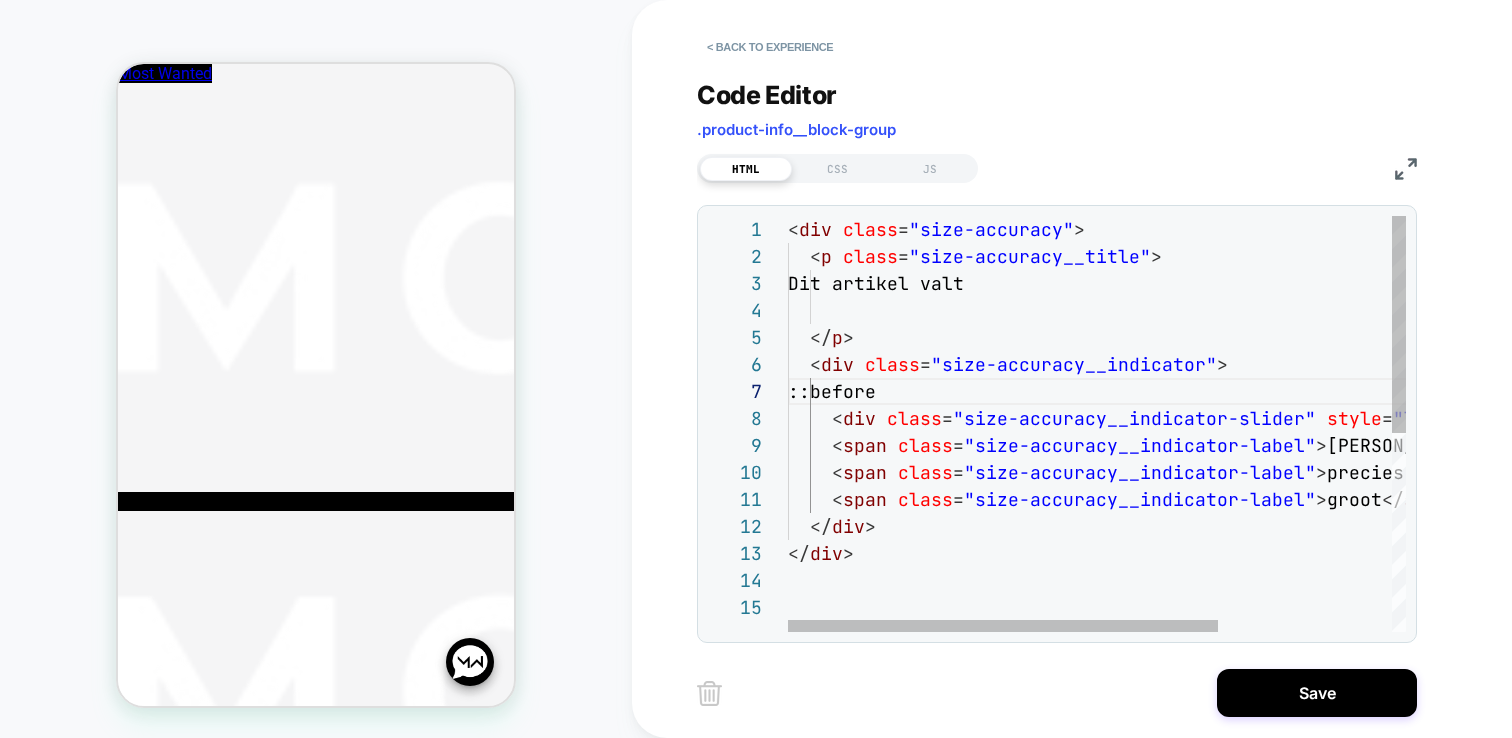 click on "</ p >    < div   class = "size-accuracy__indicator" >      < div   class = "size-accuracy__indicator-slider"   style = "left: 25.0%" ></ div >      < span   class = "size-accuracy__indicator-label" > [PERSON_NAME] </ span >      < span   class = "size-accuracy__indicator-label" > precies goed </ span >      < span   class = "size-accuracy__indicator-label" > groot </ span >    </ div > </ div >     Dit artikel valt      < div   class = "size-accuracy" >    < p   class = "size-accuracy__title" >     ::before" at bounding box center (1221, 613) 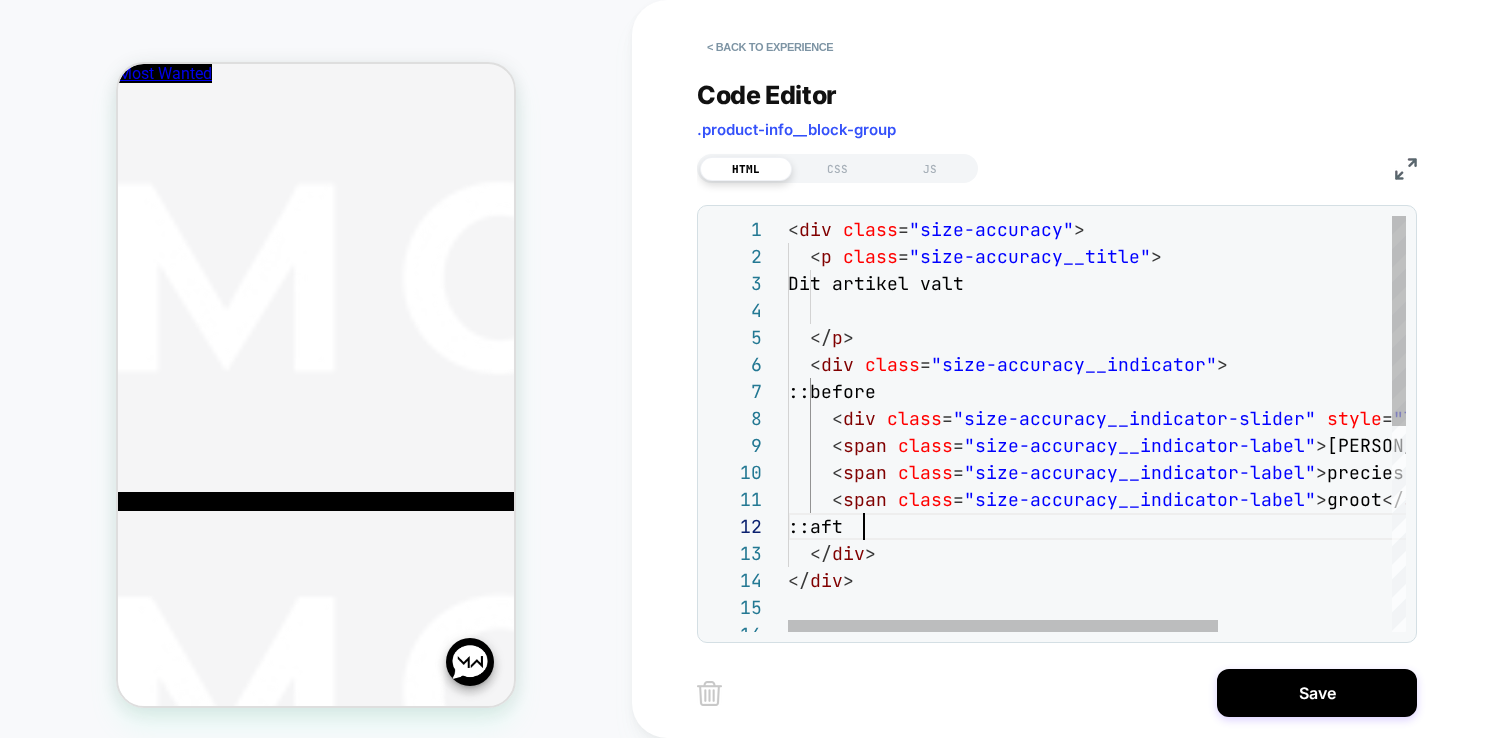 scroll, scrollTop: 27, scrollLeft: 97, axis: both 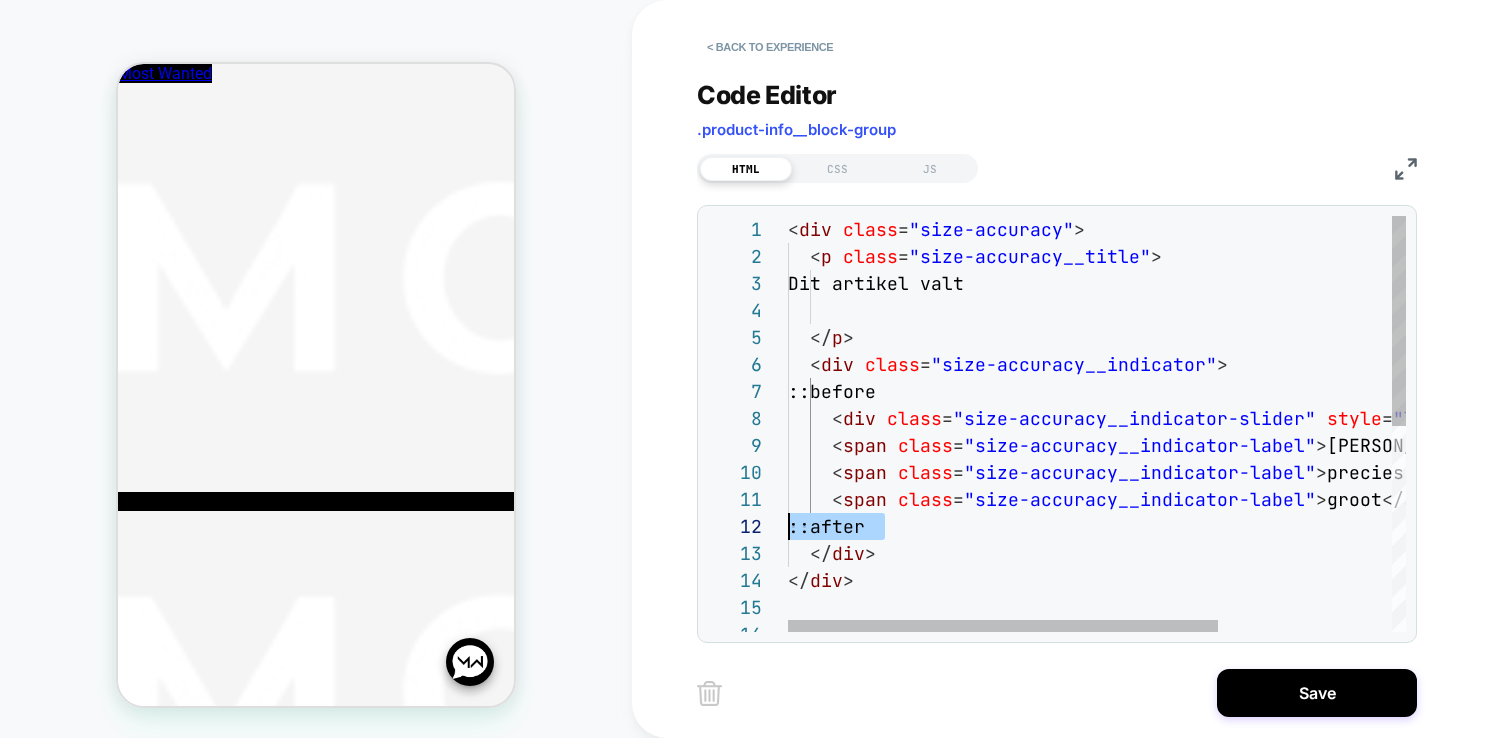drag, startPoint x: 896, startPoint y: 529, endPoint x: 772, endPoint y: 526, distance: 124.036285 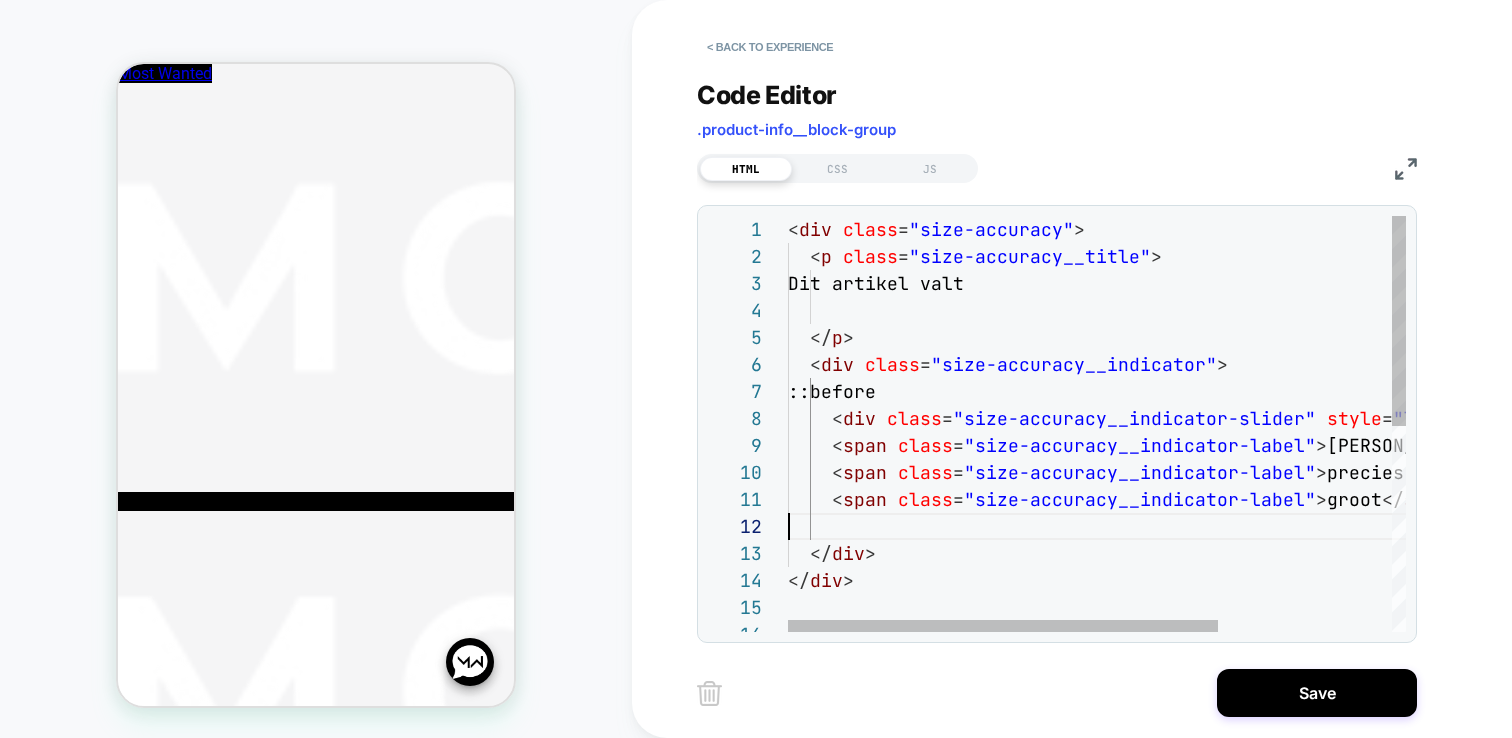 scroll, scrollTop: 0, scrollLeft: 658, axis: horizontal 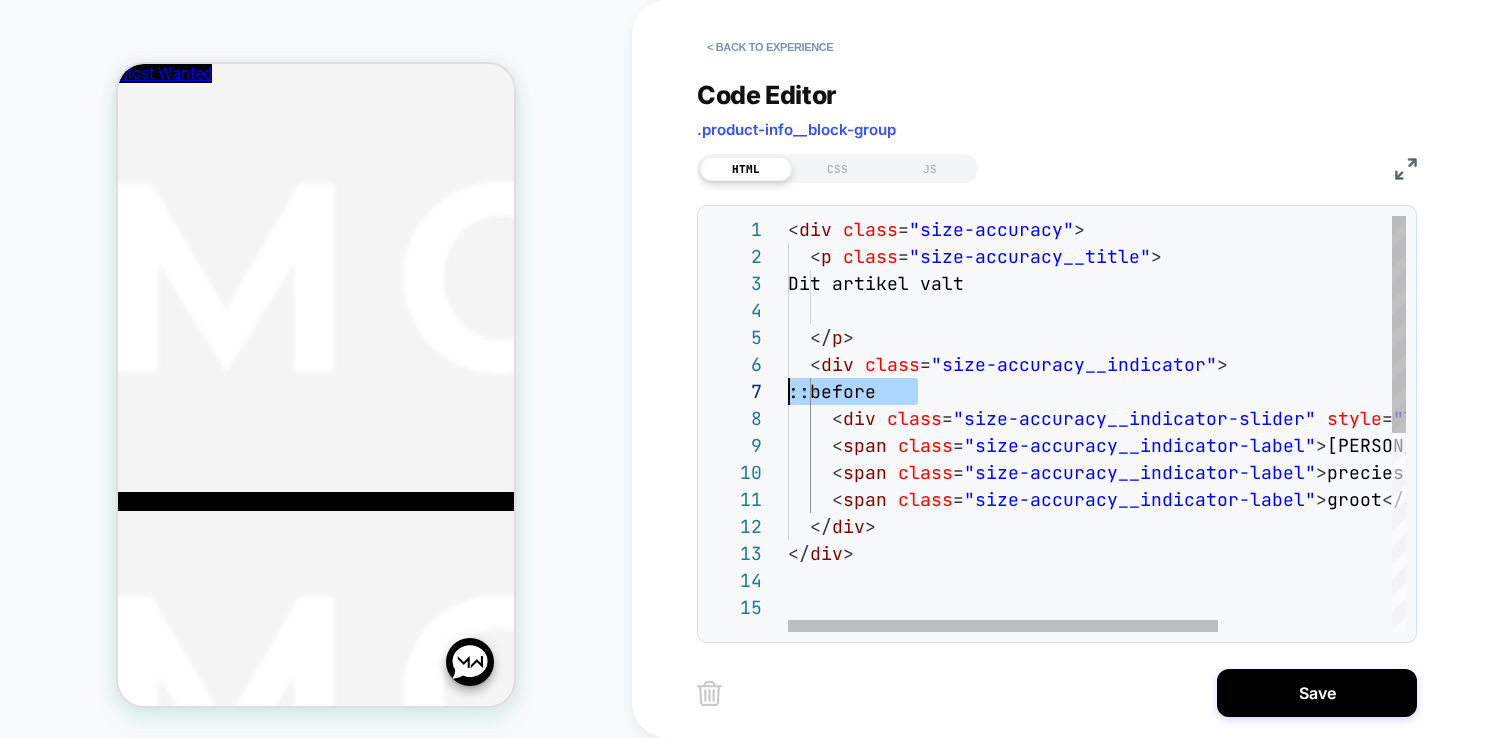 drag, startPoint x: 874, startPoint y: 390, endPoint x: 596, endPoint y: 390, distance: 278 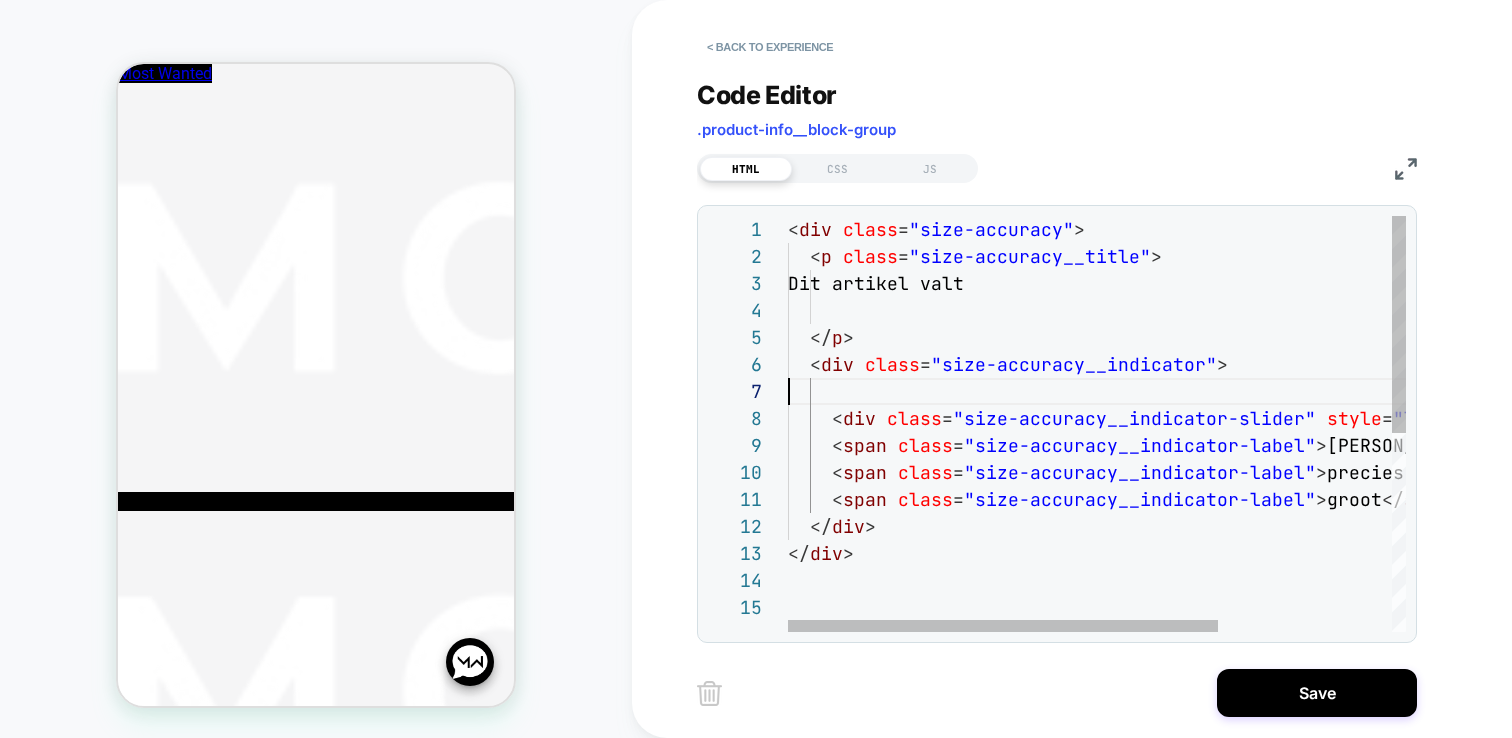 scroll, scrollTop: 135, scrollLeft: 432, axis: both 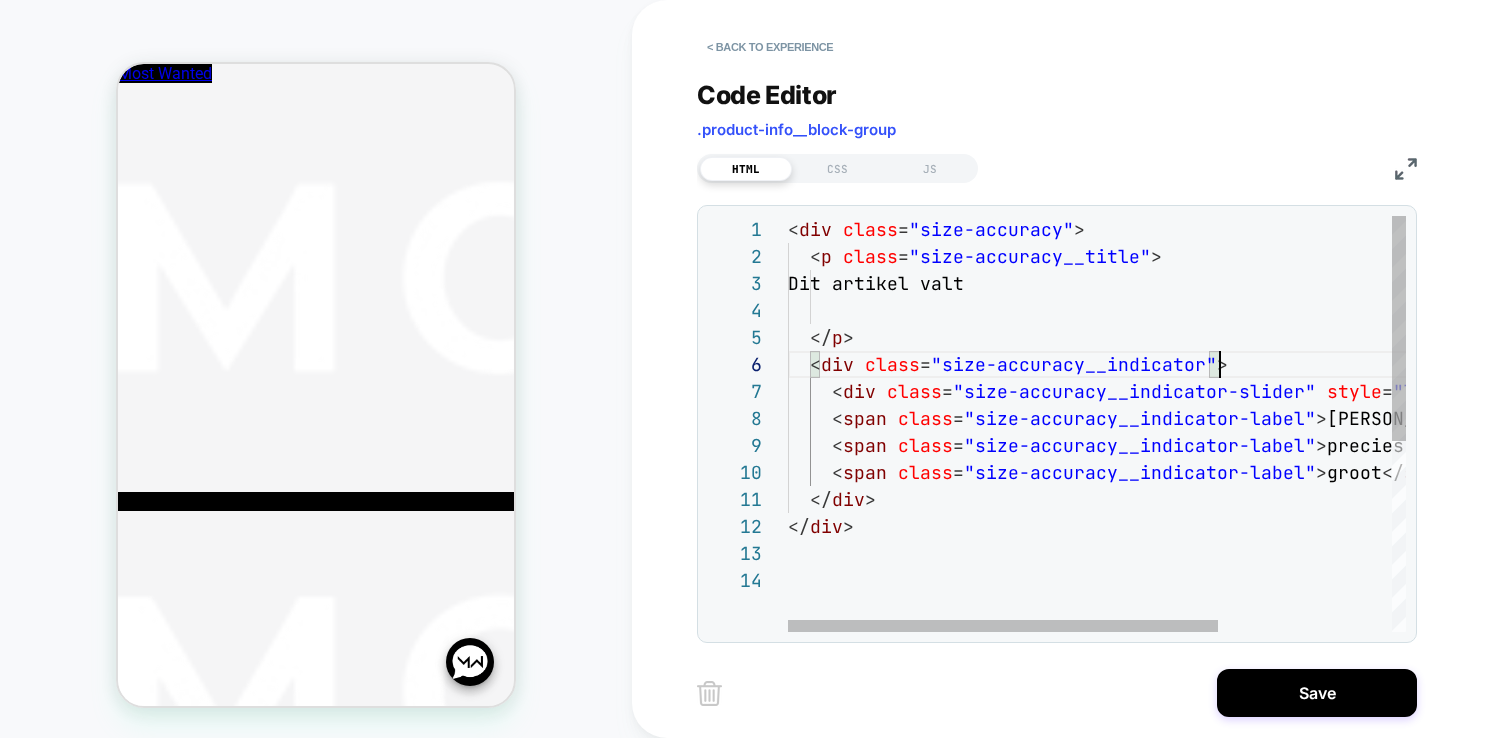 click on "< span   class = "size-accuracy__indicator-label" > groot </ span > </ div >    </ div >      < span   class = "size-accuracy__indicator-label" > [PERSON_NAME] </ span >      < span   class = "size-accuracy__indicator-label" > precies goed </ span >         </ p >    < div   class = "size-accuracy__indicator" >      < div   class = "size-accuracy__indicator-slider"   style = "left: 25.0%" ></ div > < div   class = "size-accuracy" >    < p   class = "size-accuracy__title" >     Dit artikel valt" at bounding box center [1221, 599] 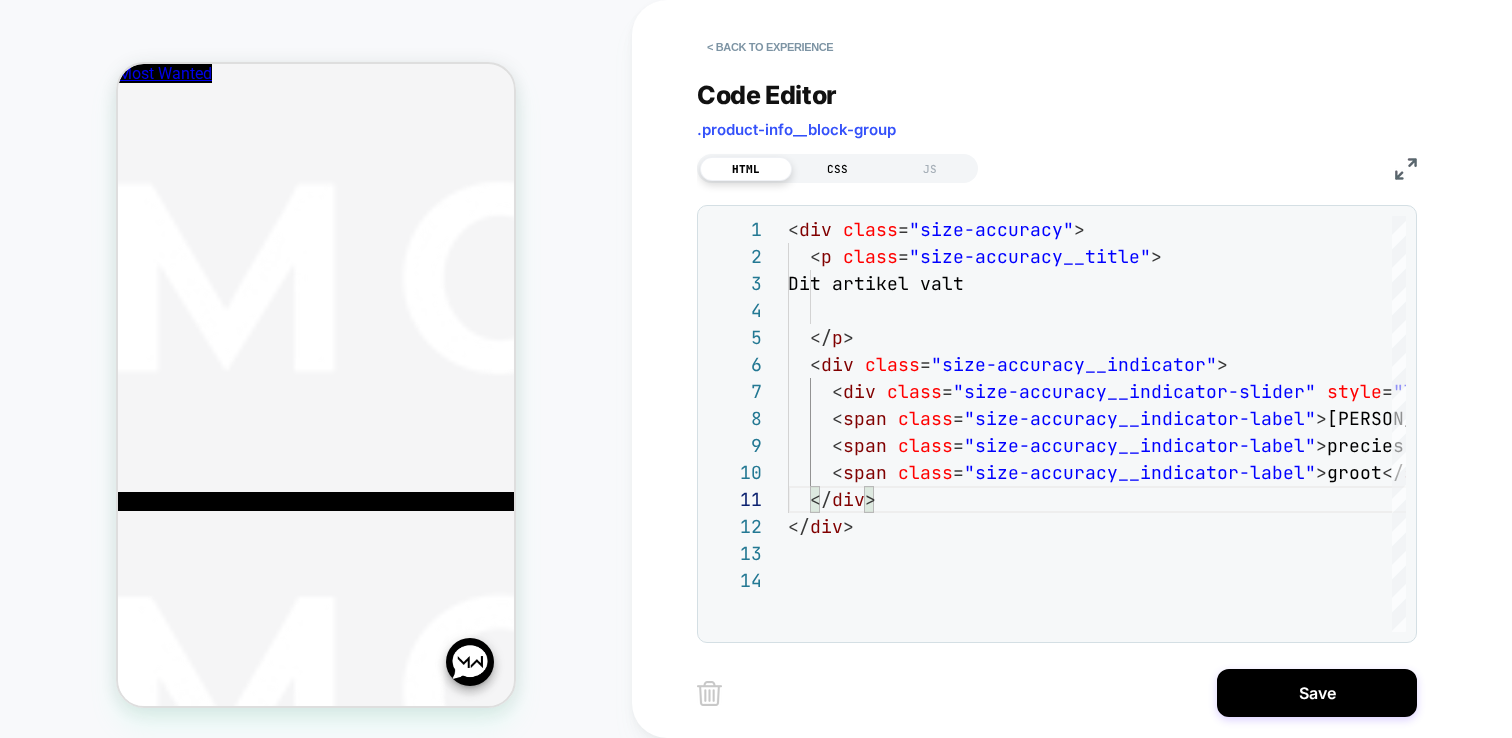 type on "******
******" 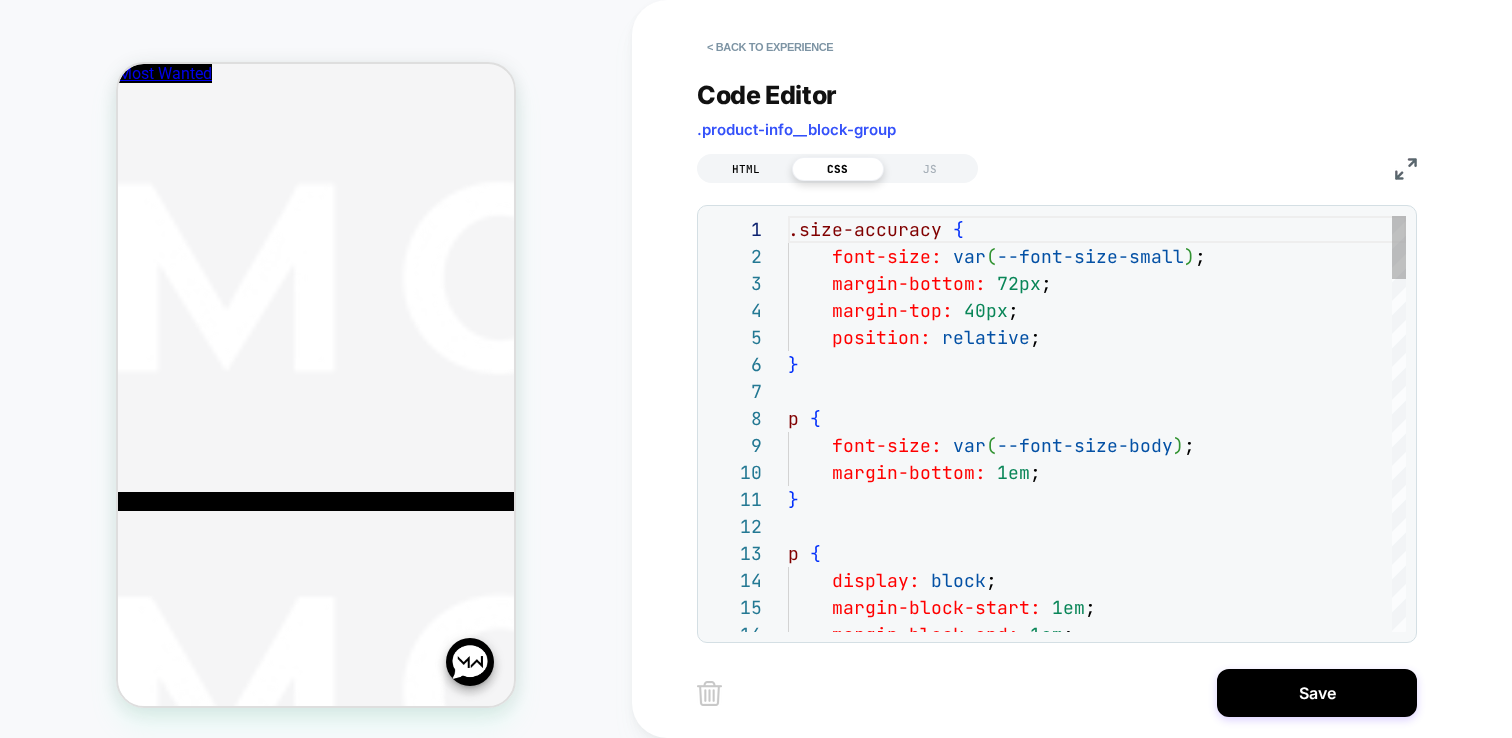 scroll, scrollTop: 270, scrollLeft: 0, axis: vertical 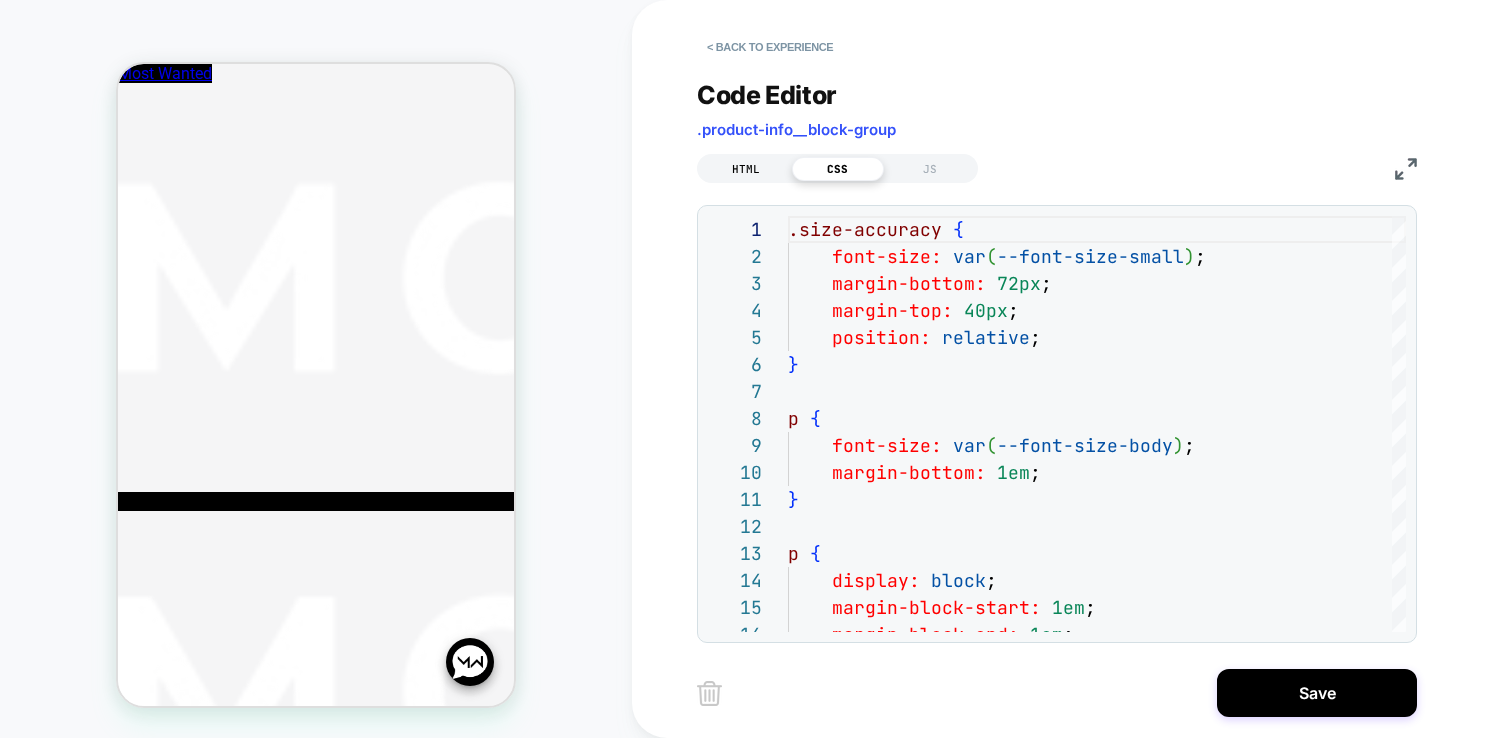 click on "HTML" at bounding box center (746, 169) 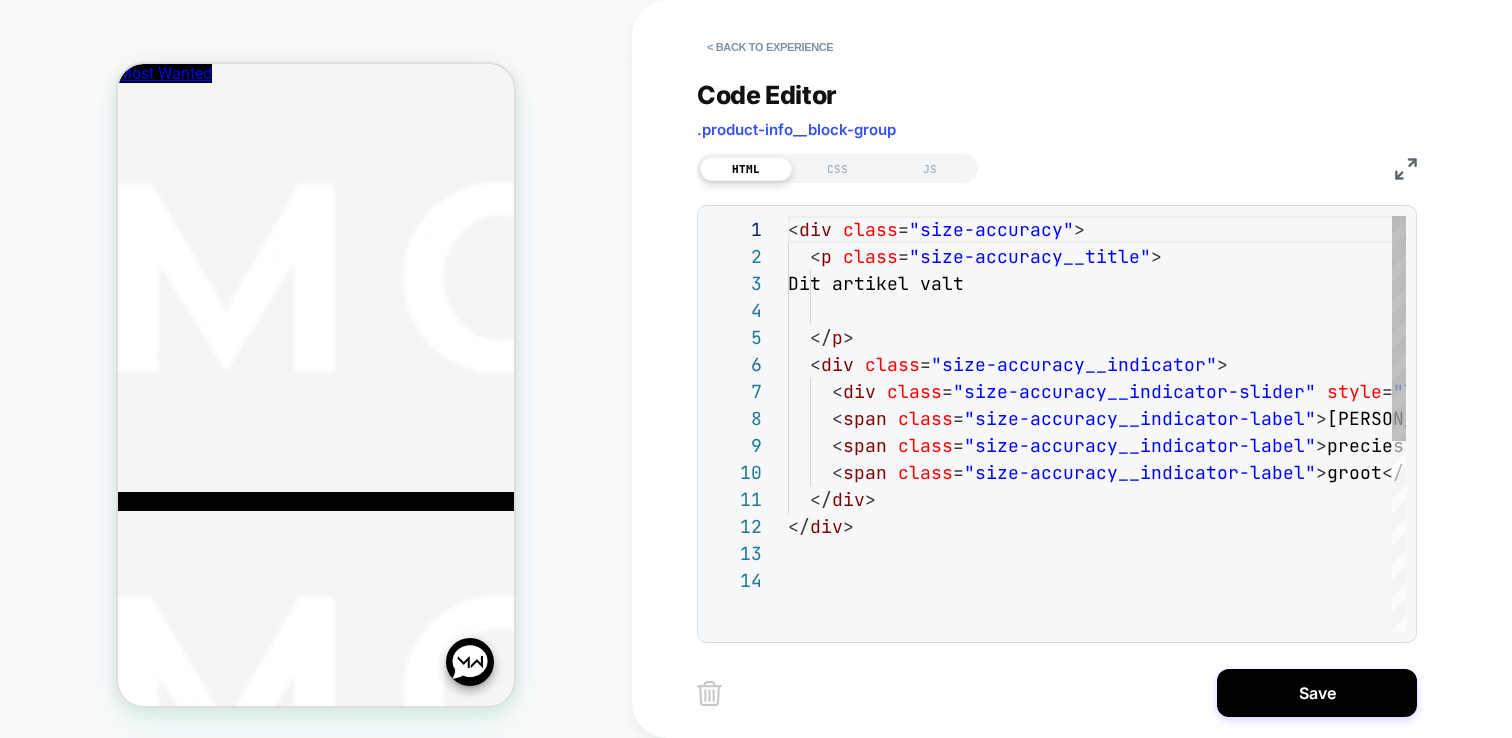 scroll, scrollTop: 270, scrollLeft: 0, axis: vertical 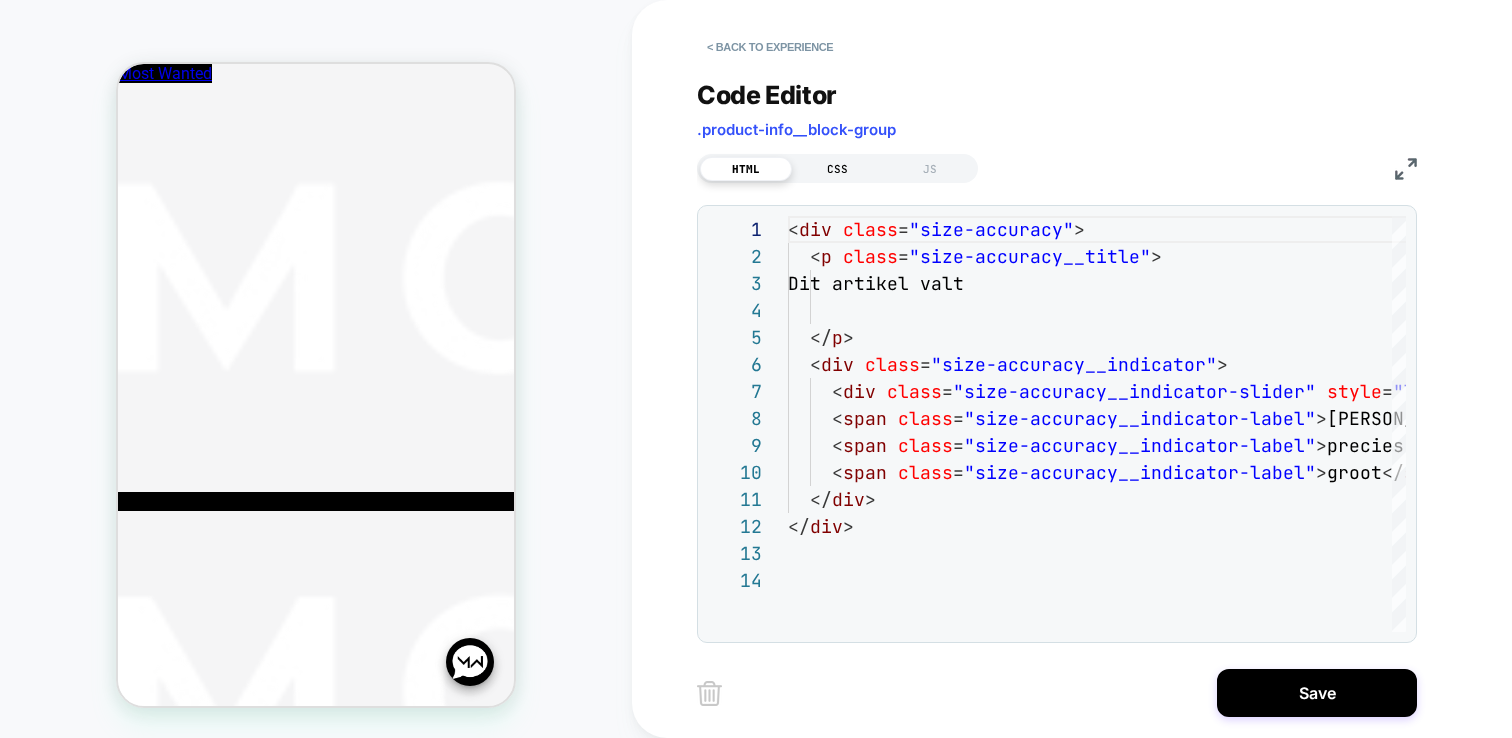 click on "CSS" at bounding box center (838, 169) 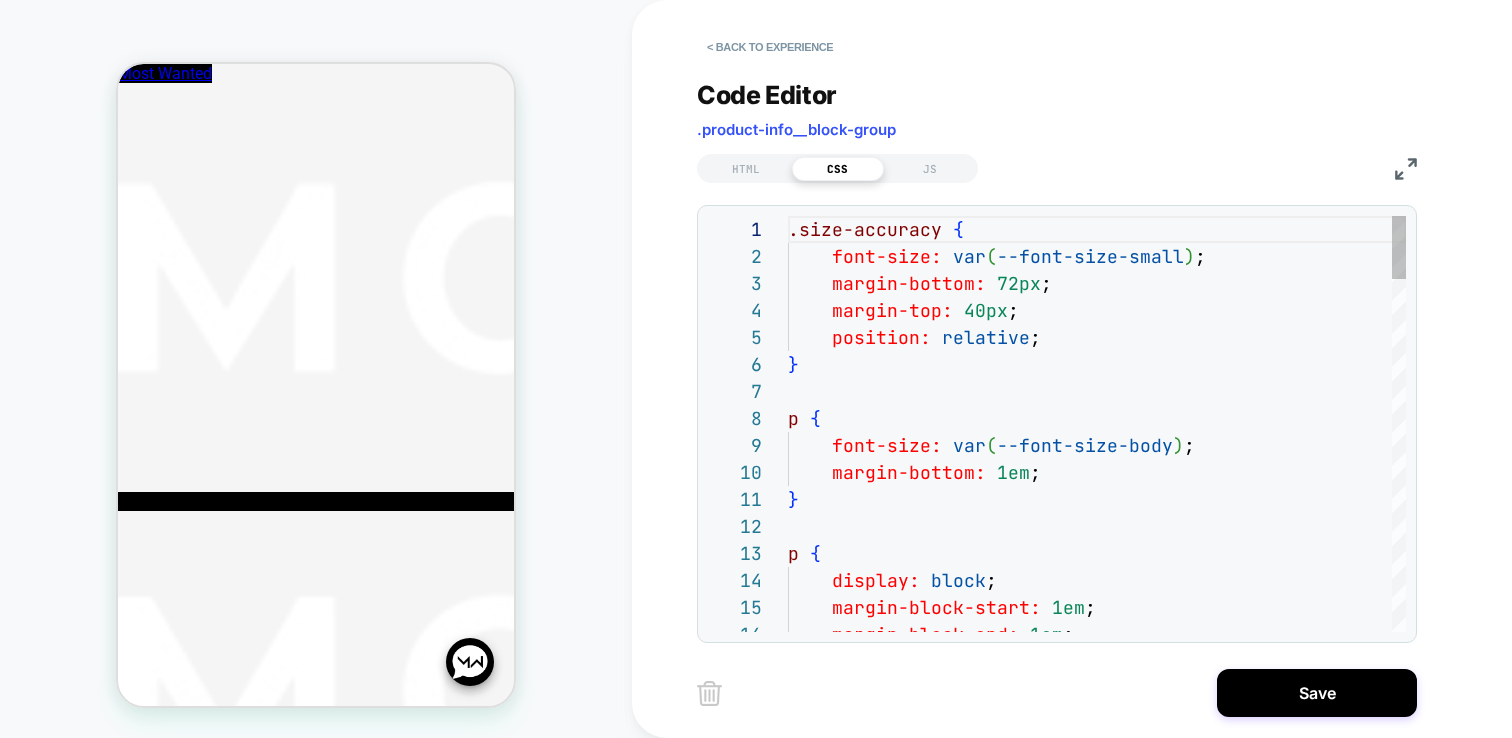 scroll, scrollTop: 270, scrollLeft: 0, axis: vertical 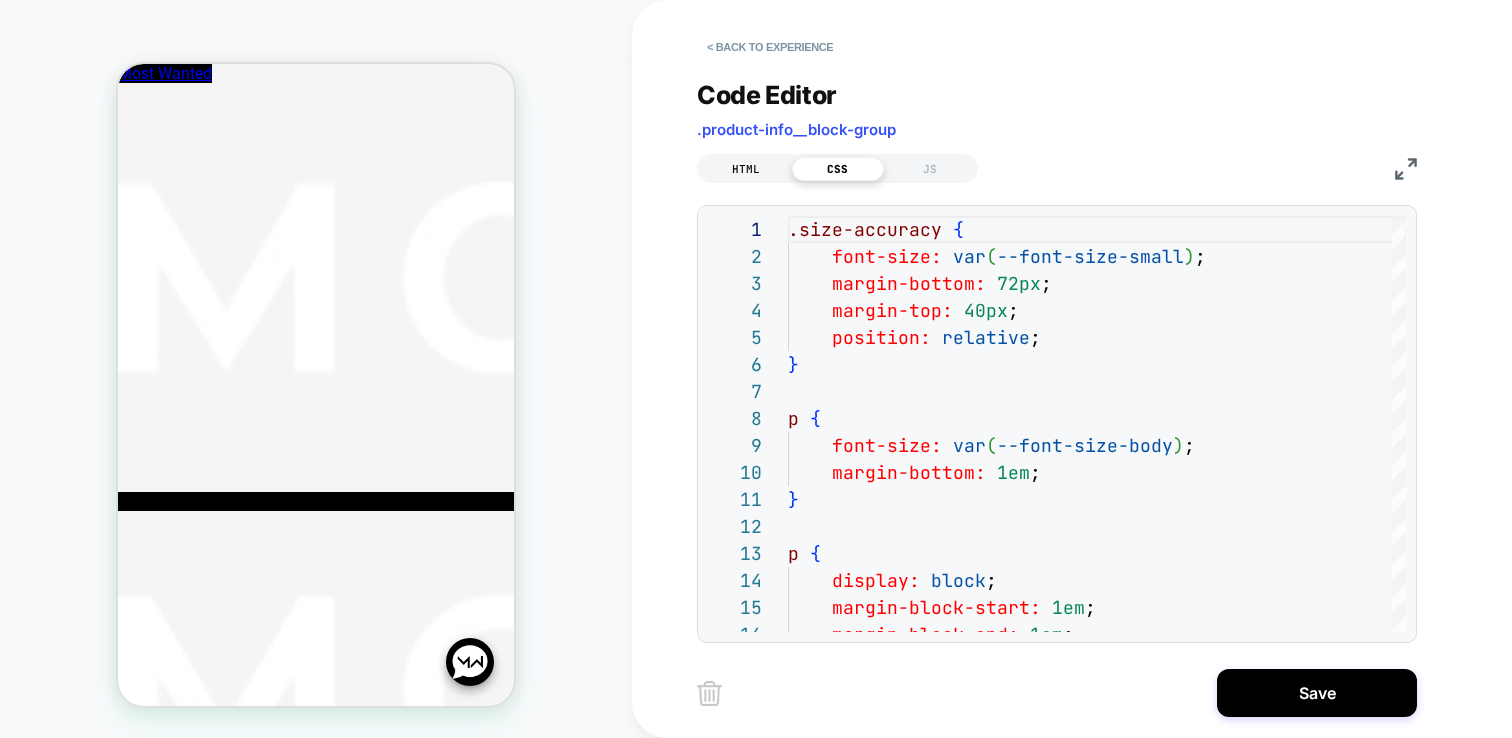 click on "HTML" at bounding box center (746, 169) 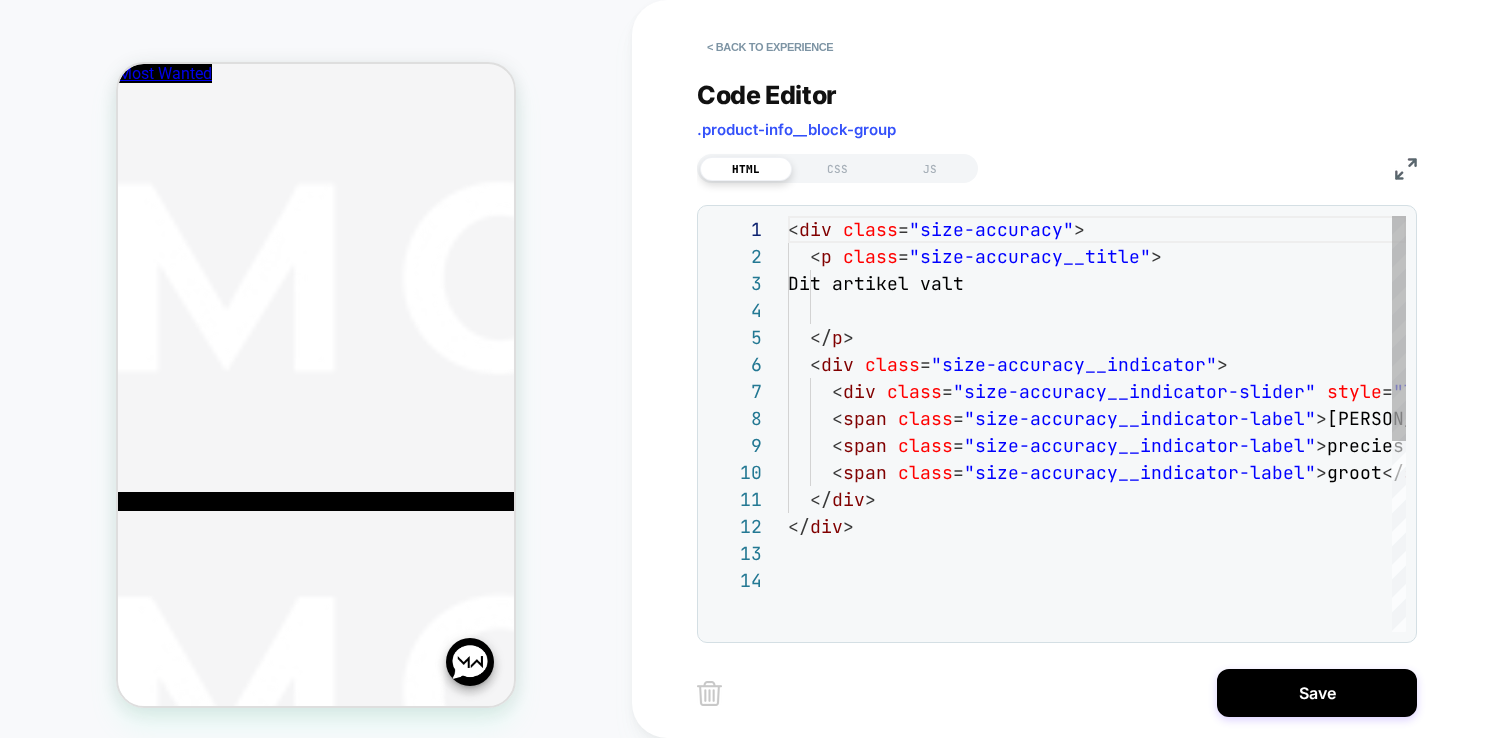 scroll, scrollTop: 270, scrollLeft: 0, axis: vertical 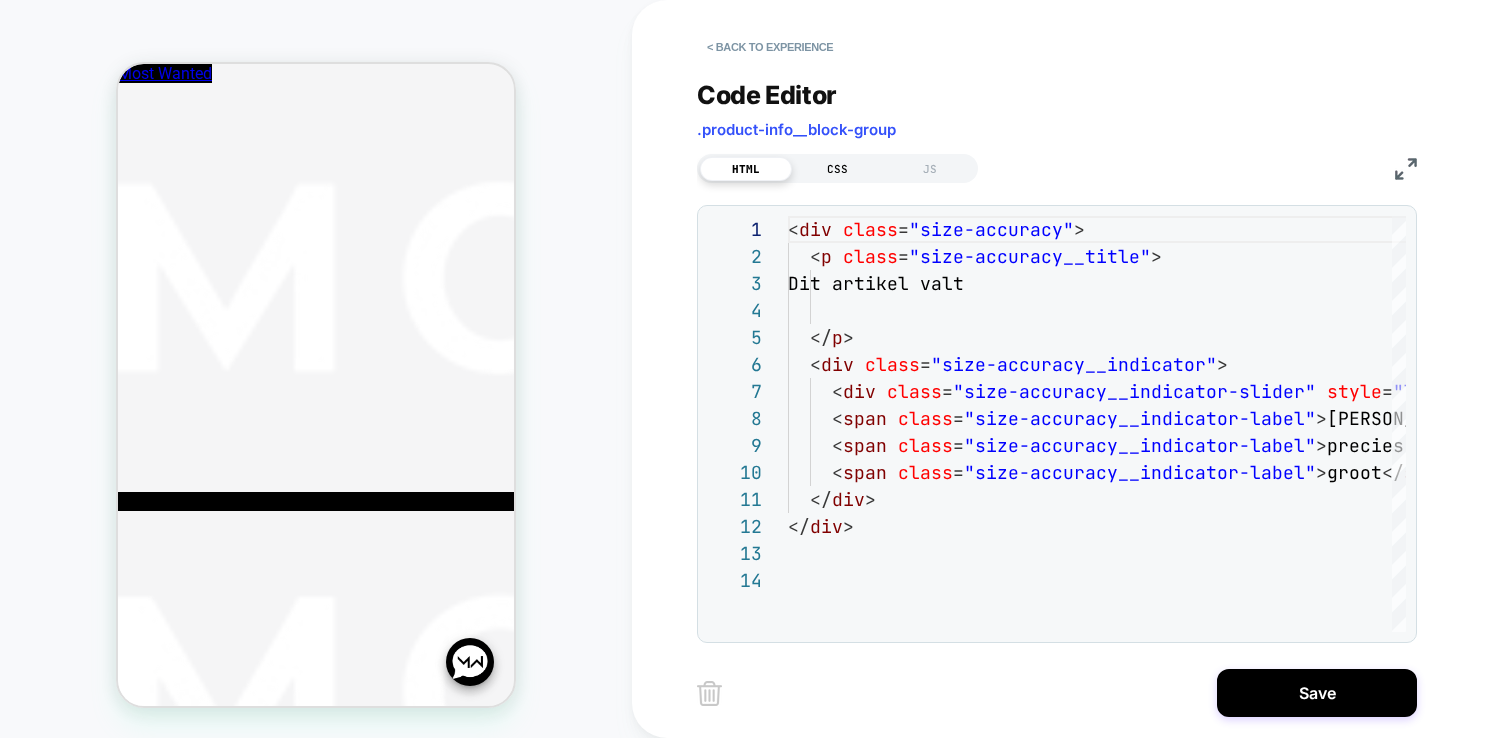 click on "CSS" at bounding box center (838, 169) 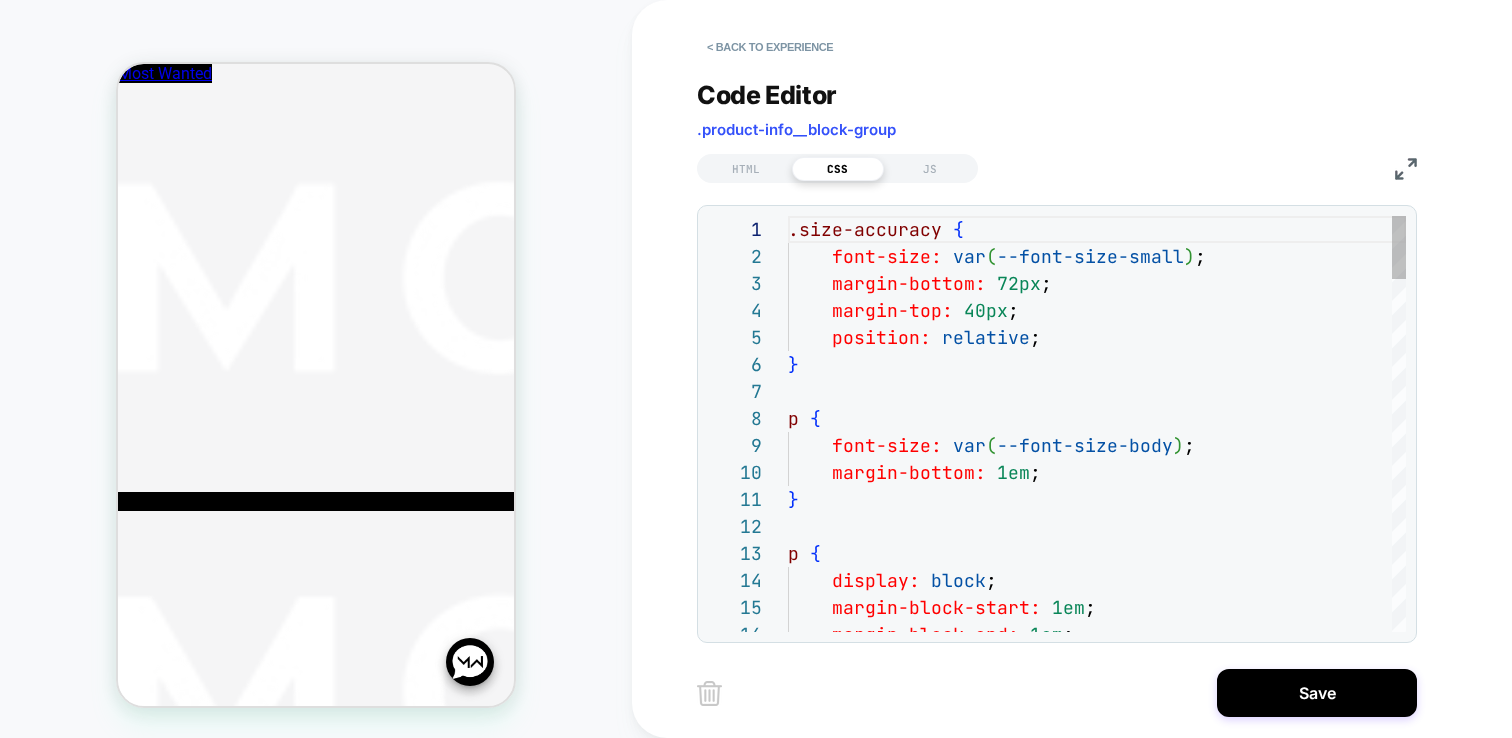 click on ".size-accuracy   {      font-size:   var ( --font-size-small ) ;      margin-bottom:   72px ;      margin-top:   40px ;      position:   relative ; } p   {      font-size:   var ( --font-size-body ) ;      margin-bottom:   1em ; } p   {      display:   block ;      margin-block-start:   1em ;      margin-block-end:   1em ;" at bounding box center (1097, 1585) 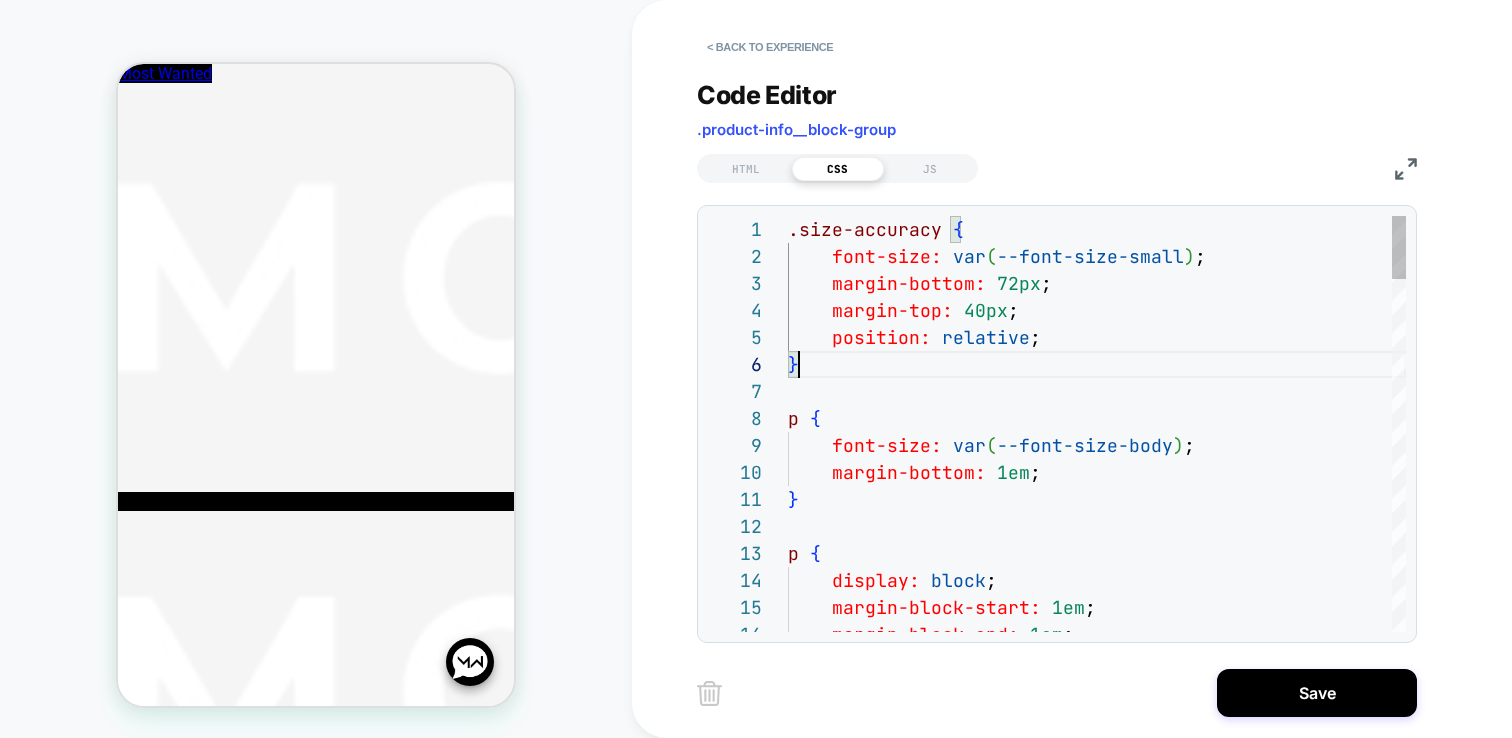 type on "**********" 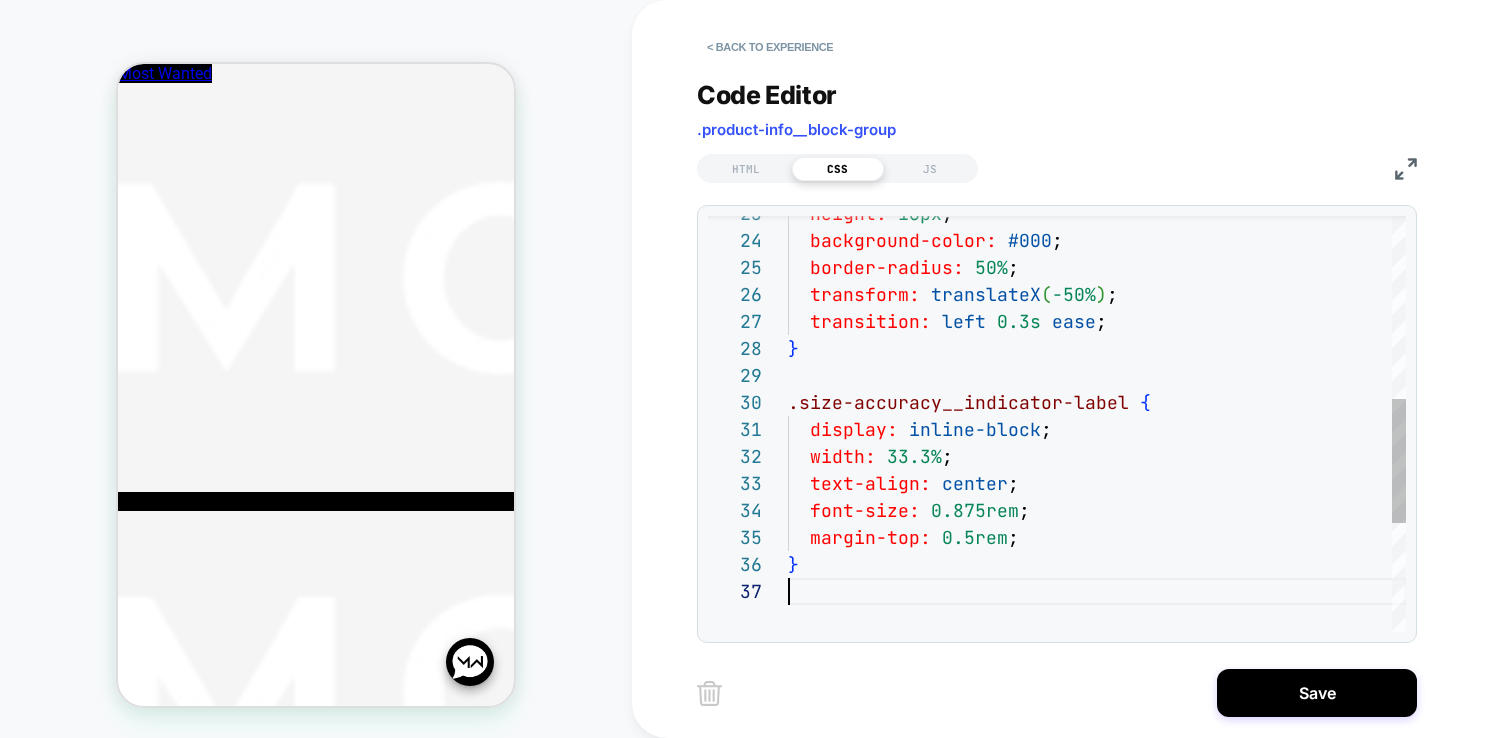 scroll, scrollTop: 162, scrollLeft: 0, axis: vertical 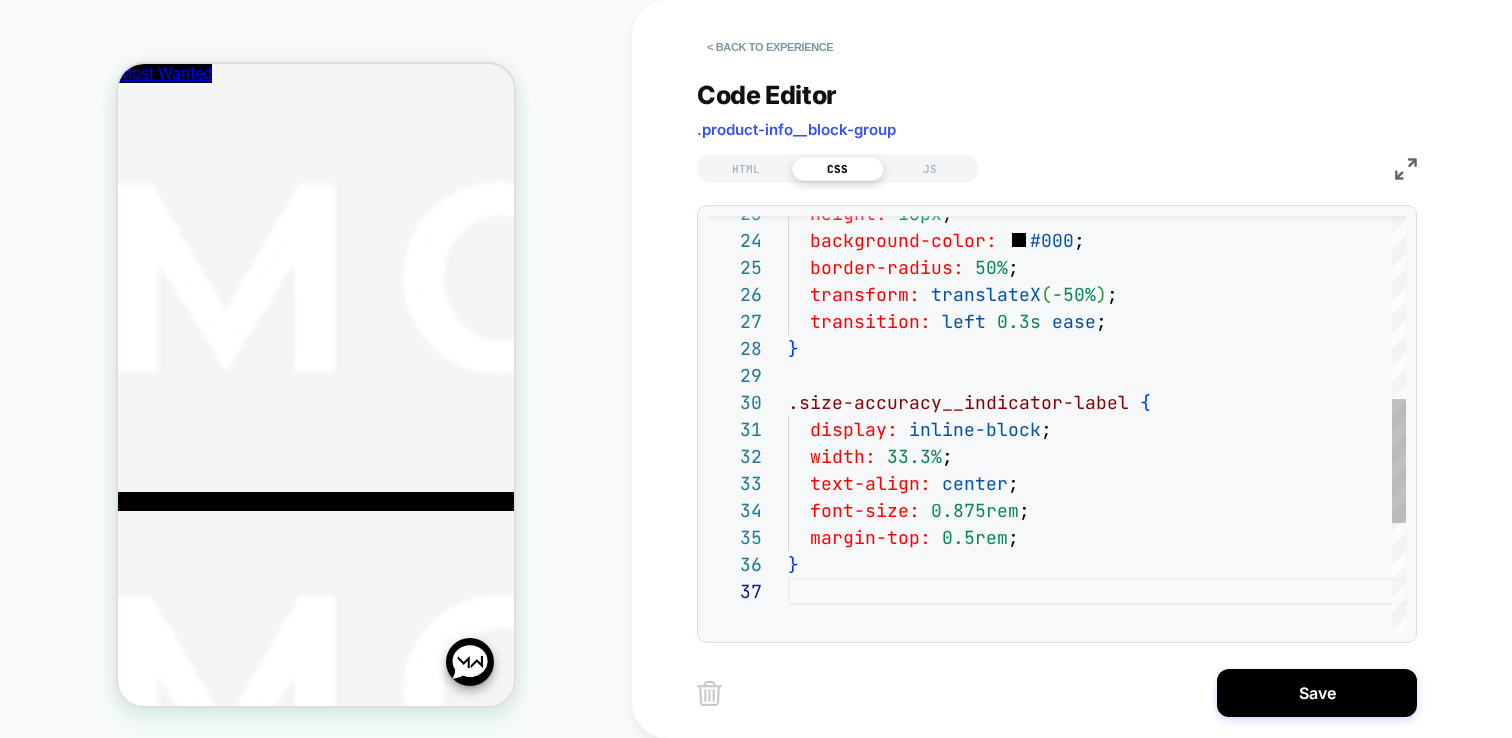 click on "height:   16px ;    background-color:     #000 ;    border-radius:   50% ;    transform:   translateX ( -50% ) ;    transition:   left   0.3s   ease ; } .size-accuracy__indicator-label   {    display:   inline-block ;    width:   33.3% ;    text-align:   center ;    font-size:   0.875rem ;    margin-top:   0.5rem ; }" at bounding box center [1097, 300] 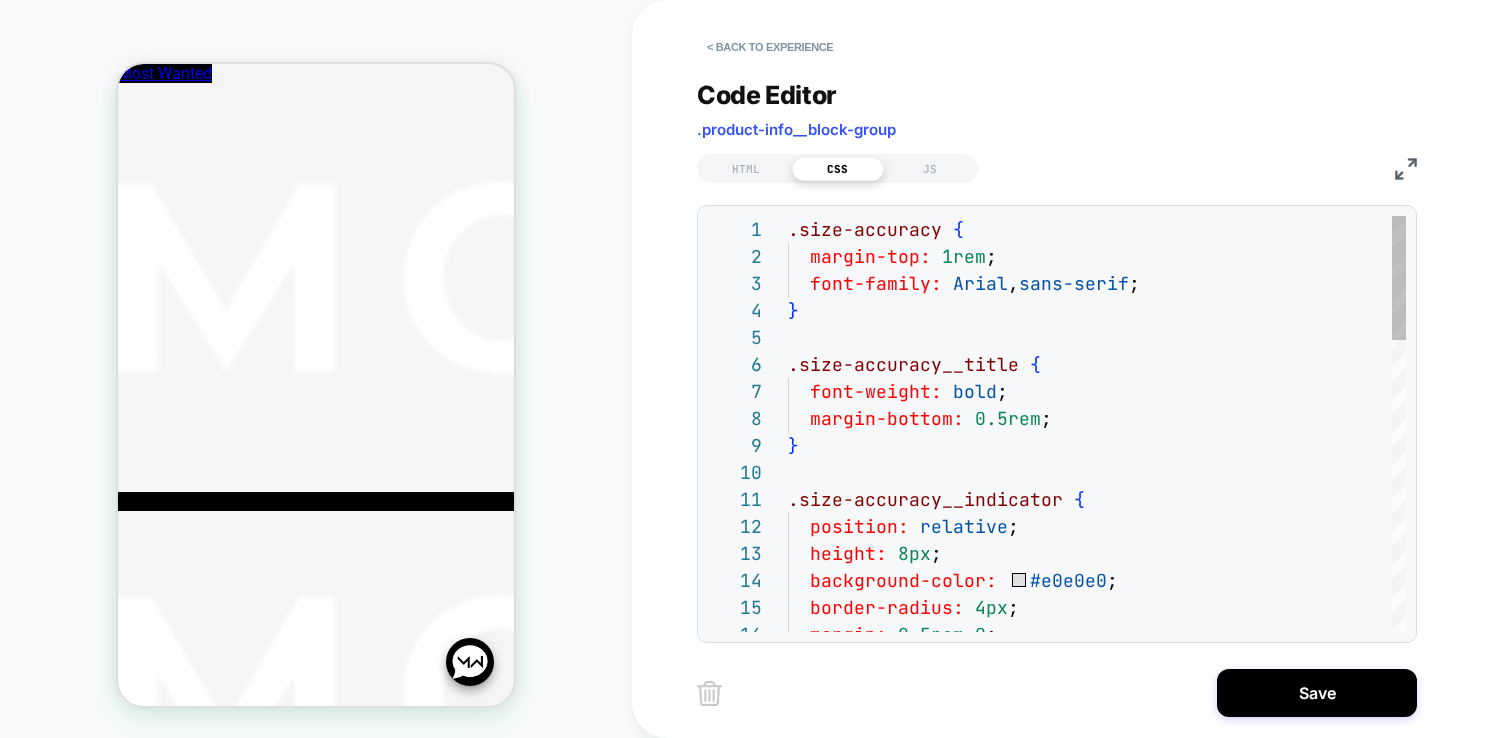 click on "background-color:     #e0e0e0 ;    border-radius:   4px ;    margin:   0.5rem   0 ; .size-accuracy__title   {    font-weight:   bold ;    margin-bottom:   0.5rem ; } .size-accuracy__indicator   {    position:   relative ;    height:   8px ; .size-accuracy   {    margin-top:   1rem ;    font-family:   Arial ,  sans-serif ; }" at bounding box center (1097, 910) 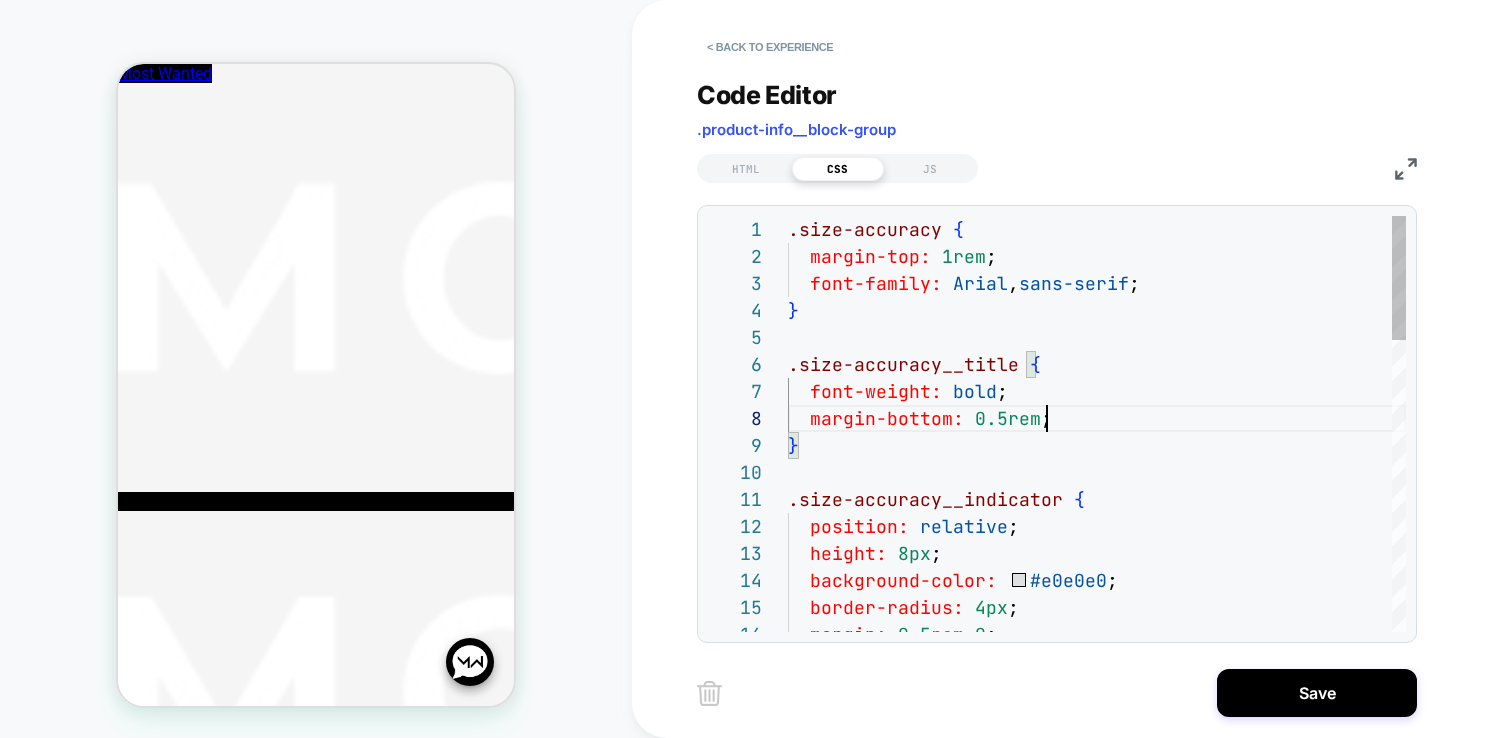 type on "**********" 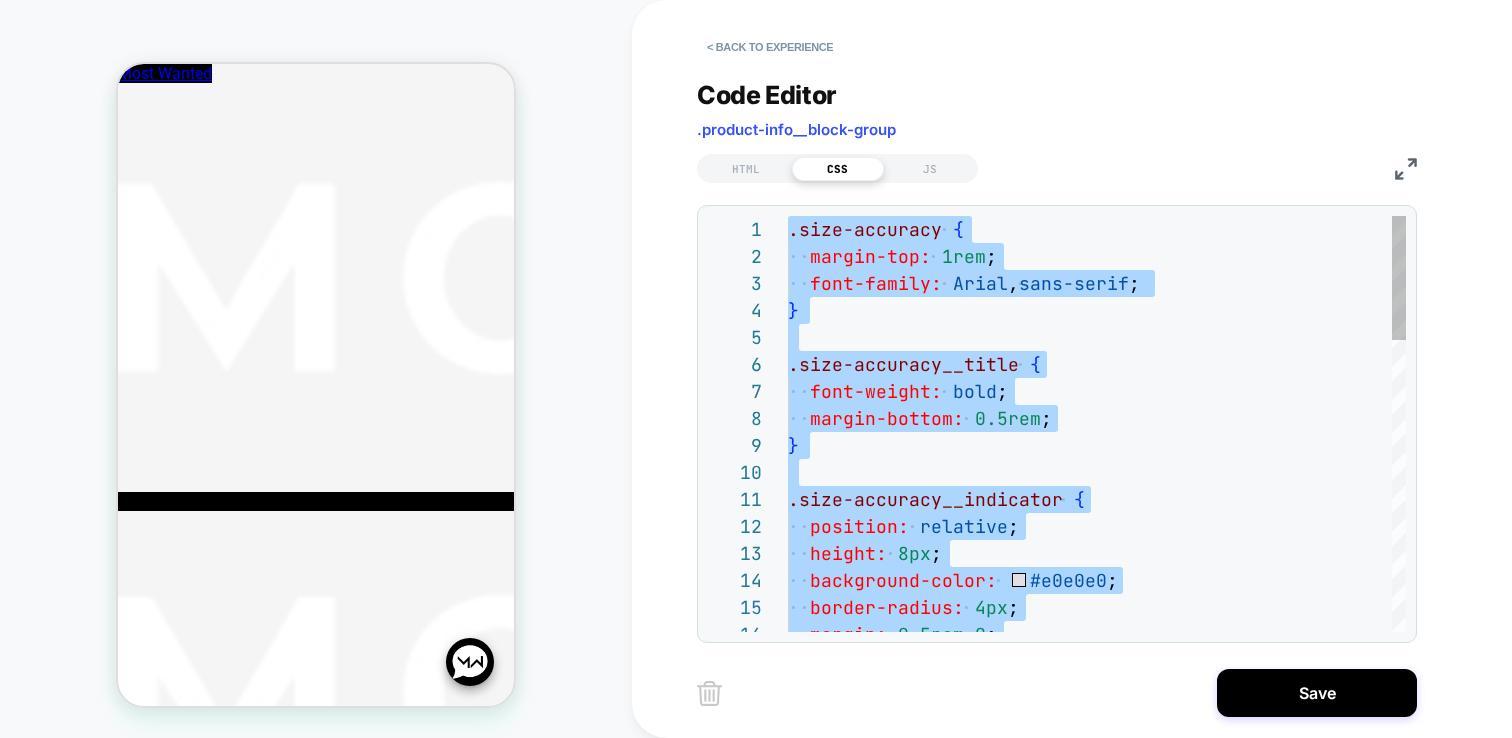 scroll, scrollTop: 0, scrollLeft: 0, axis: both 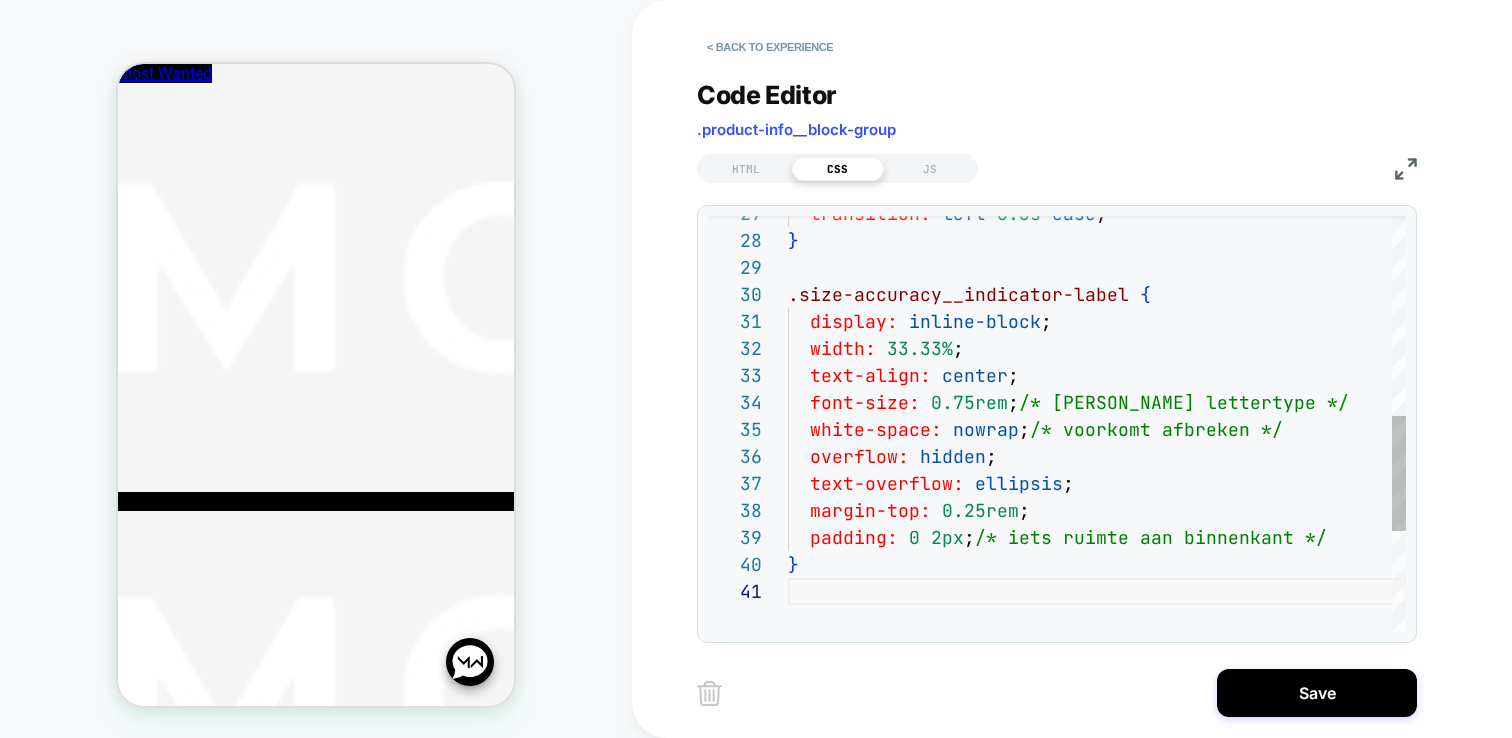 type on "**********" 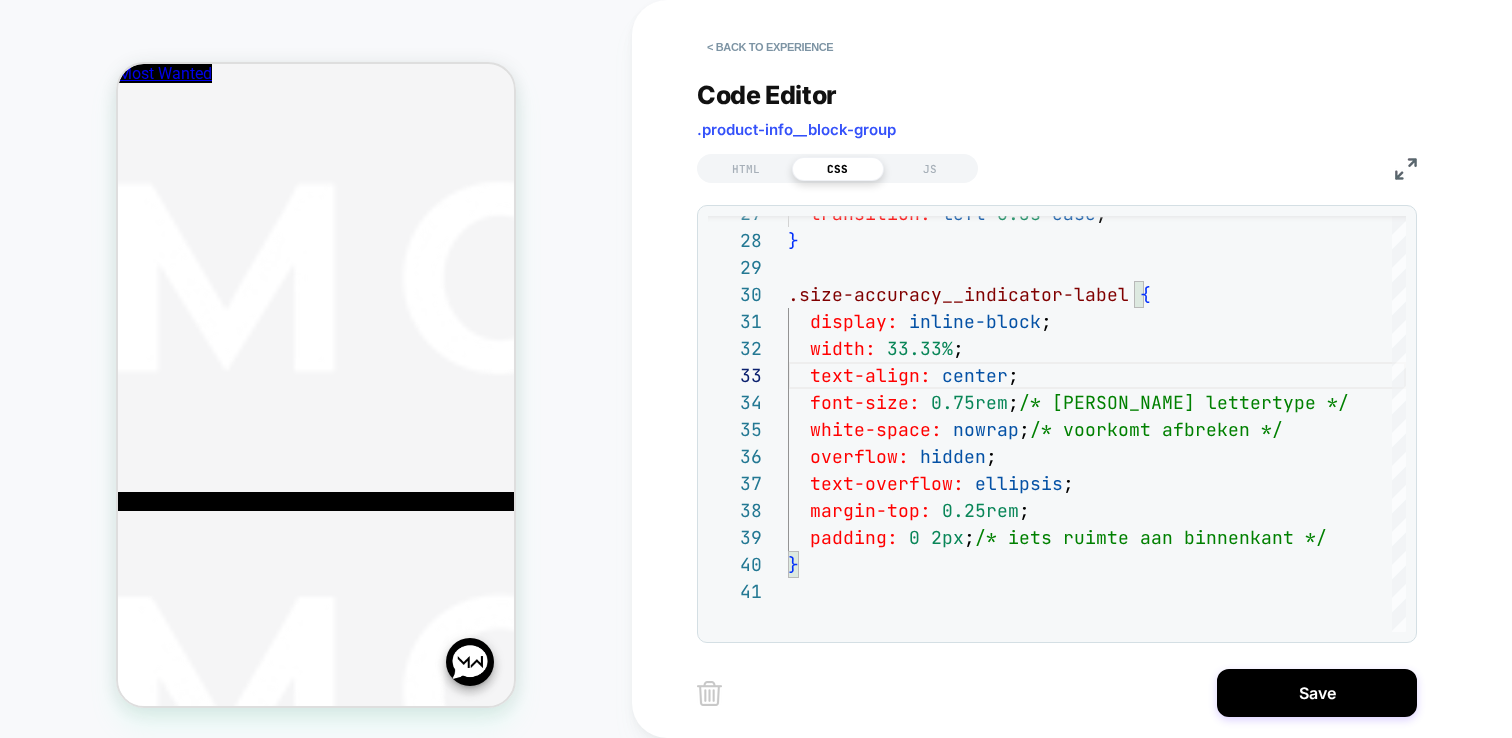 click on "Save" at bounding box center (1057, 693) 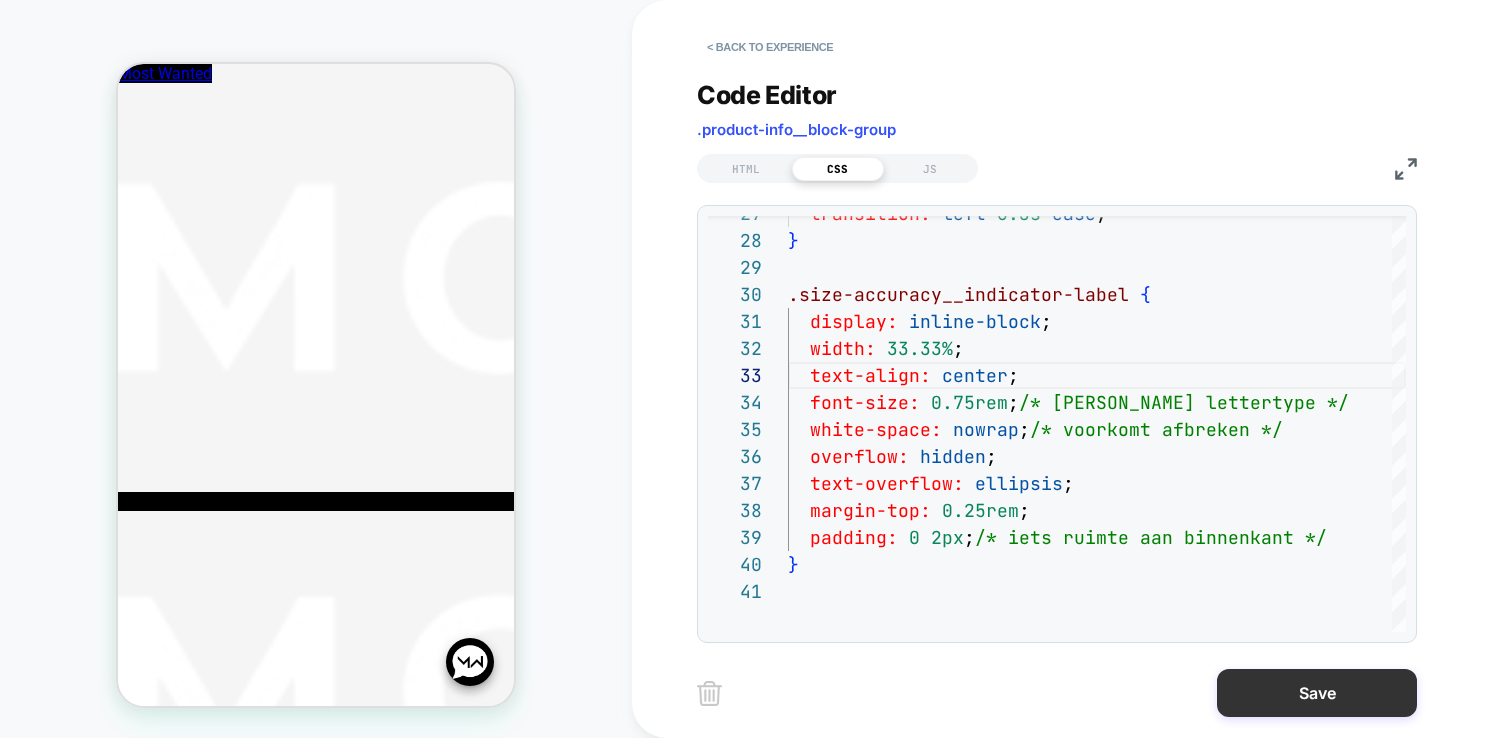 click on "Save" at bounding box center (1317, 693) 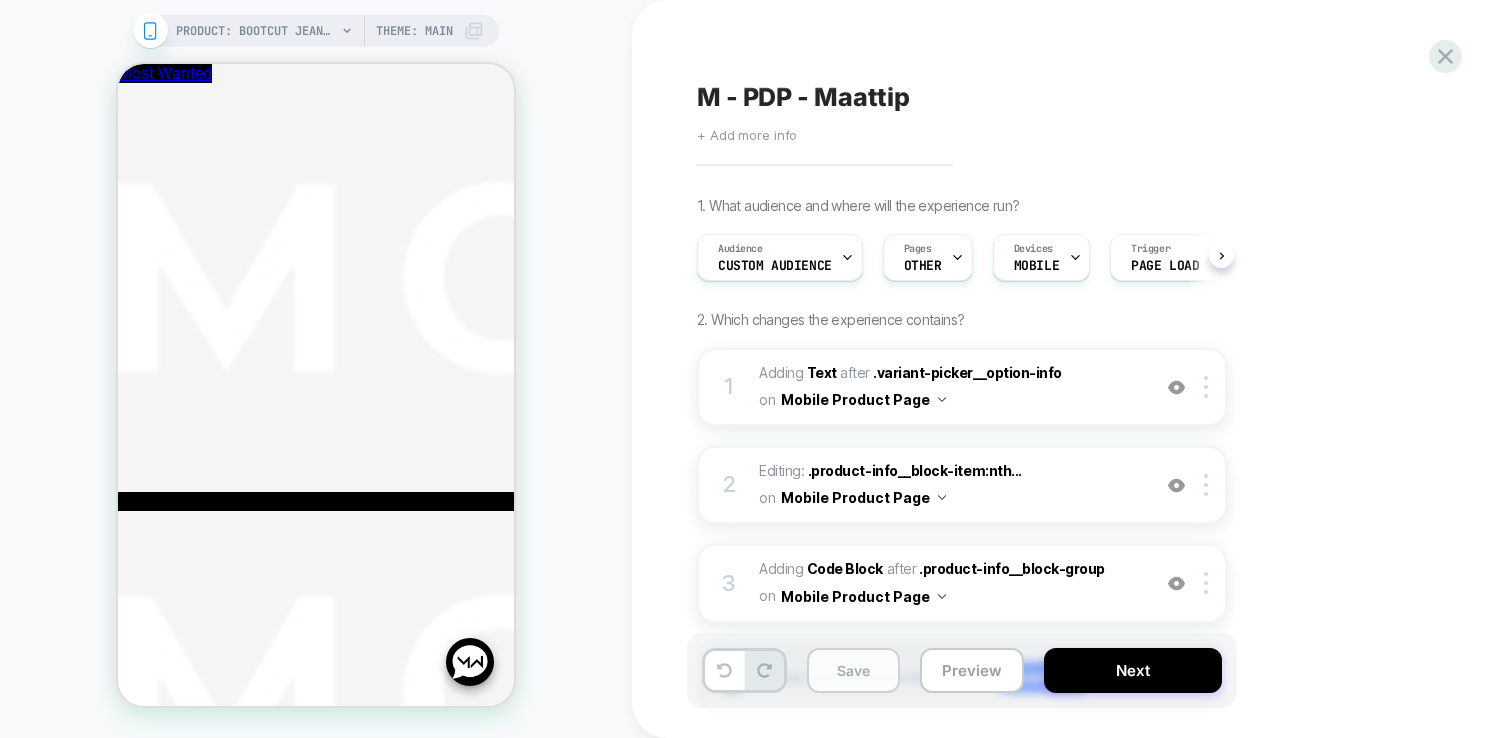 scroll, scrollTop: 0, scrollLeft: 1, axis: horizontal 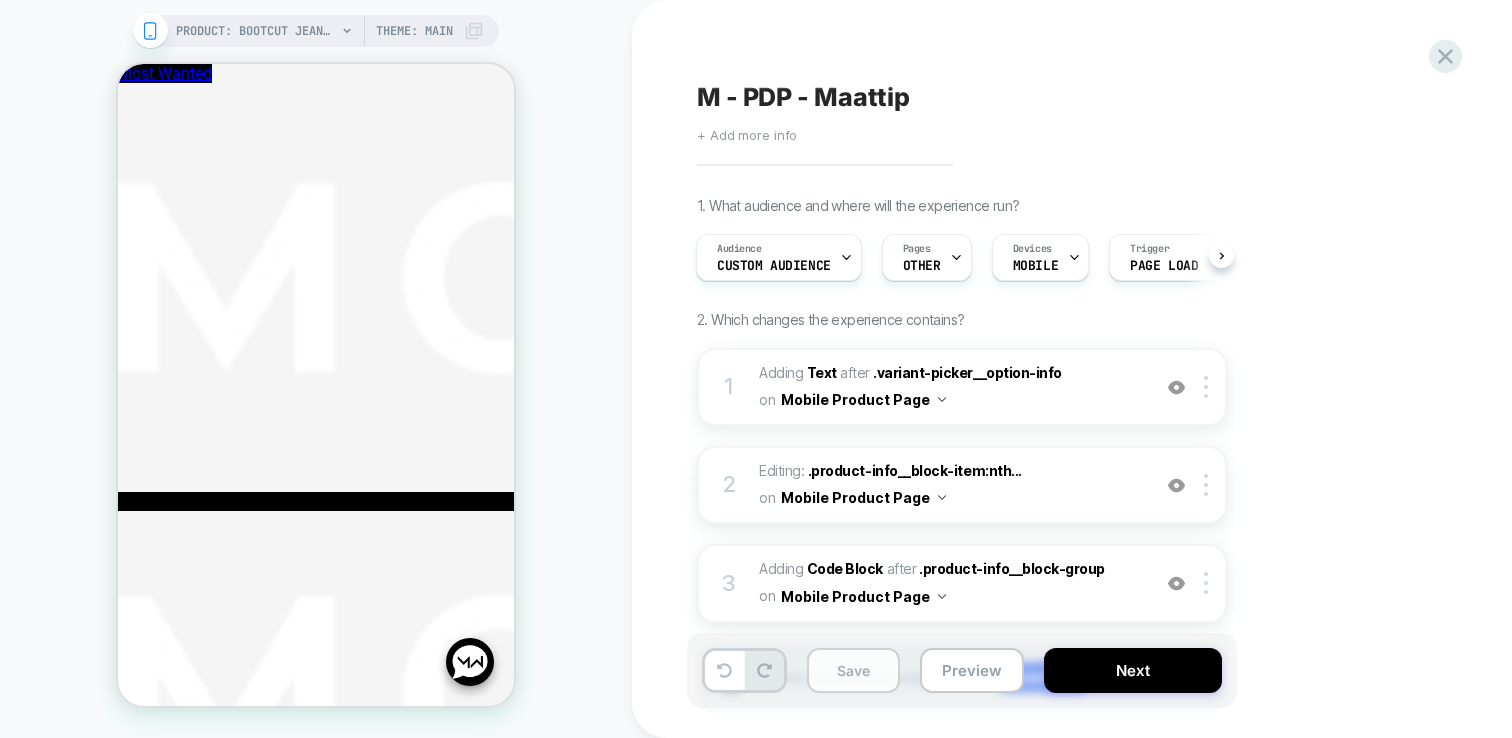 click on "Save" at bounding box center (853, 670) 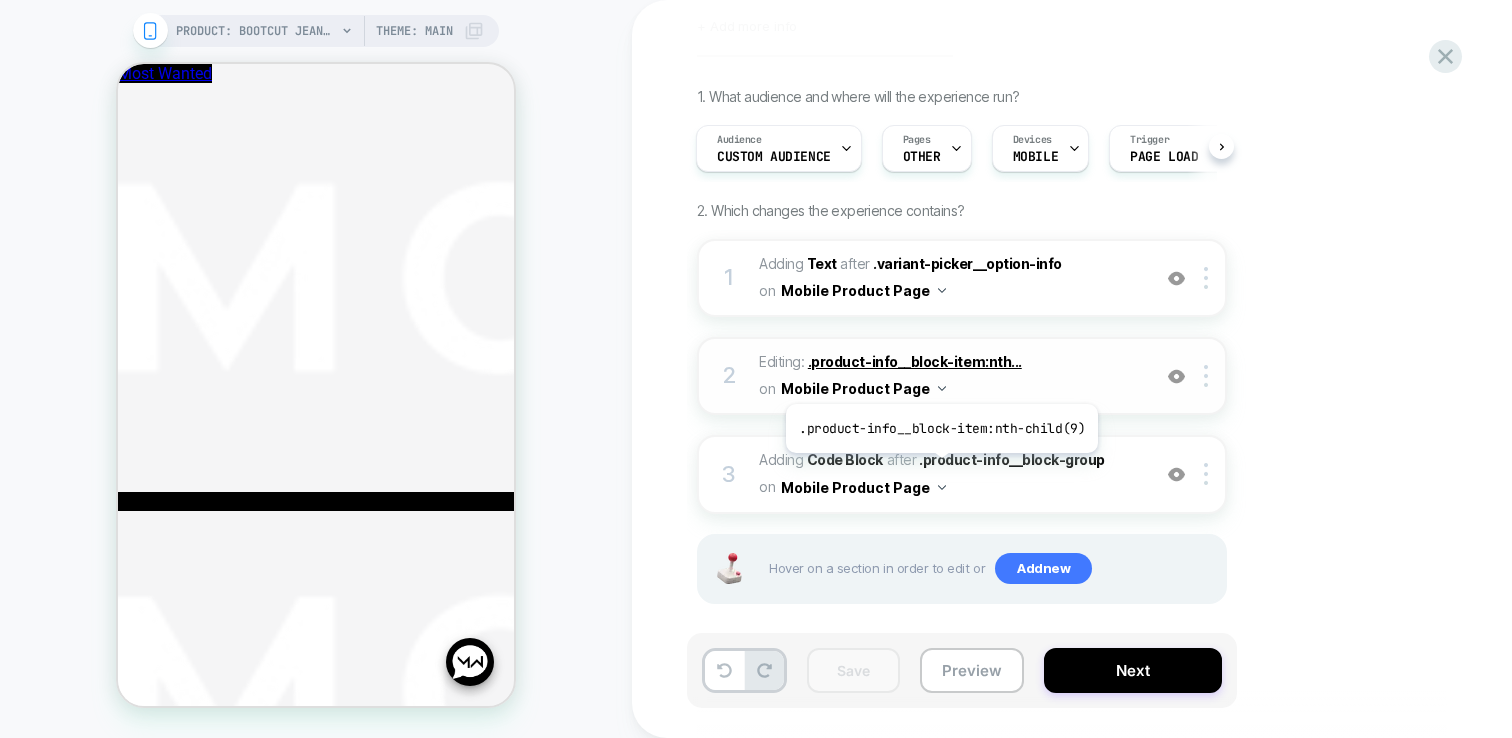 scroll, scrollTop: 124, scrollLeft: 0, axis: vertical 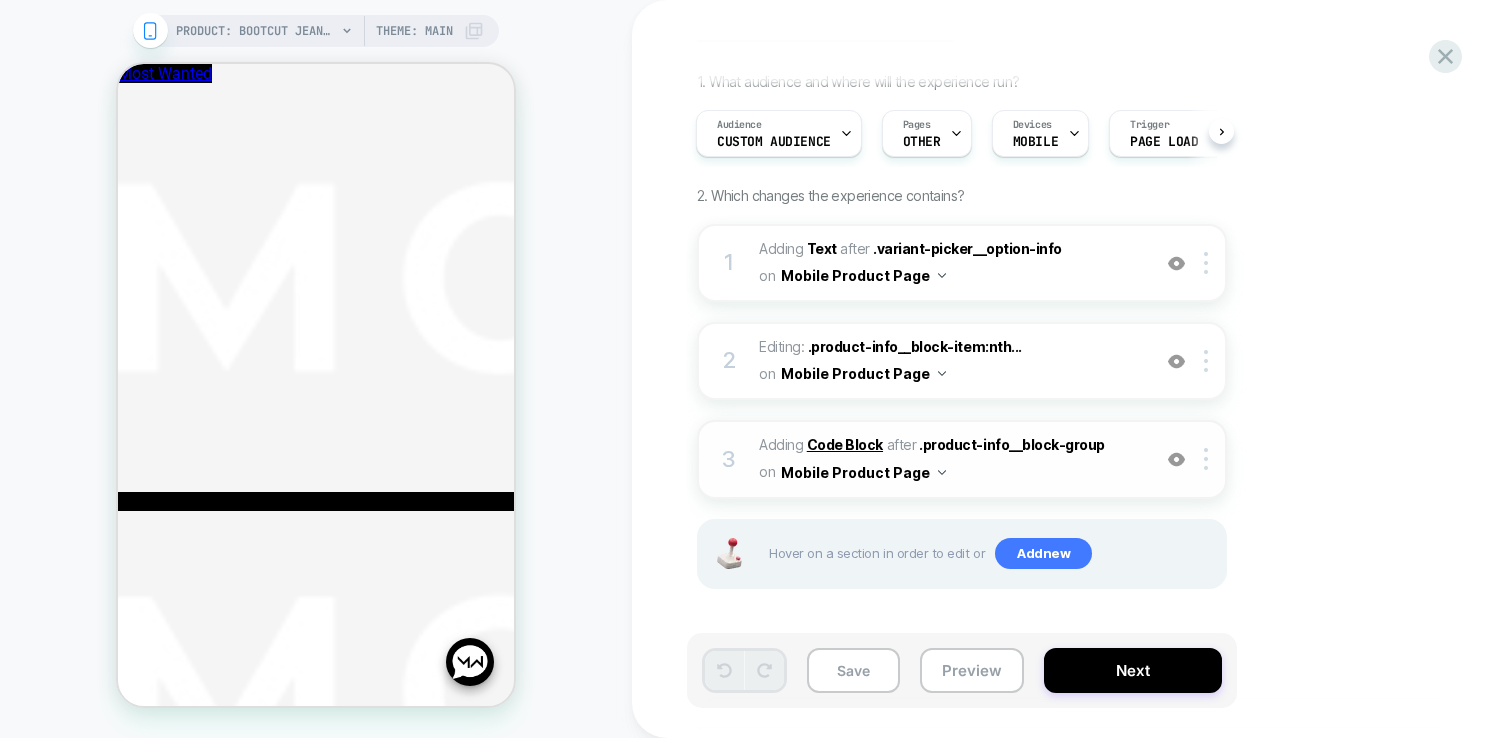 click on "Code Block" at bounding box center (845, 444) 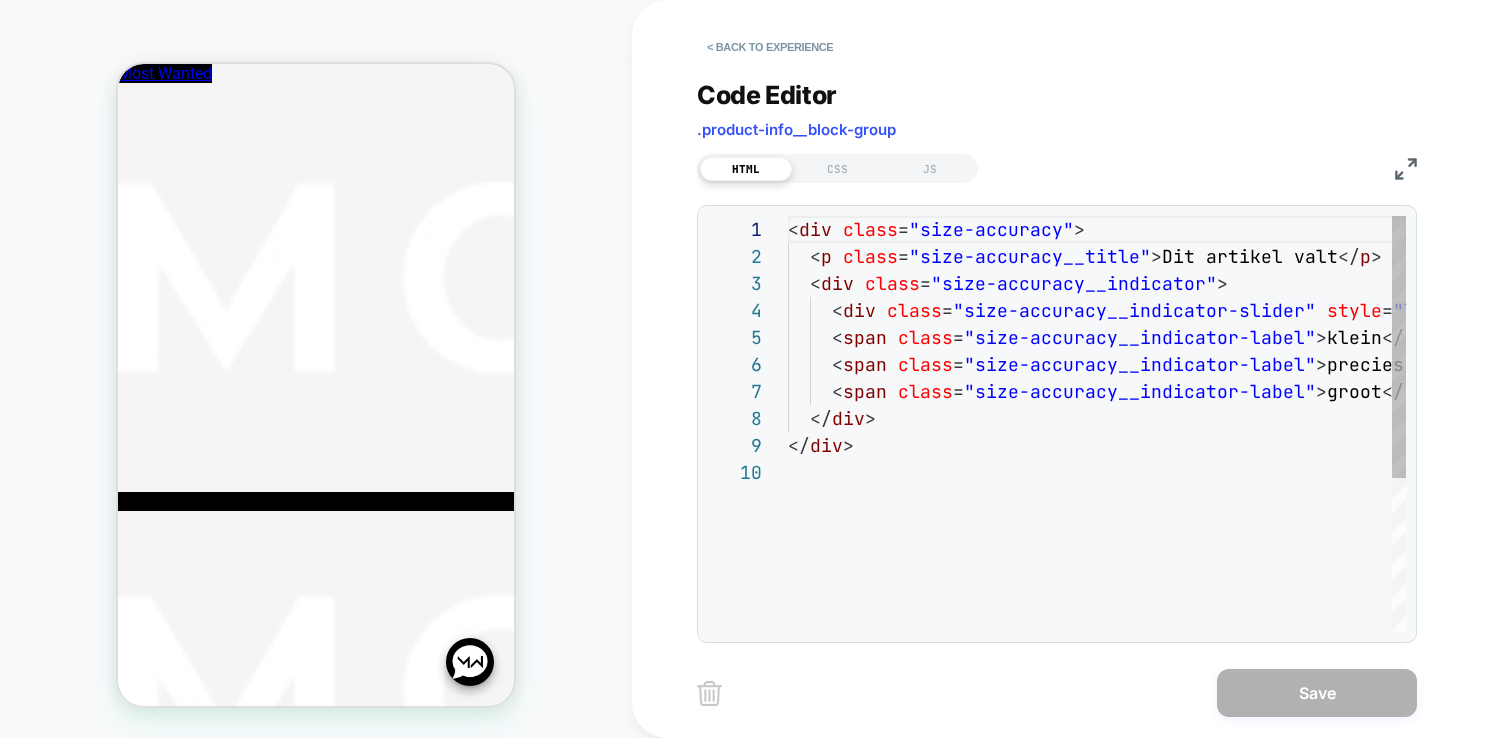 scroll, scrollTop: 243, scrollLeft: 0, axis: vertical 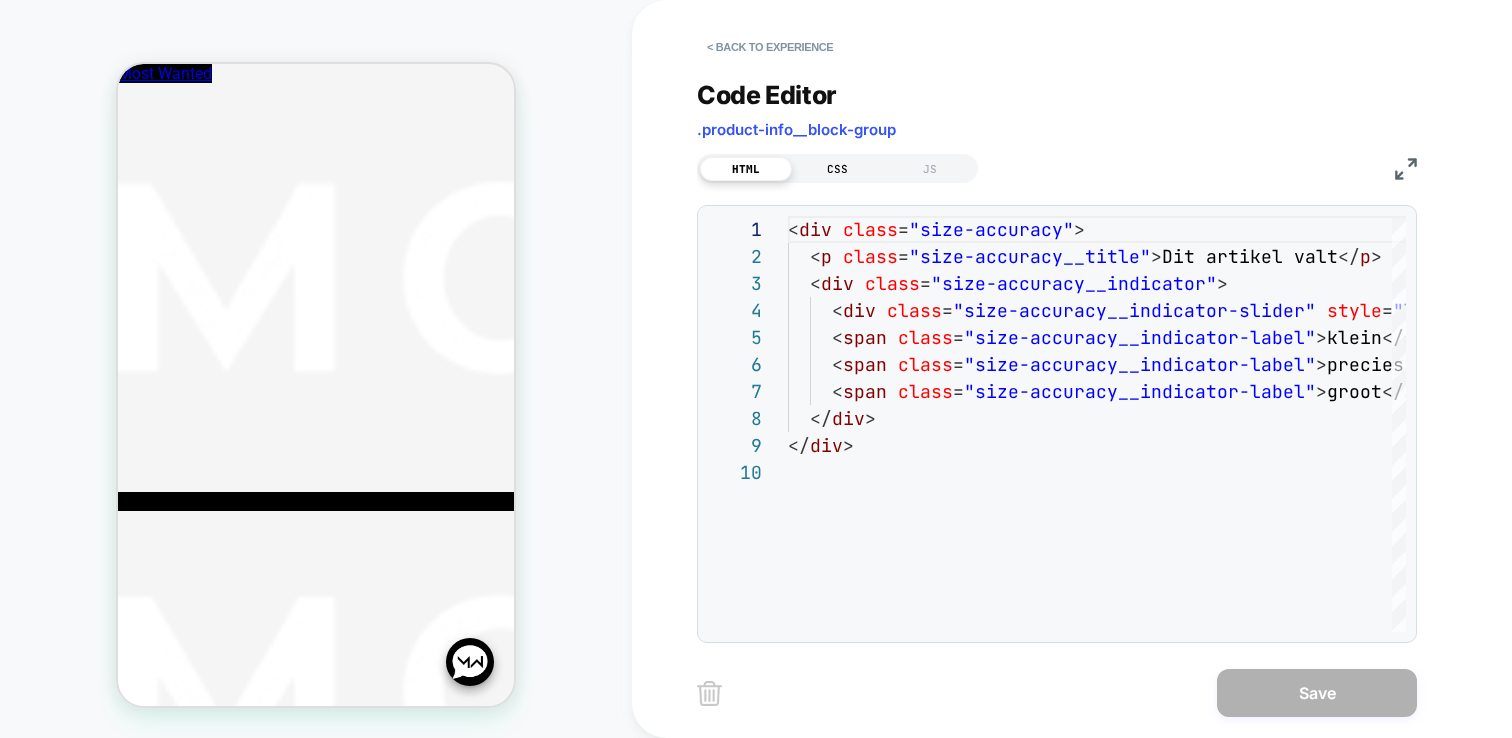 click on "CSS" at bounding box center (838, 169) 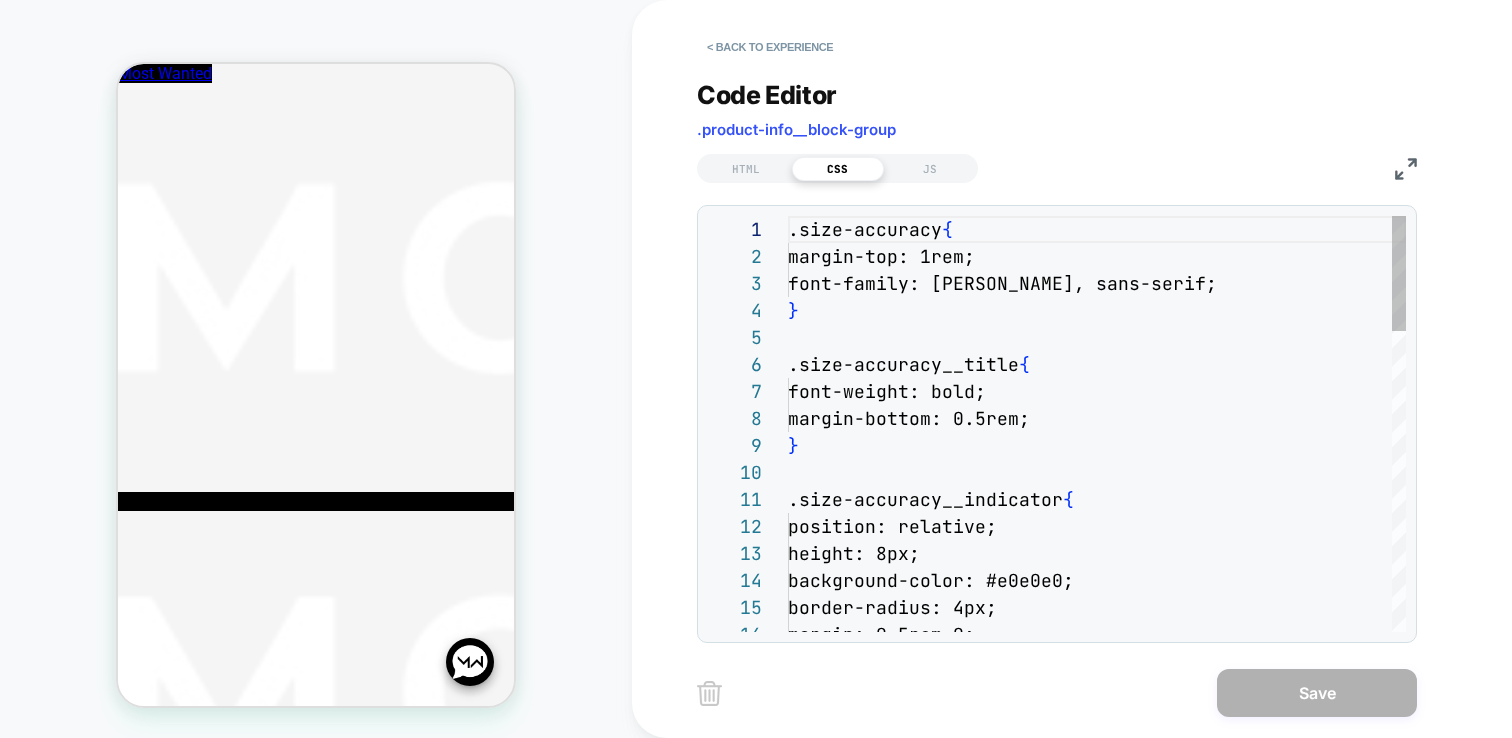scroll, scrollTop: 270, scrollLeft: 0, axis: vertical 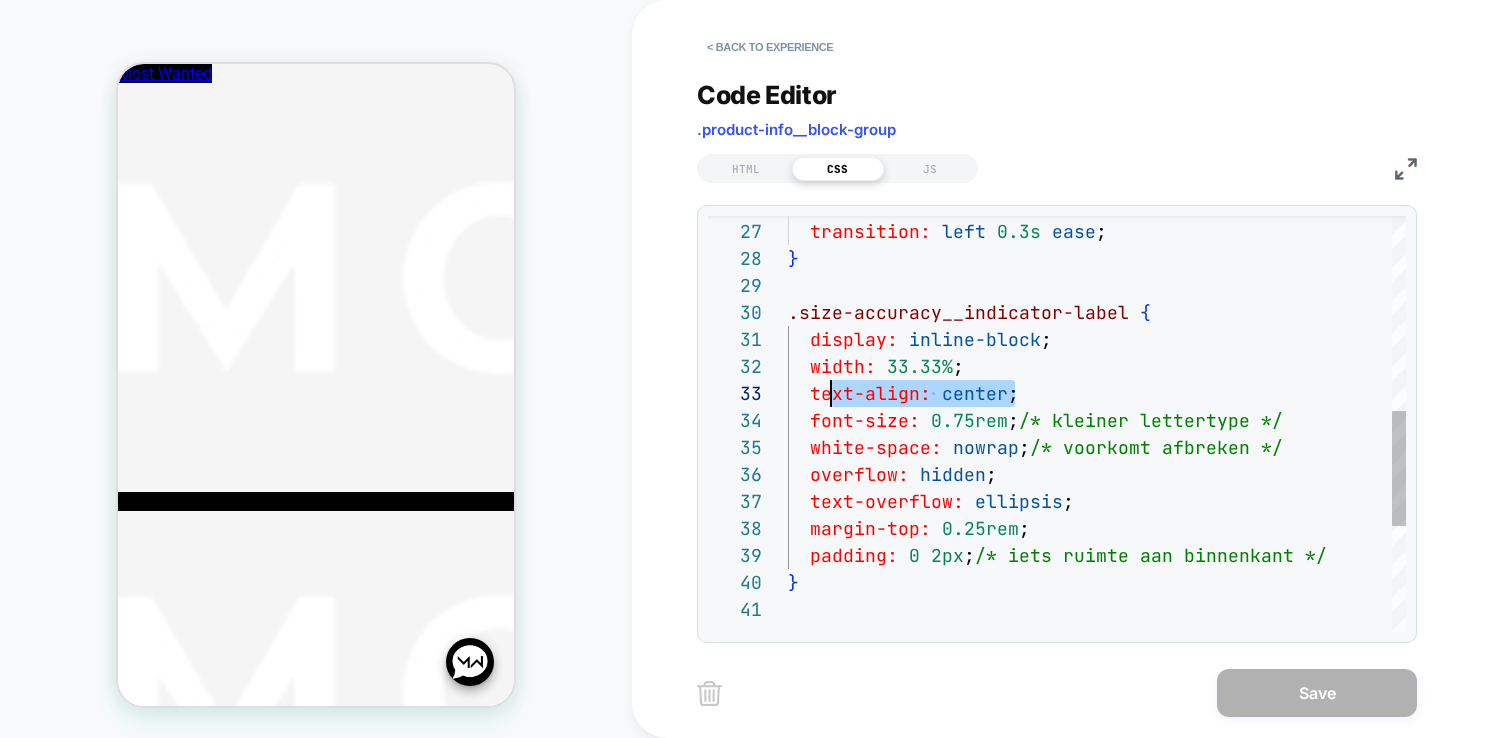 drag, startPoint x: 1013, startPoint y: 394, endPoint x: 799, endPoint y: 396, distance: 214.00934 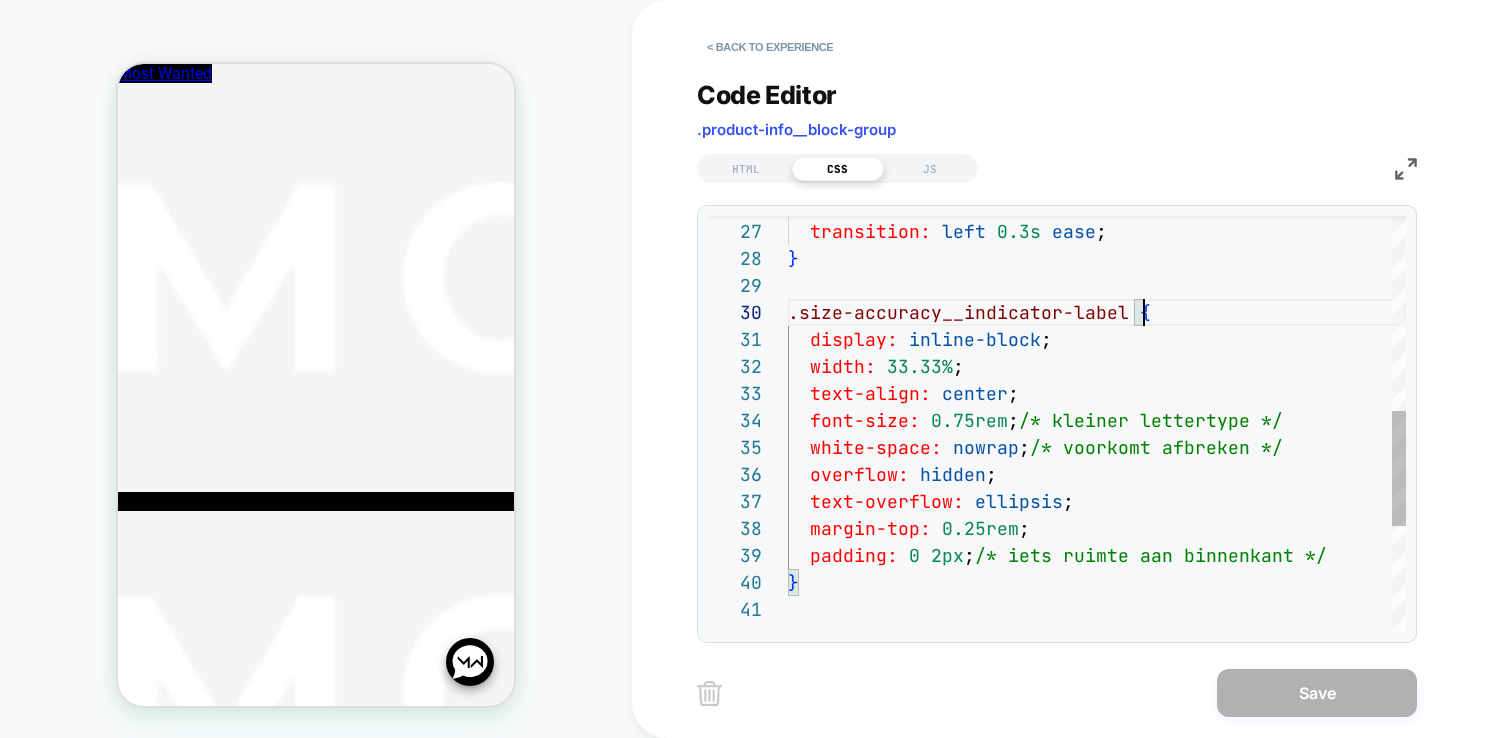 click on ".size-accuracy__indicator-label   {    display:   inline-block ;    width:   33.33% ;    text-align:   center ;    font-size:   0.75rem ;  /* kleiner lettertype */    white-space:   nowrap ;  /* voorkomt afbreken */    overflow:   hidden ;    text-overflow:   ellipsis ;    margin-top:   0.25rem ;    padding:   0   2px ;  /* iets ruimte aan binnenkant */ } }    transform:   translateX ( -50% ) ;    transition:   left   0.3s   ease ;" at bounding box center [1097, 264] 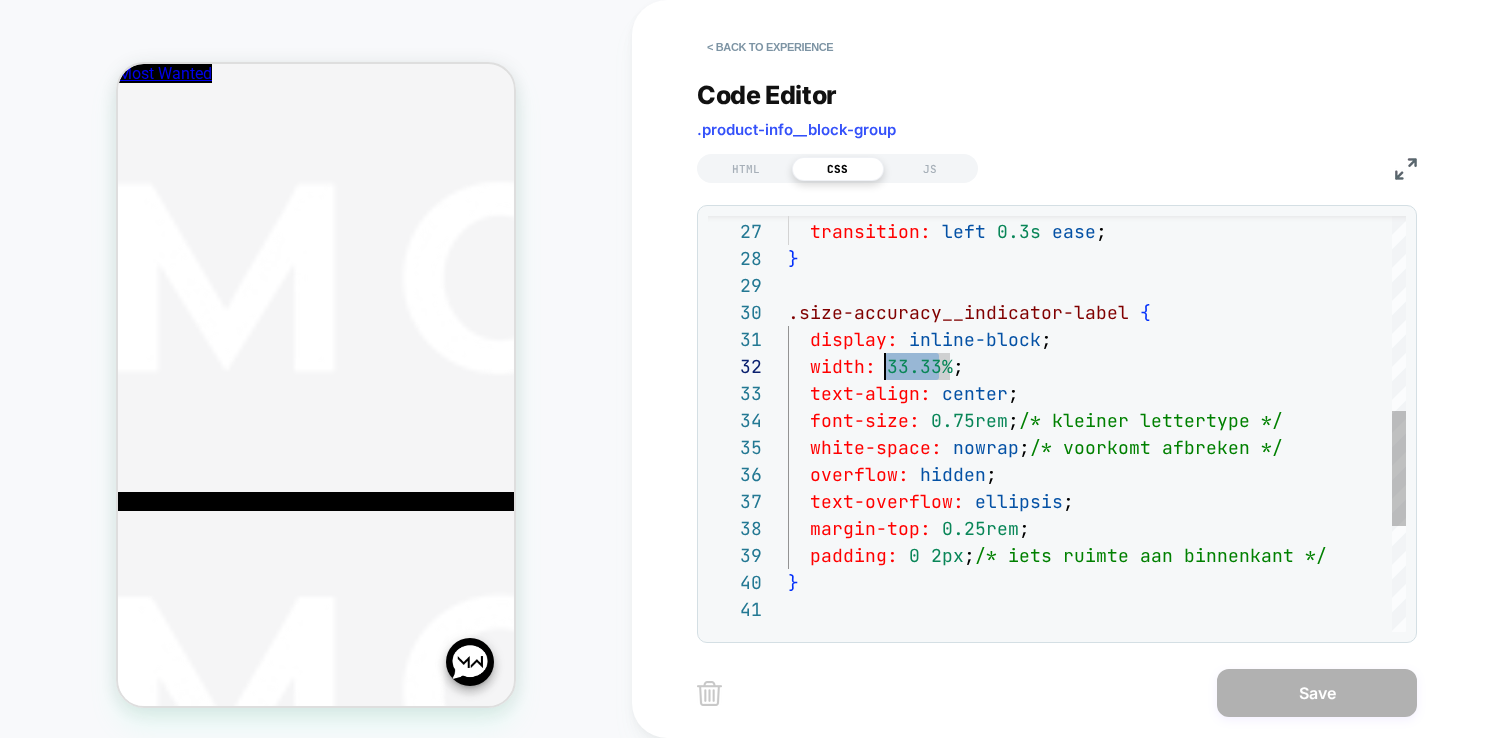 scroll, scrollTop: 27, scrollLeft: 97, axis: both 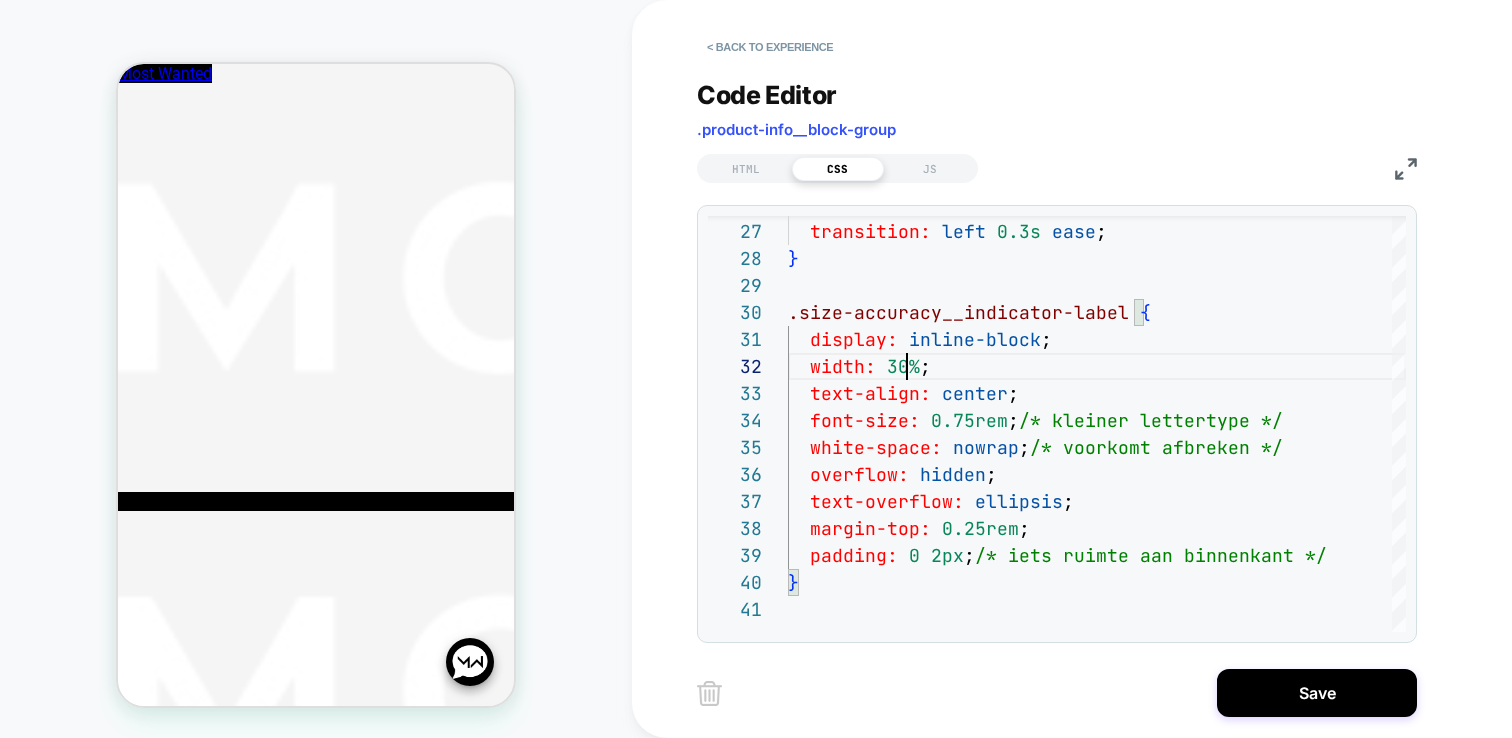 type on "**********" 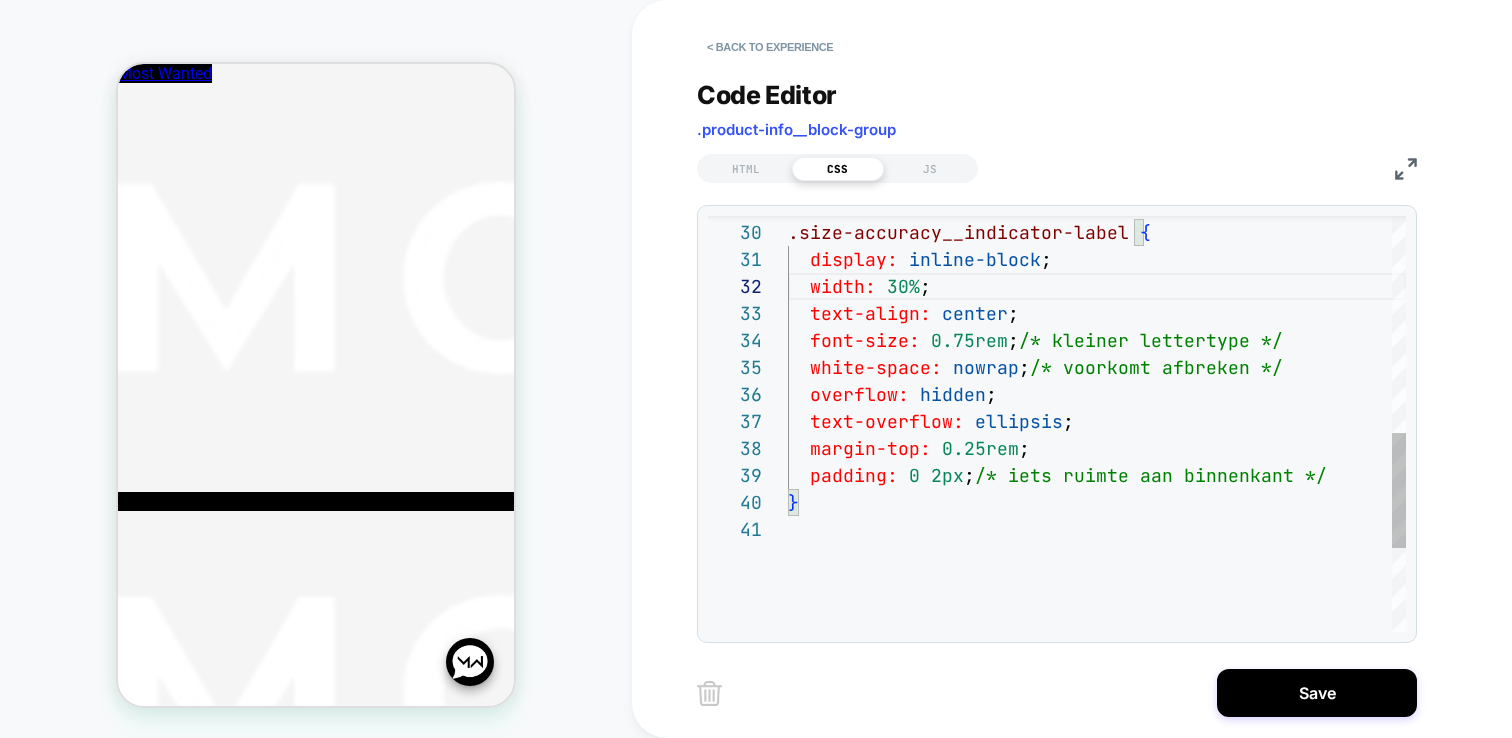 click on ".size-accuracy__indicator-label   {    display:   inline-block ;    width:   30% ;    text-align:   center ;    font-size:   0.75rem ;  /* kleiner lettertype */    white-space:   nowrap ;  /* voorkomt afbreken */    overflow:   hidden ;    text-overflow:   ellipsis ;    margin-top:   0.25rem ;    padding:   0   2px ;  /* iets ruimte aan binnenkant */ }" at bounding box center [1097, 184] 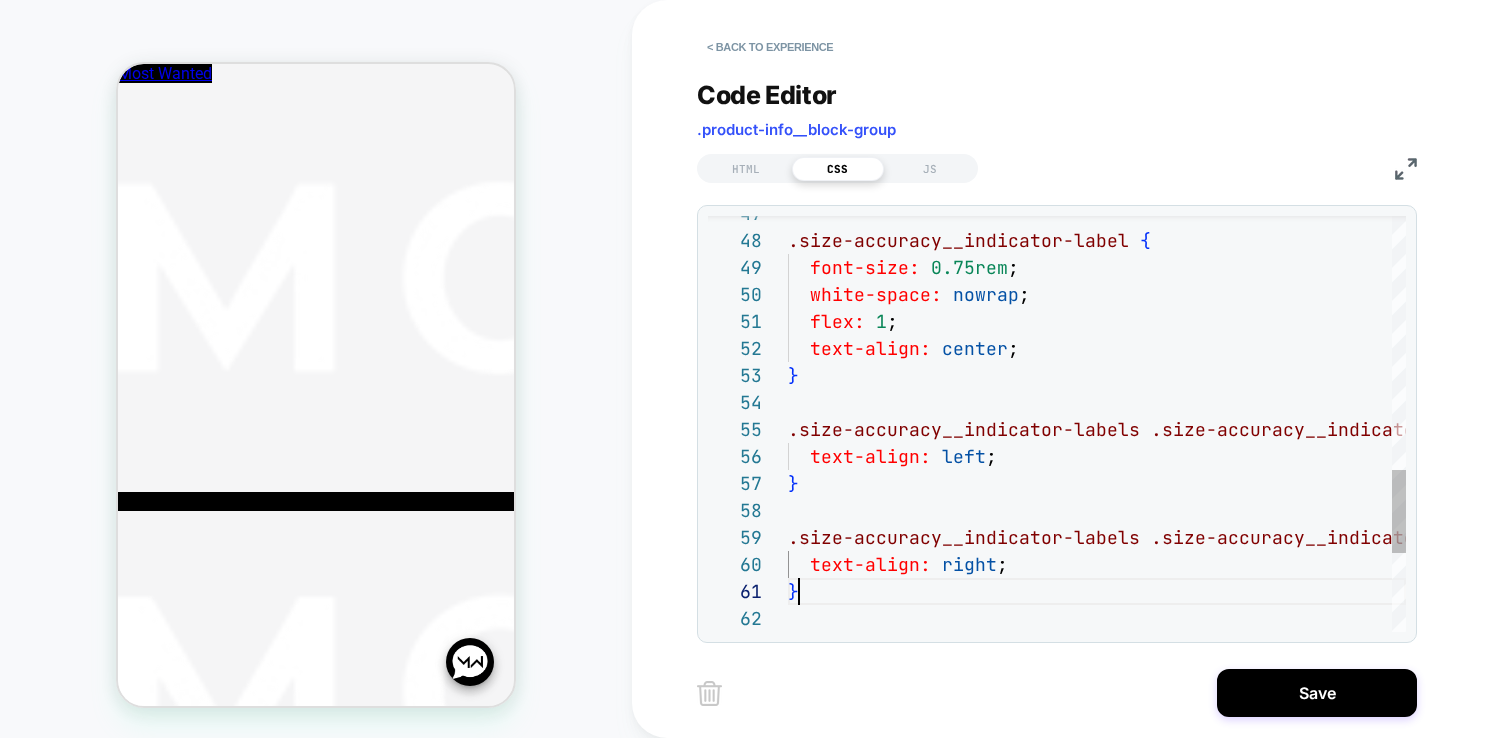 scroll, scrollTop: 0, scrollLeft: 10, axis: horizontal 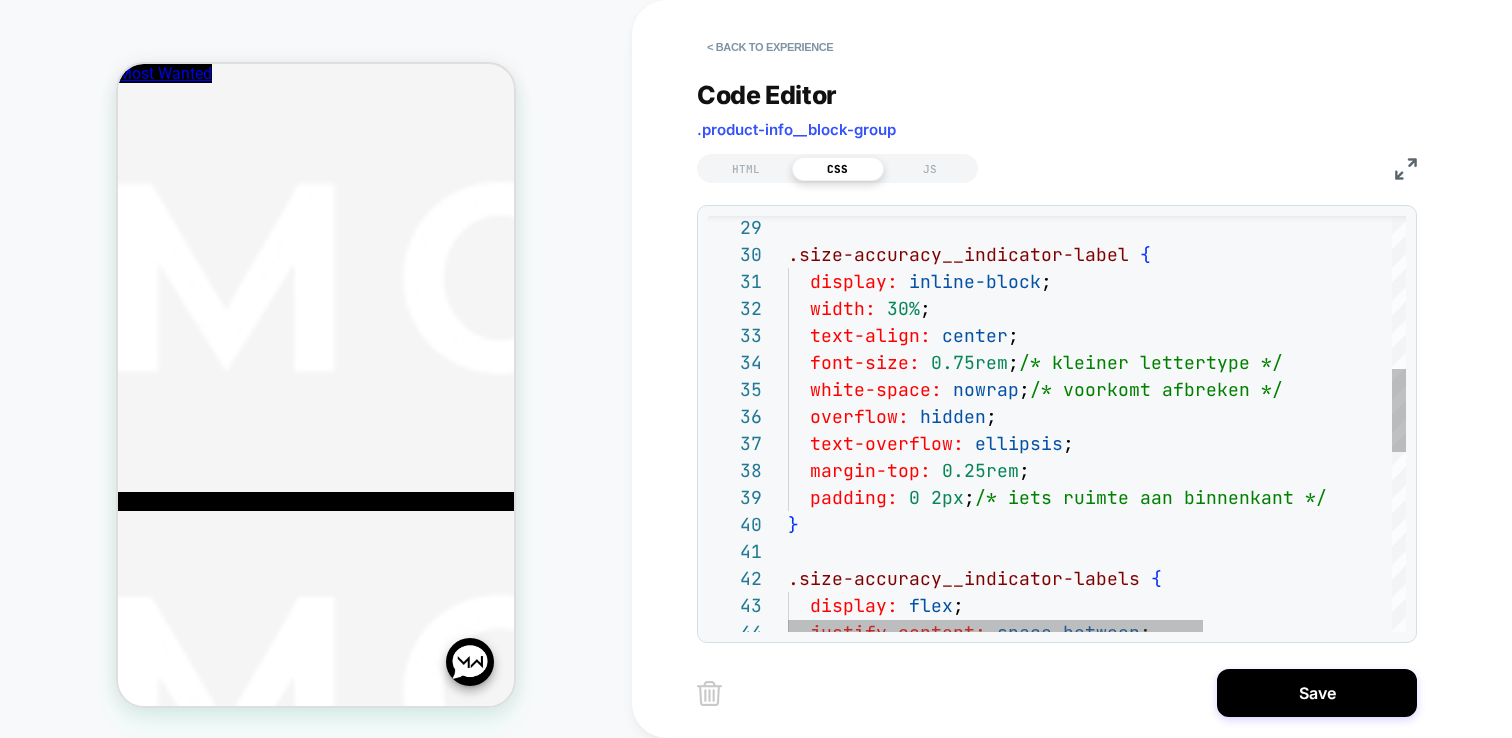 drag, startPoint x: 785, startPoint y: 252, endPoint x: 896, endPoint y: 504, distance: 275.3634 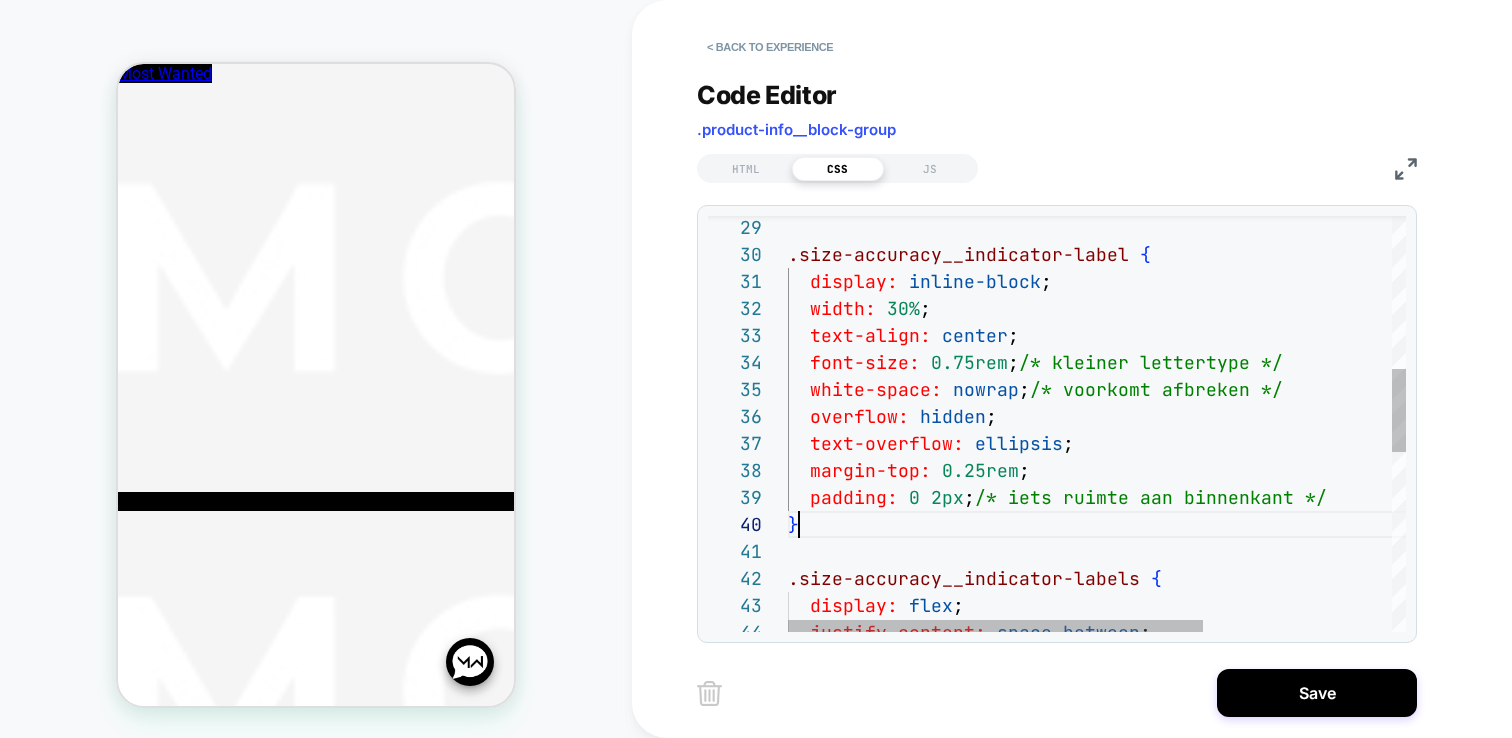 scroll, scrollTop: 0, scrollLeft: 0, axis: both 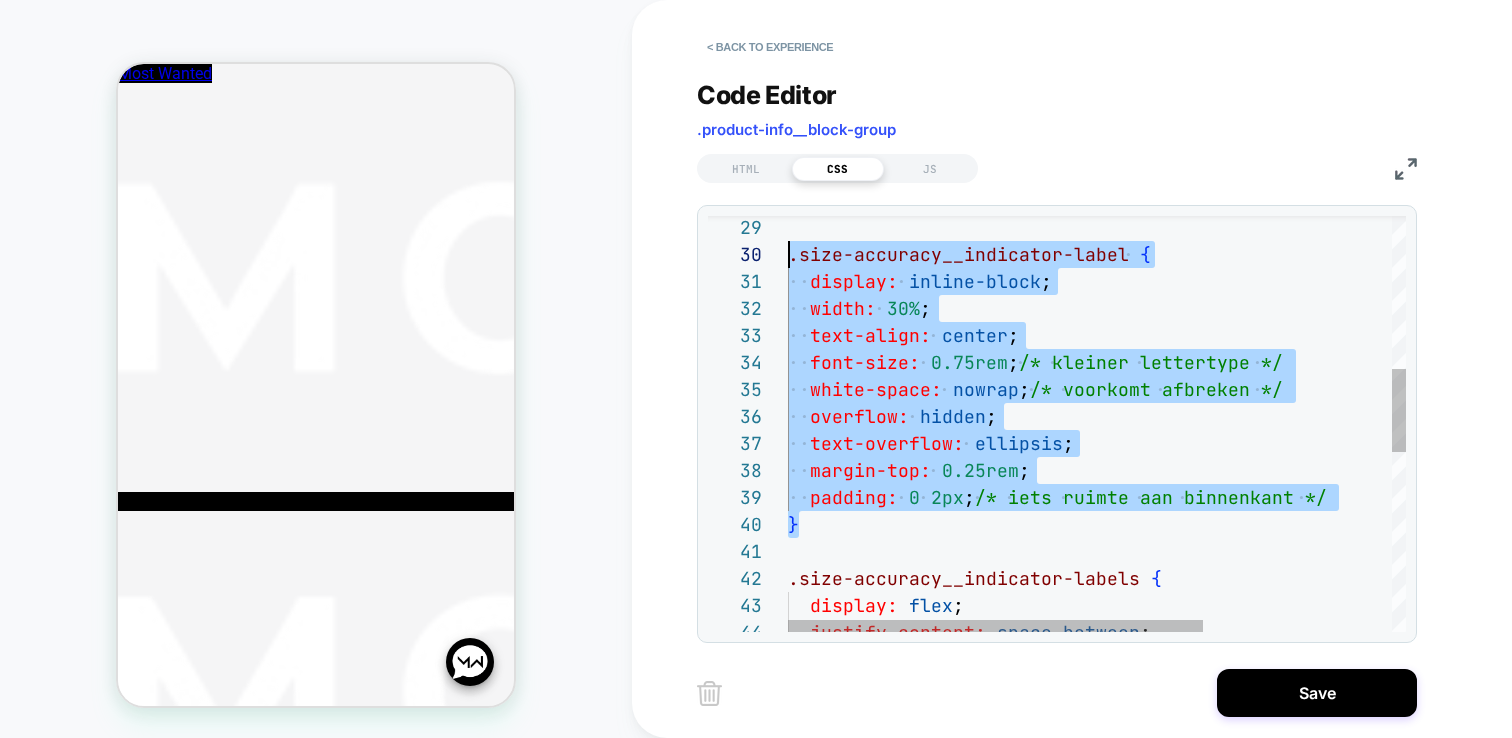 drag, startPoint x: 809, startPoint y: 523, endPoint x: 758, endPoint y: 244, distance: 283.623 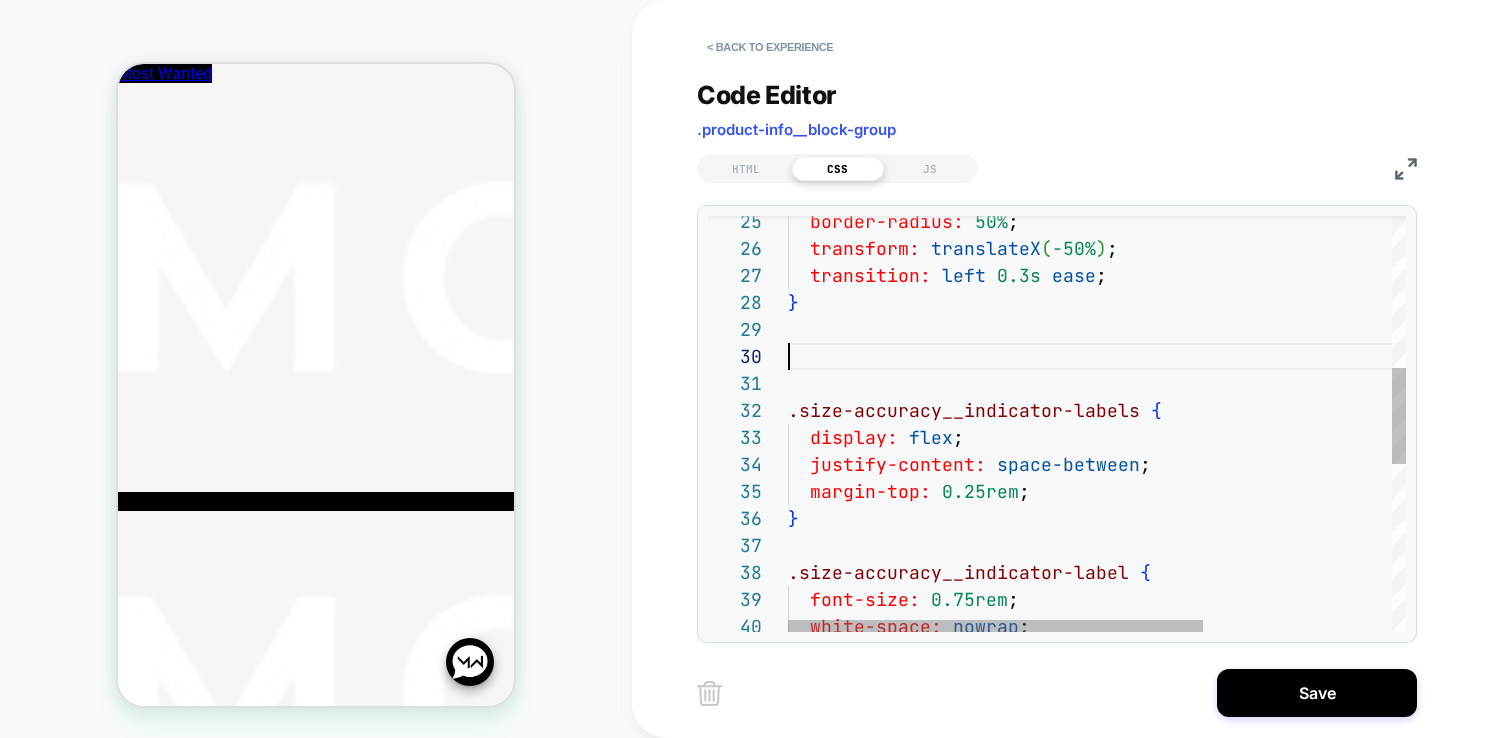 scroll, scrollTop: 243, scrollLeft: 0, axis: vertical 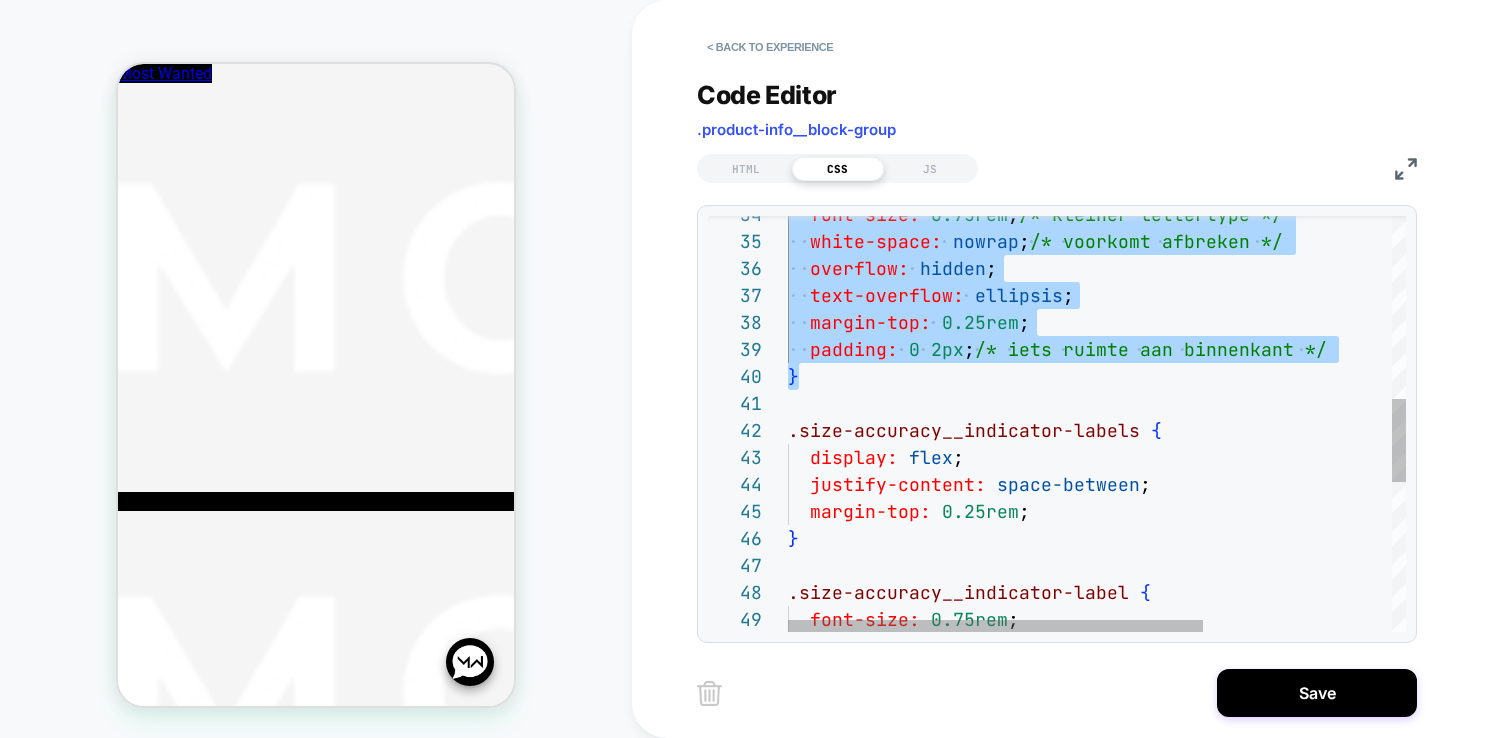 click on "font-size:   0.75rem ;  /* kleiner lettertype */    white-space:   nowrap ;  /* voorkomt afbreken */    overflow:   hidden ;    text-overflow:   ellipsis ;    margin-top:   0.25rem ;    padding:   0   2px ;  /* iets ruimte aan binnenkant */ } .size-accuracy__indicator-labels   {    display:   flex ;    justify-content:   space-between ;    margin-top:   0.25rem ; } .size-accuracy__indicator-label   {    font-size:   0.75rem ;" at bounding box center (1237, 341) 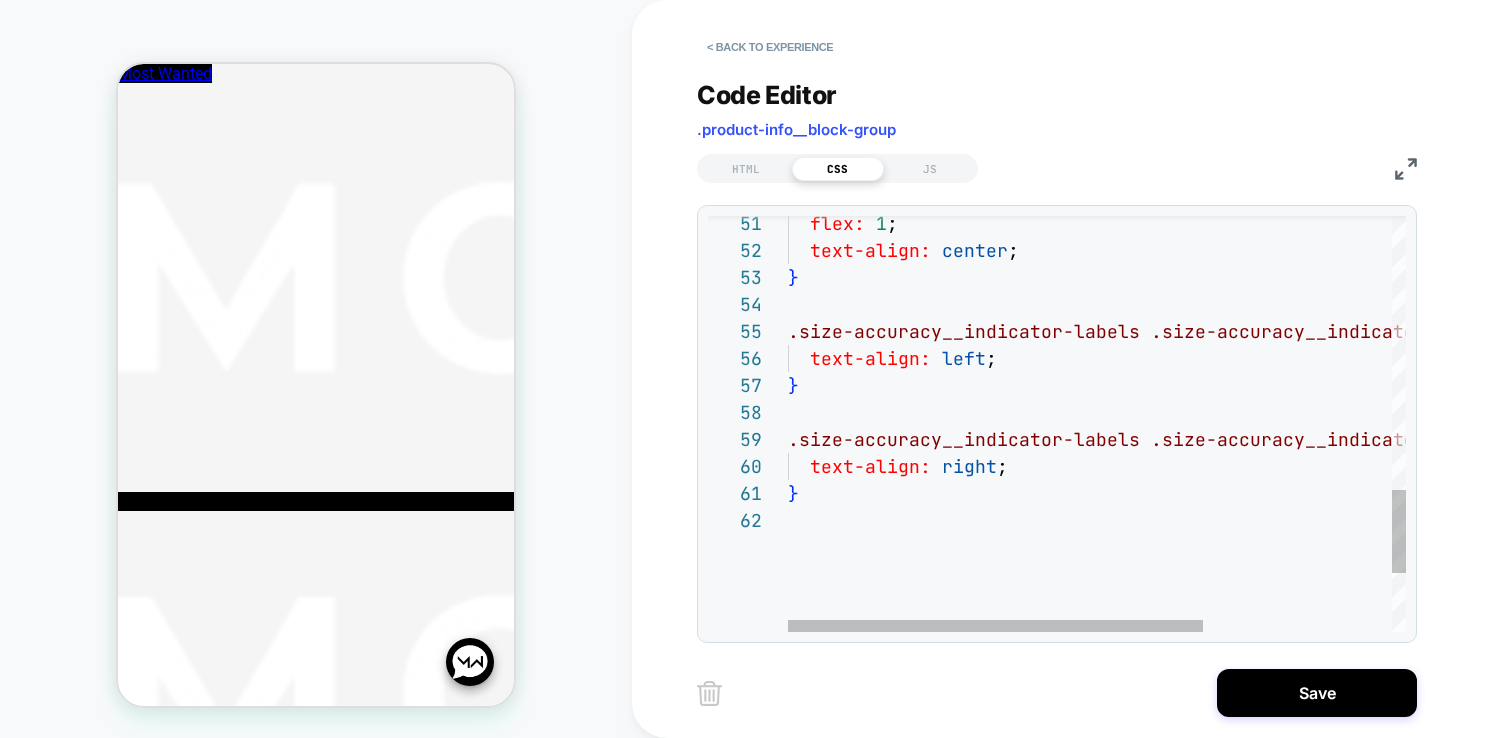 click on "flex:   1 ;    text-align:   center ; } .size-accuracy__indicator-labels   .size-accuracy__indicator-label:first-child   {    text-align:   left ; } .size-accuracy__indicator-labels   .size-accuracy__indicator-label:last-child   {    text-align:   right ; }" at bounding box center [1237, -109] 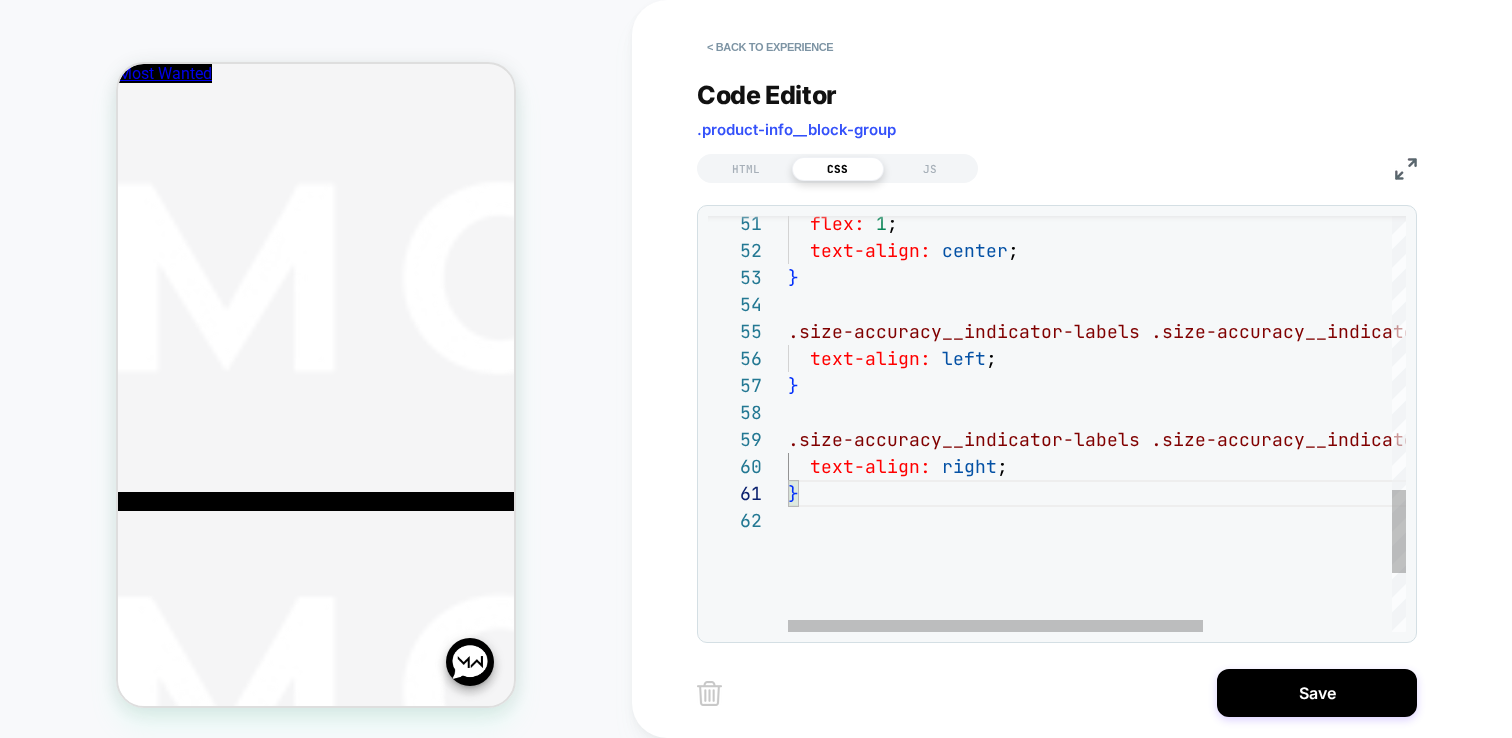 click on "flex:   1 ;    text-align:   center ; } .size-accuracy__indicator-labels   .size-accuracy__indicator-label:first-child   {    text-align:   left ; } .size-accuracy__indicator-labels   .size-accuracy__indicator-label:last-child   {    text-align:   right ; }" at bounding box center [1237, -109] 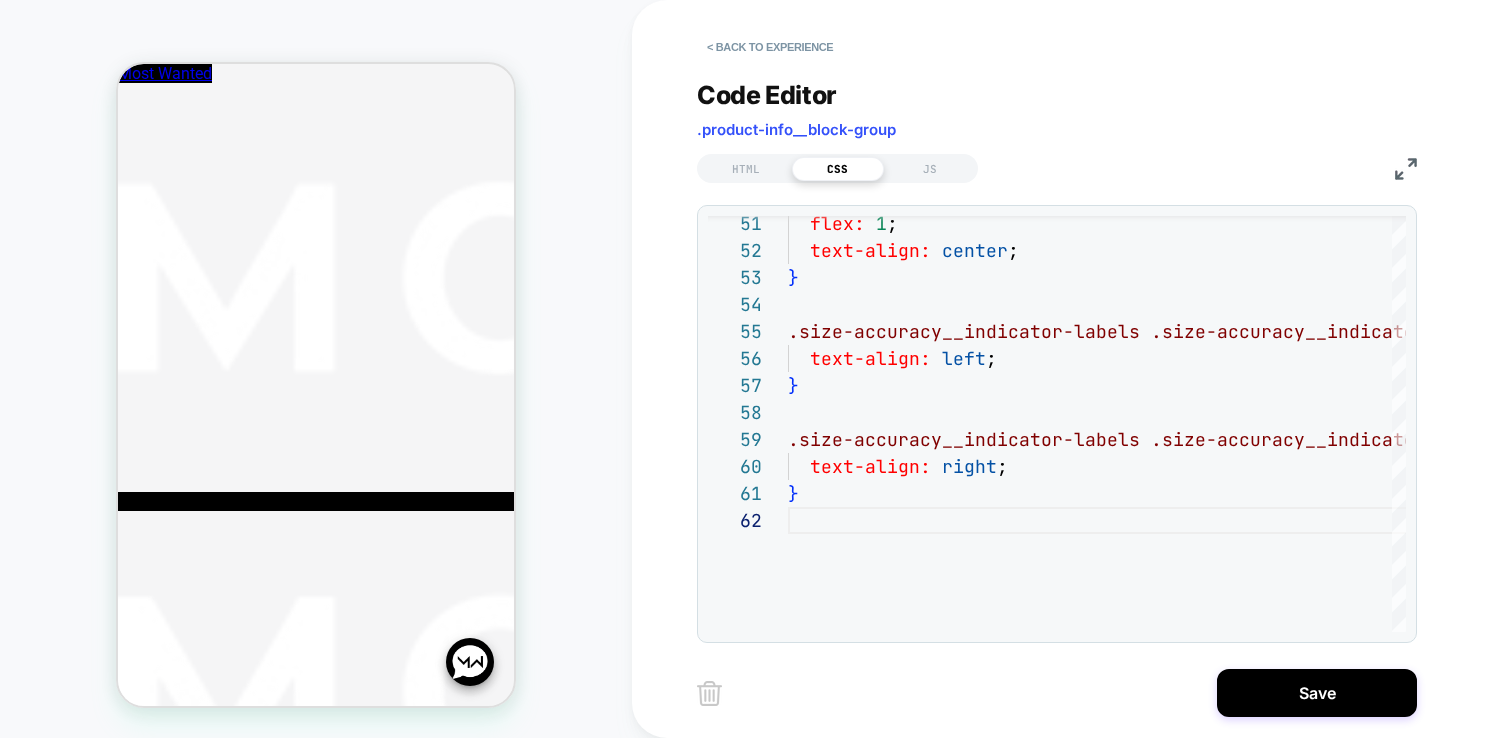type on "*" 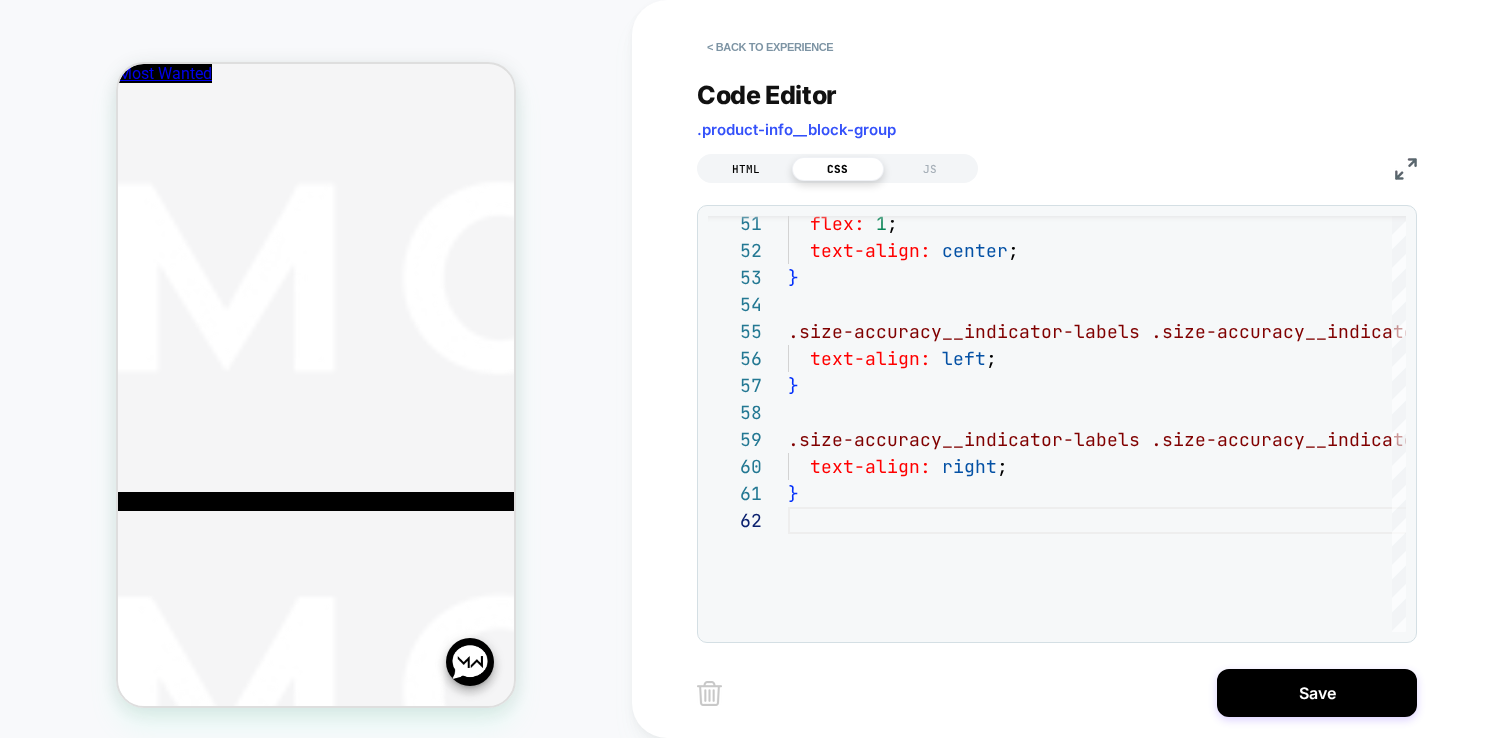 click on "HTML" at bounding box center [746, 169] 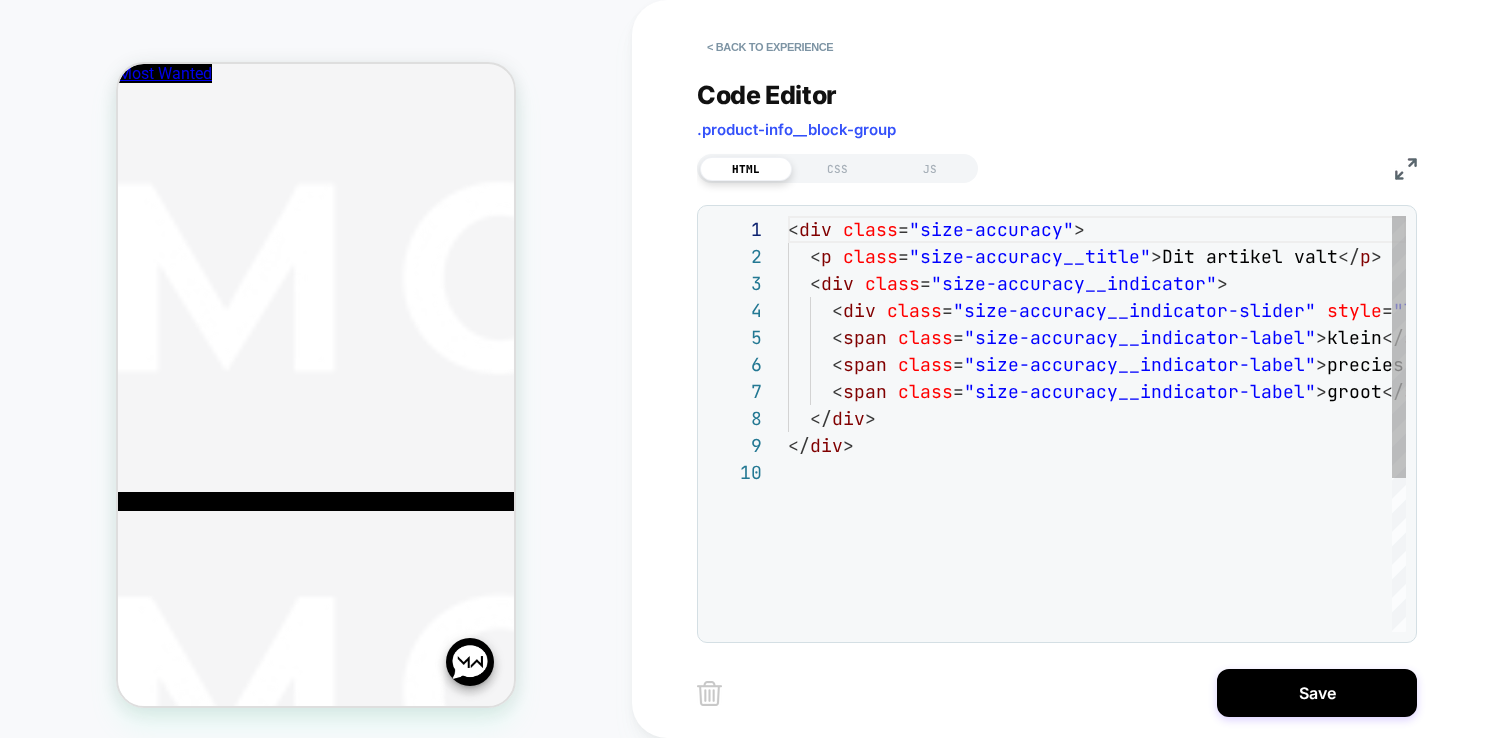 scroll, scrollTop: 243, scrollLeft: 0, axis: vertical 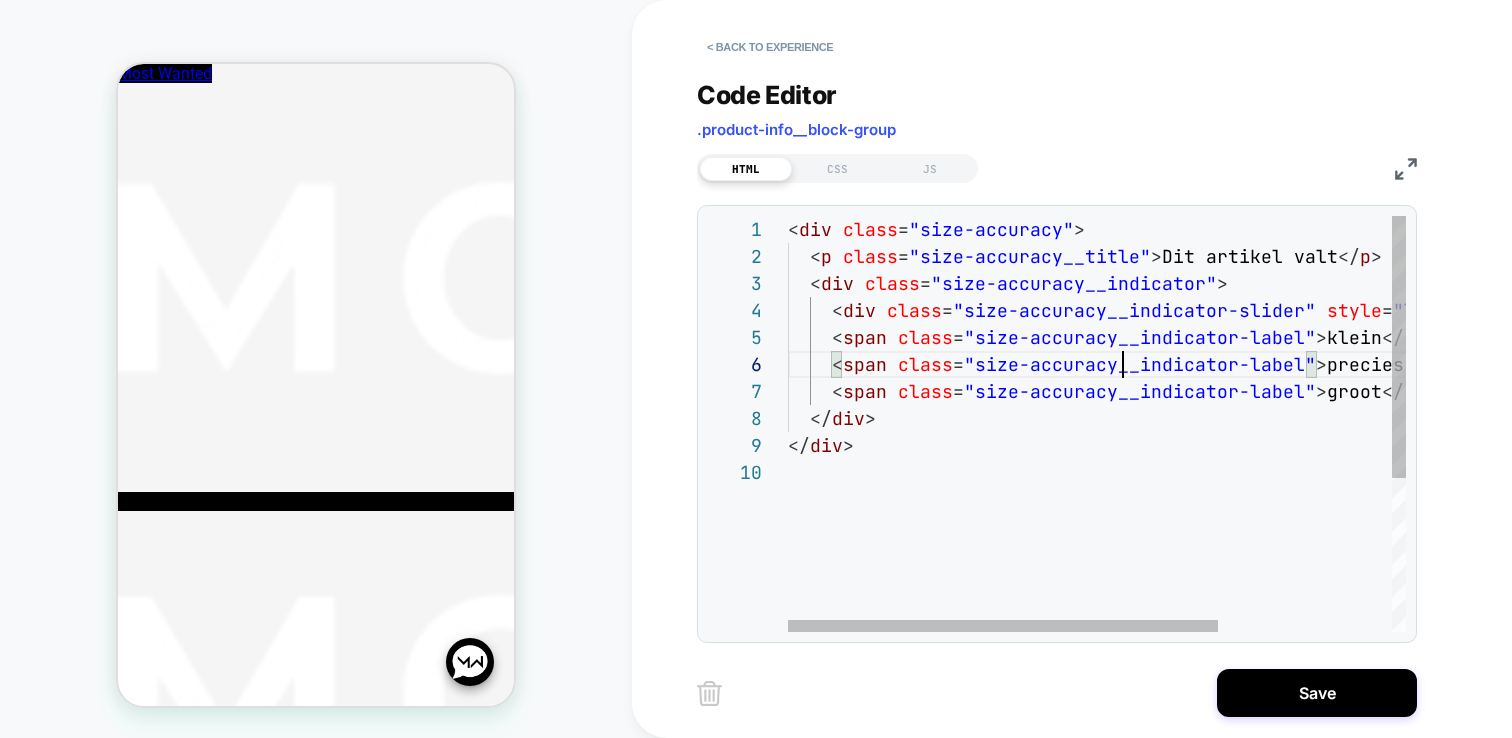 click on "< div   class = "size-accuracy" >    < p   class = "size-accuracy__title" > Dit artikel valt </ p >    < div   class = "size-accuracy__indicator" >      < div   class = "size-accuracy__indicator-slider"   style = "left: 25.0%" ></ div >      < span   class = "size-accuracy__indicator-label" > klein </ span >      < span   class = "size-accuracy__indicator-label" > precies goed </ span >      < span   class = "size-accuracy__indicator-label" > groot </ span >    </ div > </ div >" at bounding box center [1221, 545] 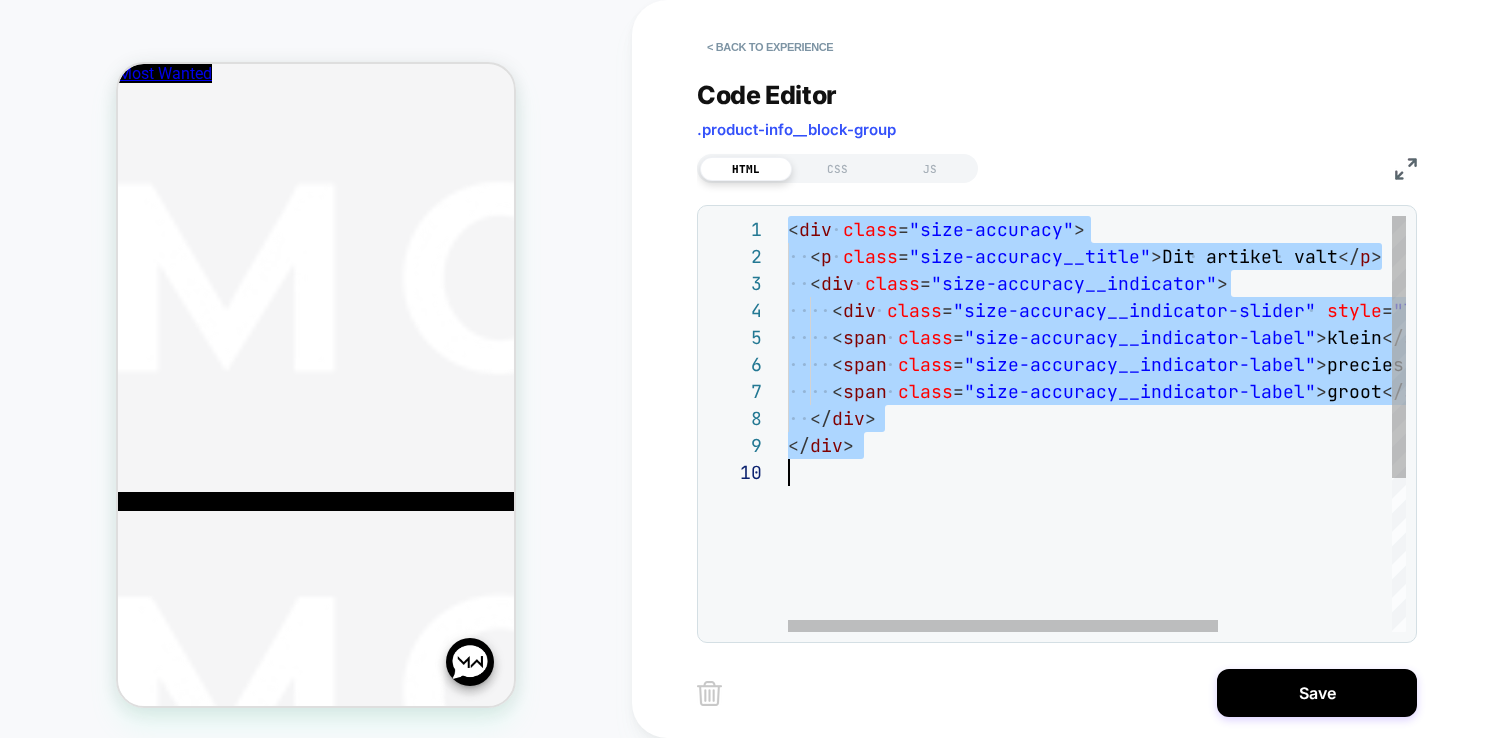 scroll, scrollTop: 0, scrollLeft: 0, axis: both 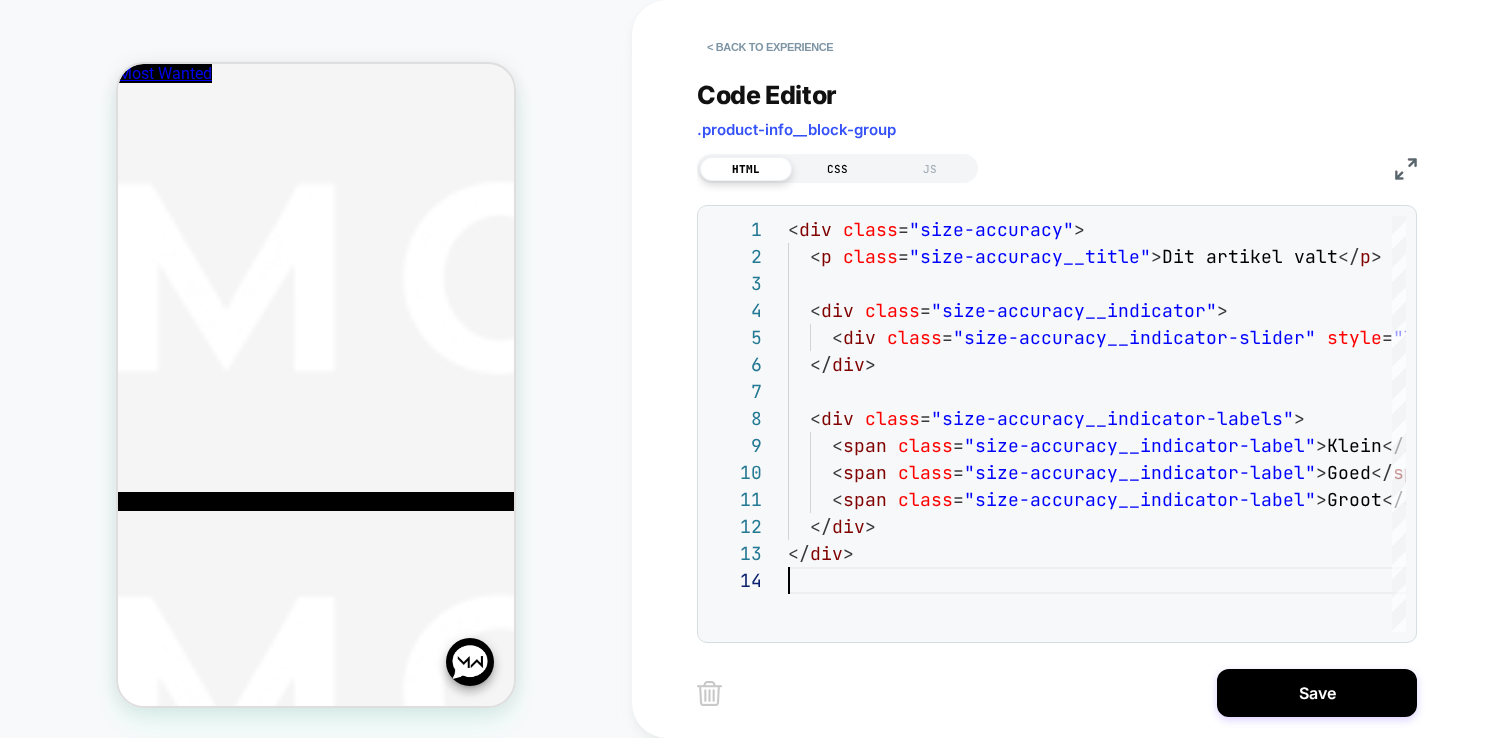 click on "CSS" at bounding box center [838, 169] 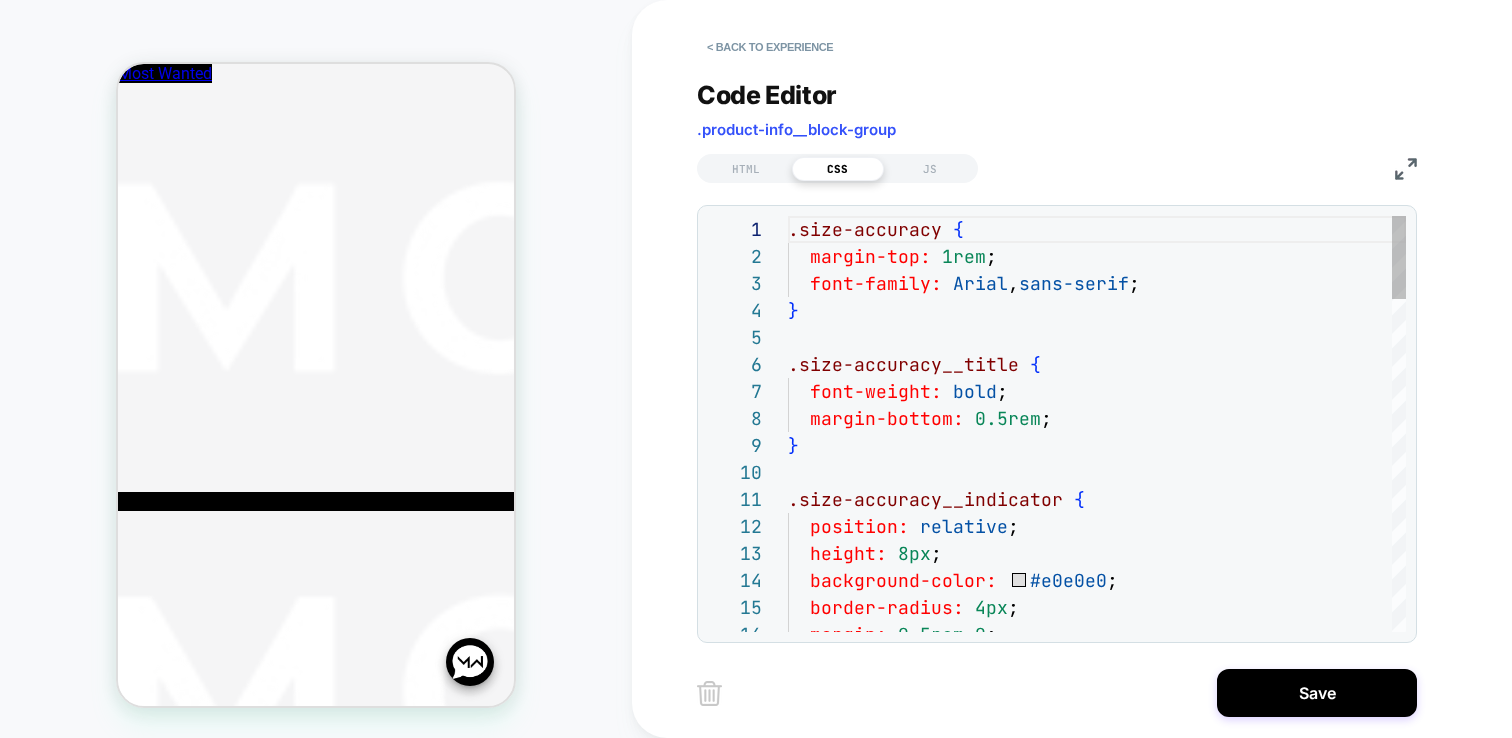 scroll, scrollTop: 270, scrollLeft: 0, axis: vertical 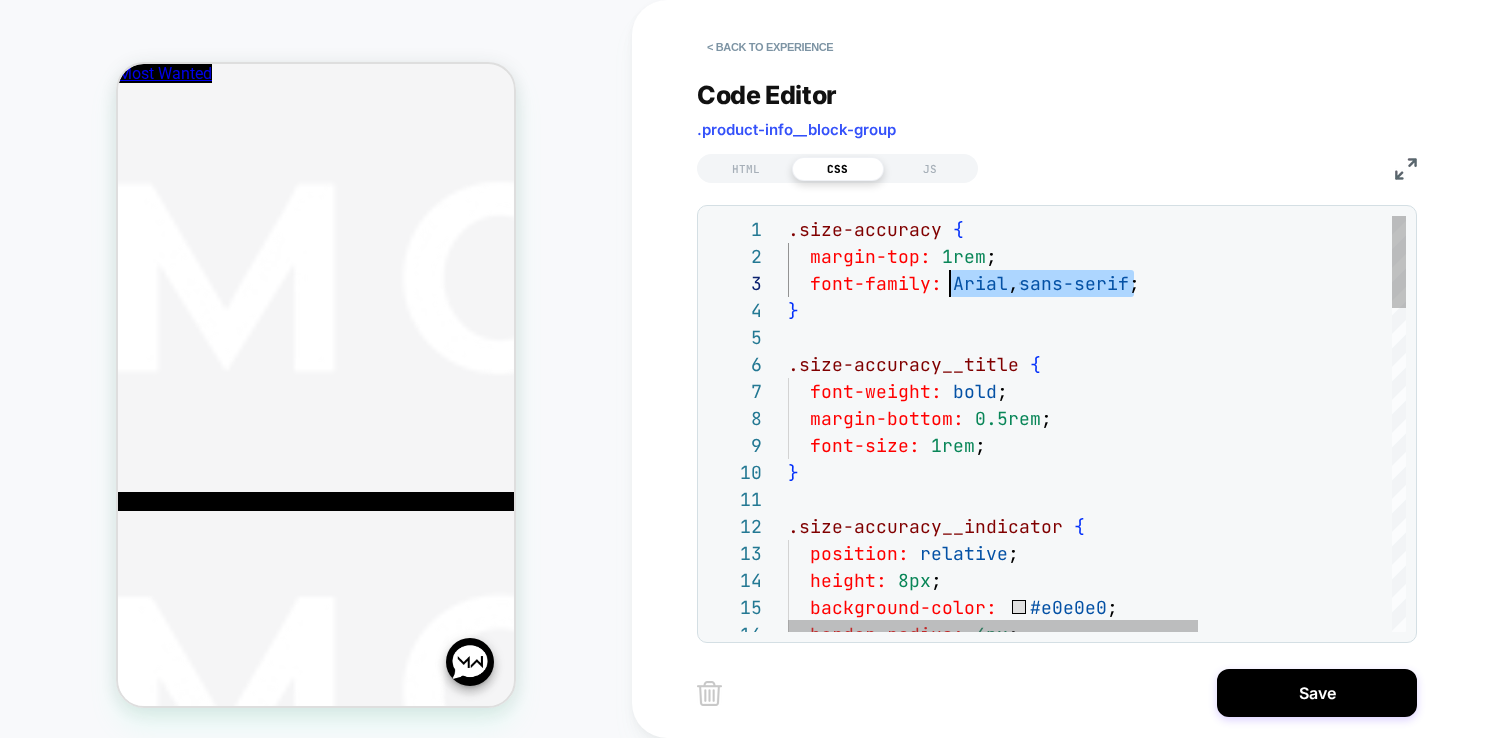 drag, startPoint x: 1137, startPoint y: 284, endPoint x: 953, endPoint y: 282, distance: 184.01086 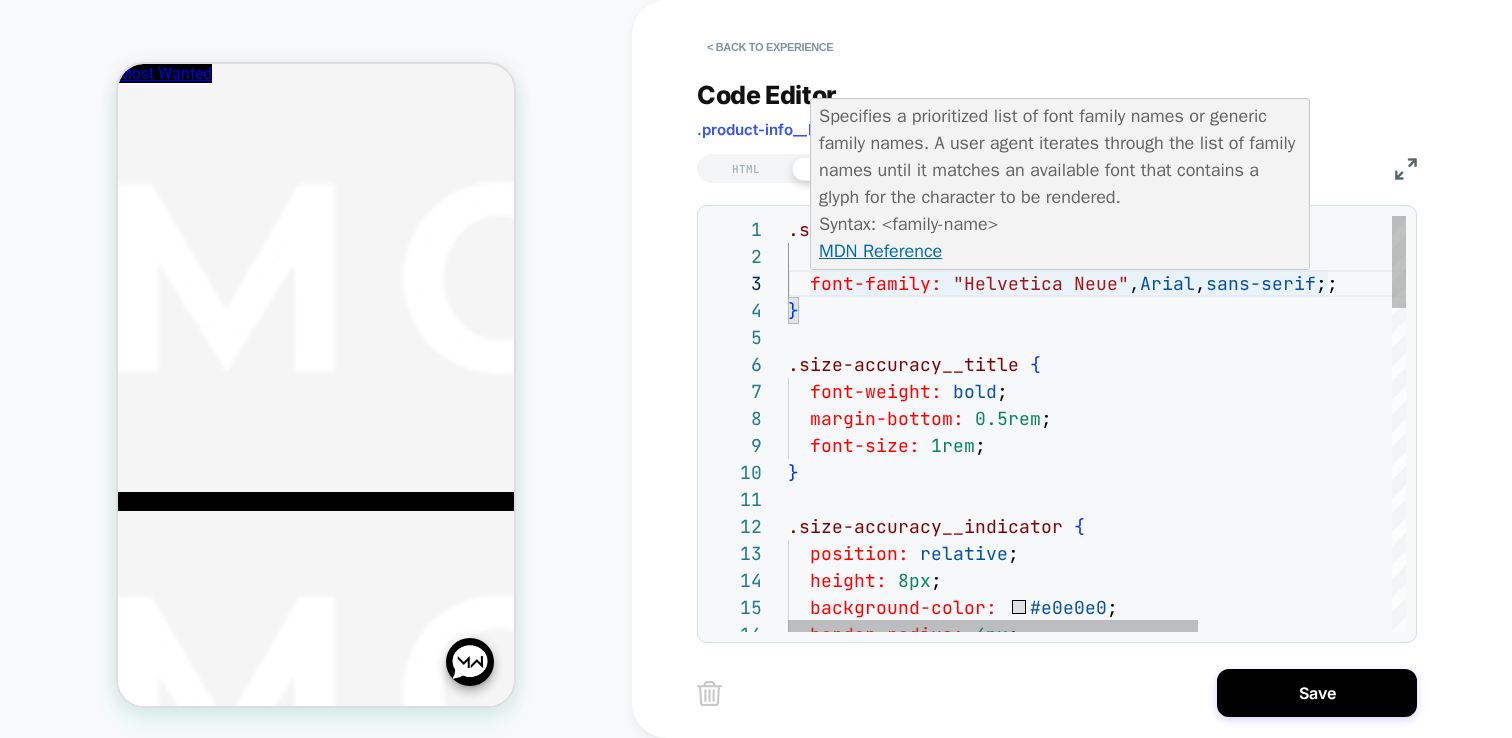 scroll, scrollTop: 54, scrollLeft: 550, axis: both 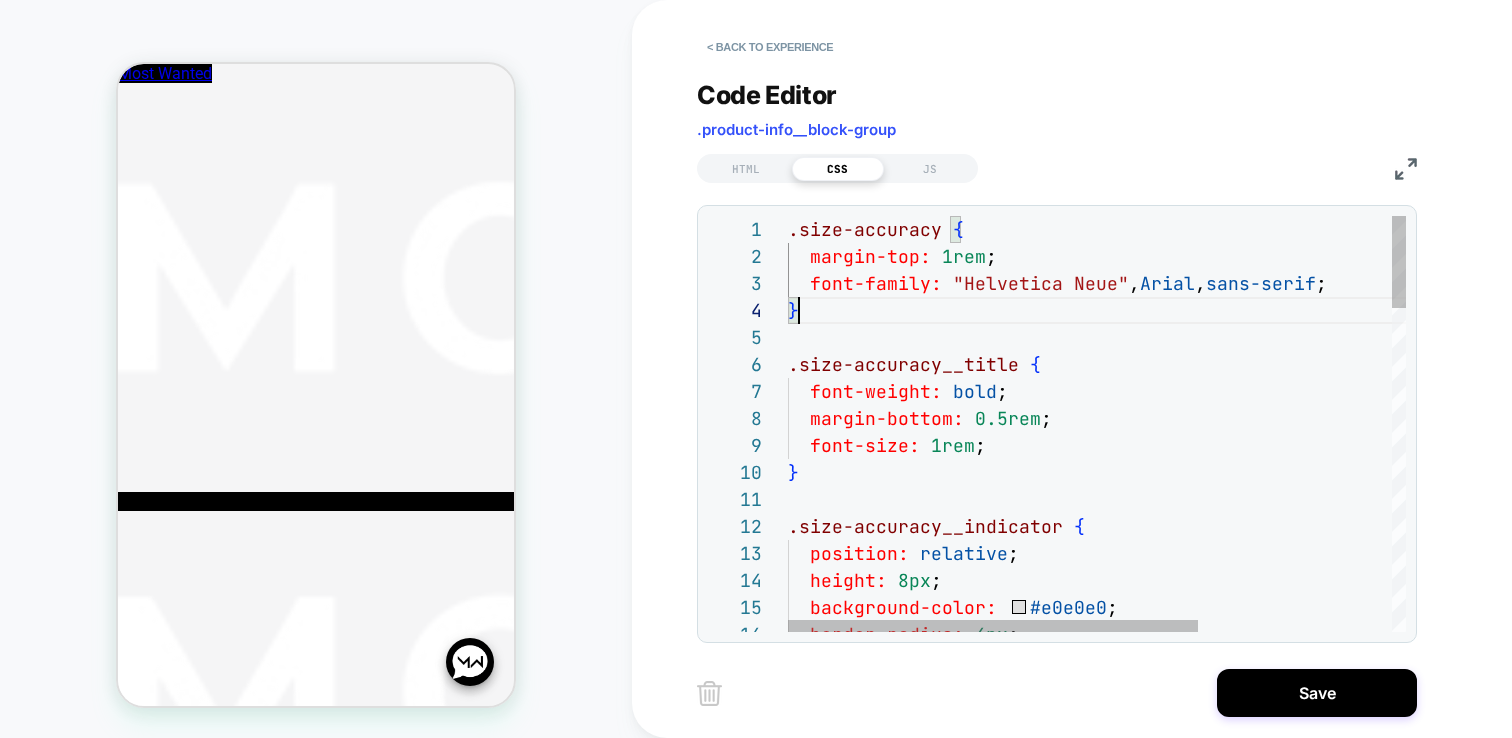 click on ".size-accuracy__indicator   {    position:   relative ;    height:   8px ;    background-color:     #e0e0e0 ;    border-radius:   4px ; .size-accuracy   {    margin-top:   1rem ;    font-family:   "Helvetica Neue" ,  Arial ,  sans-serif ; } .size-accuracy__title   {    font-weight:   bold ;    margin-bottom:   0.5rem ;    font-size:   1rem ; }" at bounding box center (1243, 1153) 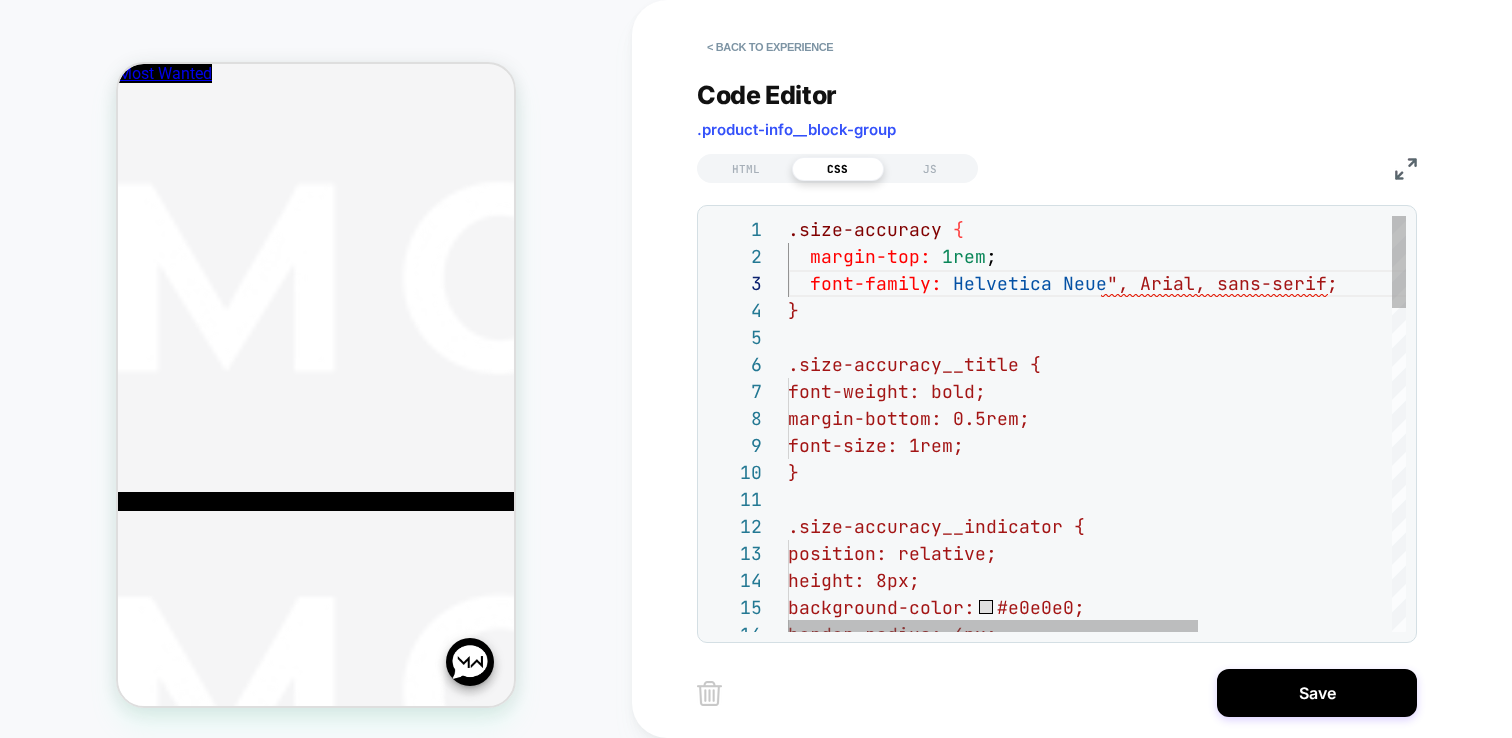 click on ".size-accuracy__indicator {   position: relative;   height: 8px;   background-color:    #e0e0e0;   border-radius: 4px; .size-accuracy   {    margin-top:   1rem ;    font-family:   Helvetica   Neue ", Arial, sans-serif; } .size-accuracy__title {   font-weight: bold;   margin-bottom: 0.5rem;   font-size: 1rem; }" at bounding box center (1243, 1153) 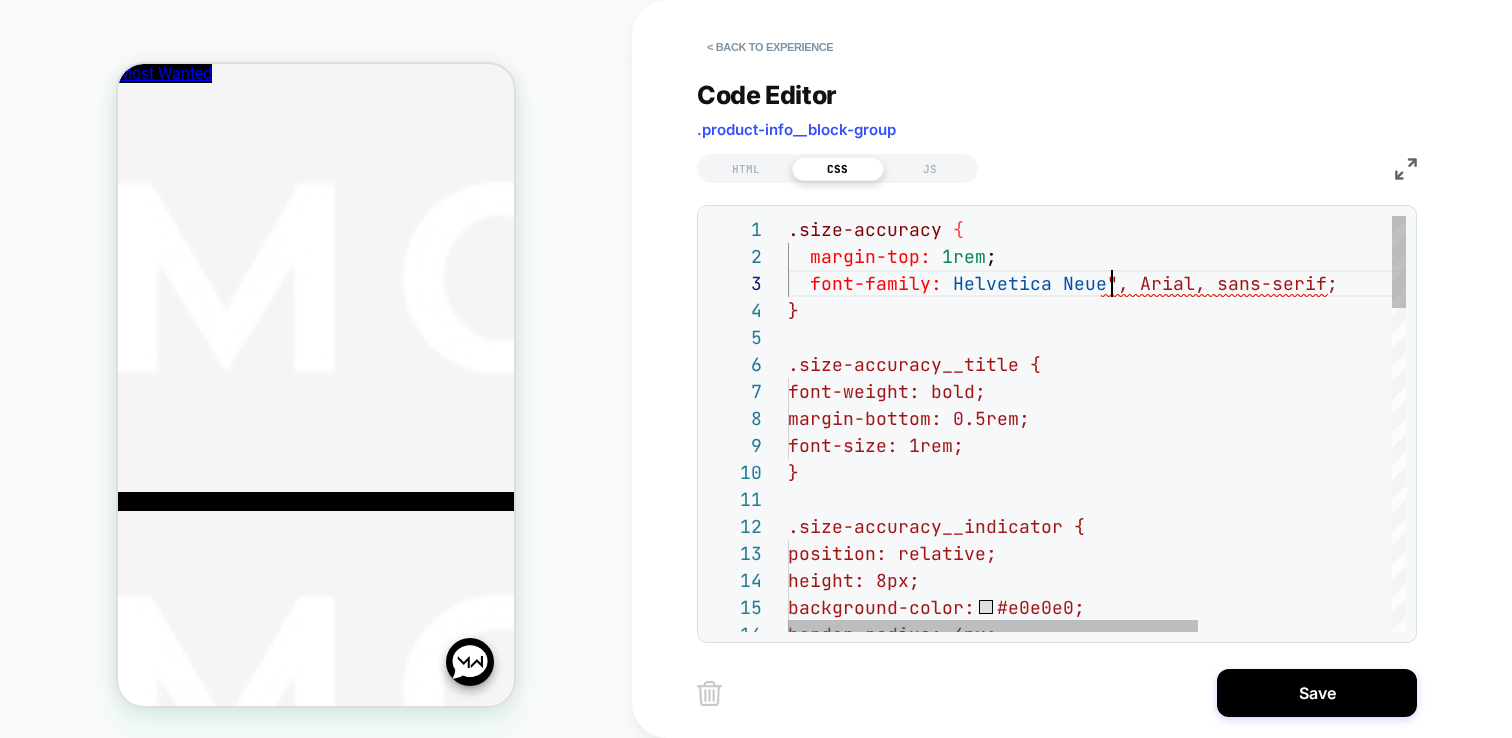 scroll, scrollTop: 54, scrollLeft: 313, axis: both 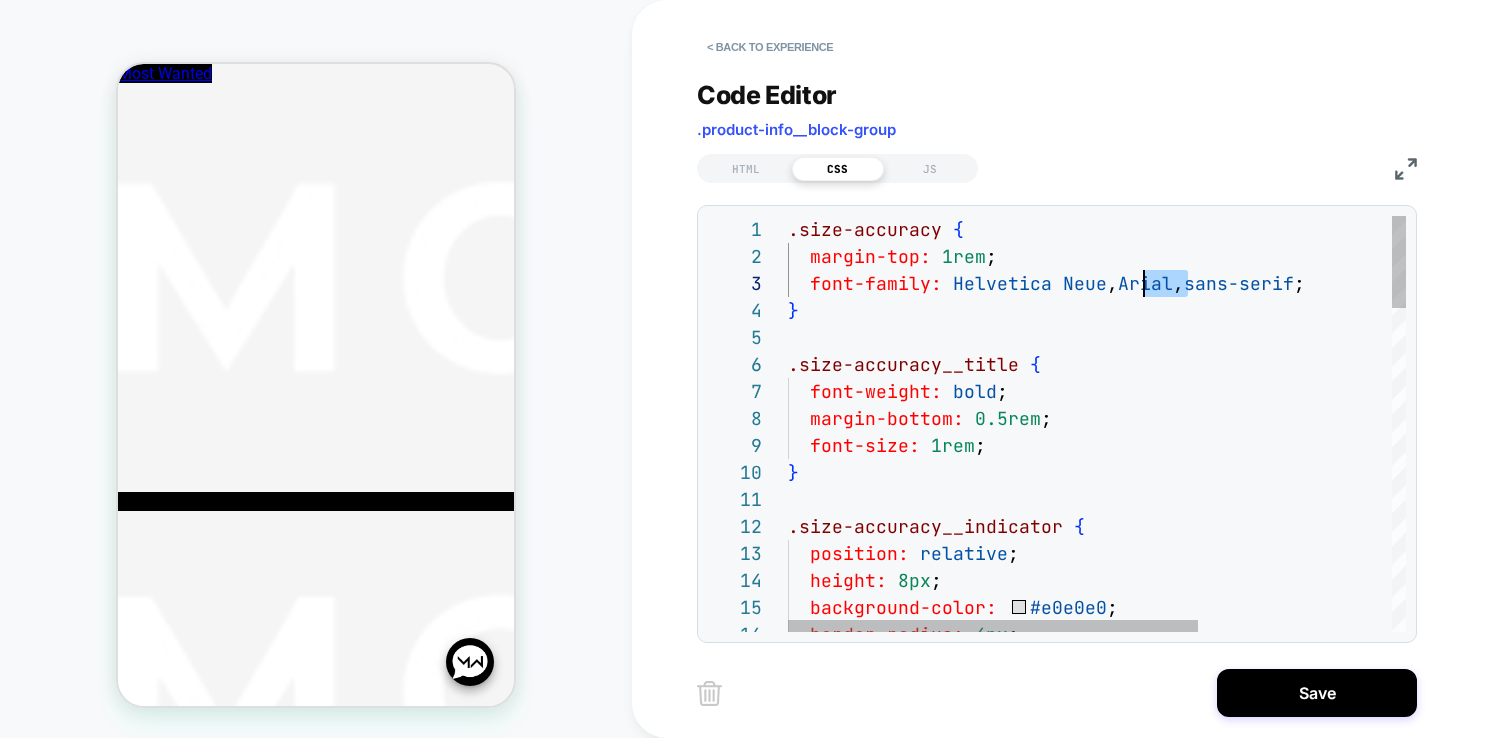 drag, startPoint x: 1186, startPoint y: 282, endPoint x: 1131, endPoint y: 282, distance: 55 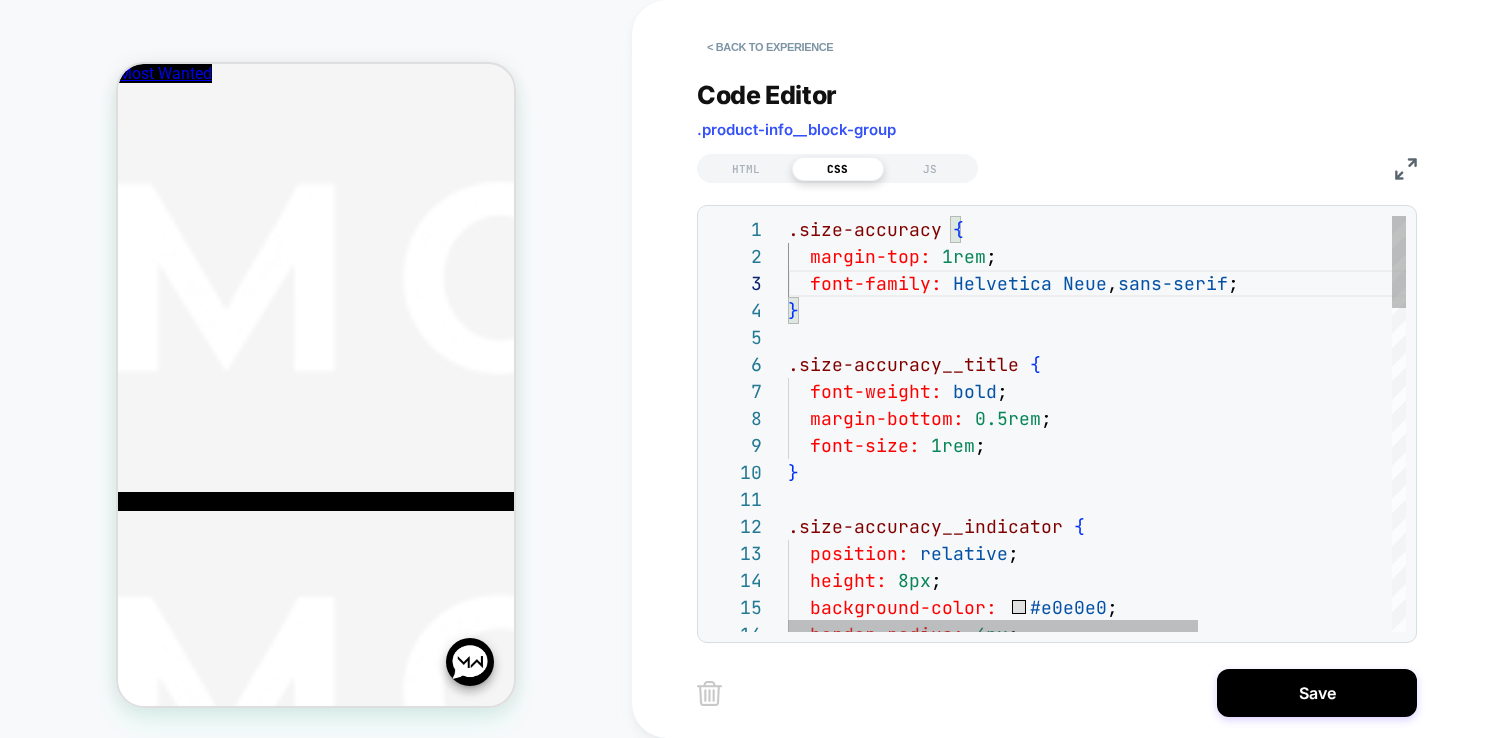 click on ".size-accuracy__indicator   {    position:   relative ;    height:   8px ;    background-color:     #e0e0e0 ;    border-radius:   4px ; .size-accuracy   {    margin-top:   1rem ;    font-family:   Helvetica   Neue ,  sans-serif ; } .size-accuracy__title   {    font-weight:   bold ;    margin-bottom:   0.5rem ;    font-size:   1rem ; }" at bounding box center [1243, 1153] 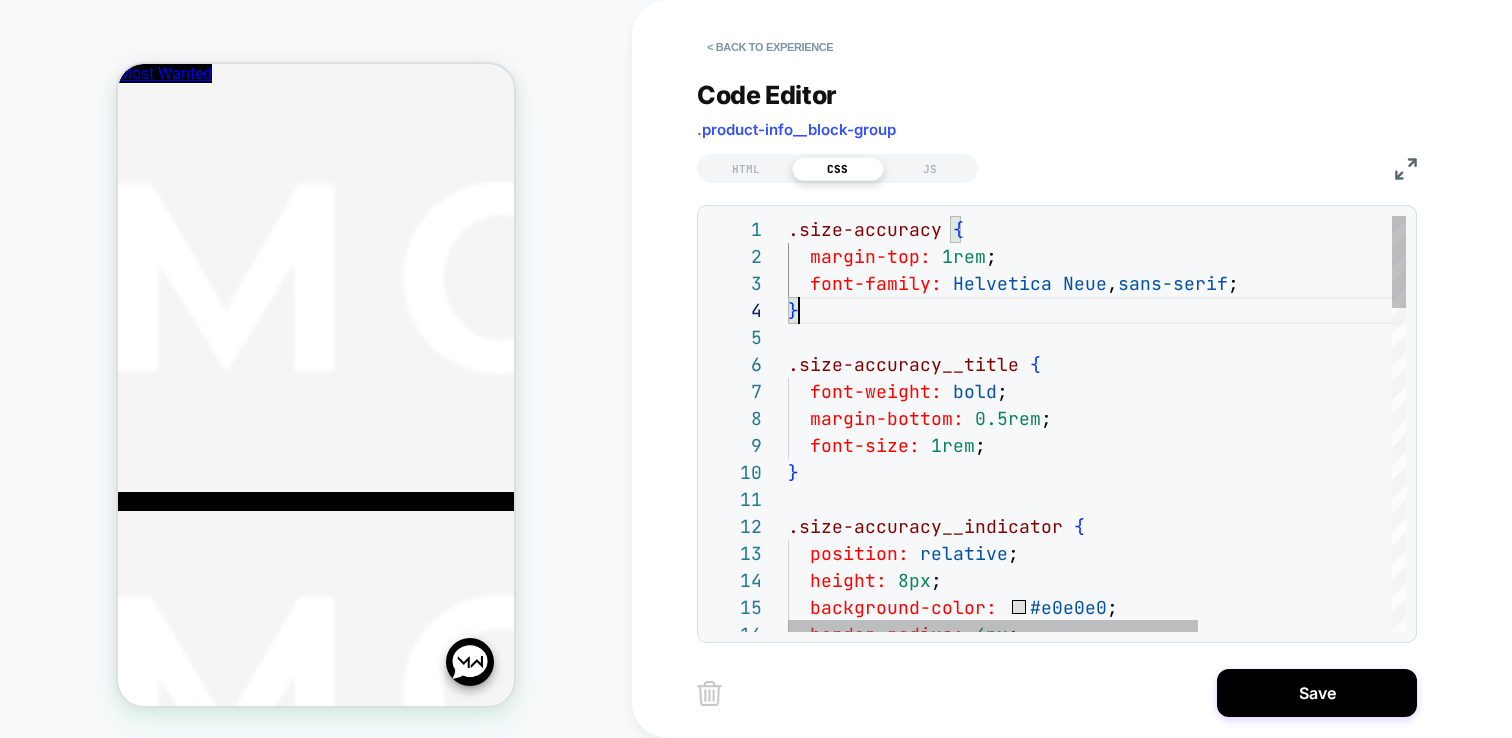 click on ".size-accuracy__indicator   {    position:   relative ;    height:   8px ;    background-color:     #e0e0e0 ;    border-radius:   4px ; .size-accuracy   {    margin-top:   1rem ;    font-family:   Helvetica   Neue ,  sans-serif ; } .size-accuracy__title   {    font-weight:   bold ;    margin-bottom:   0.5rem ;    font-size:   1rem ; }" at bounding box center (1243, 1153) 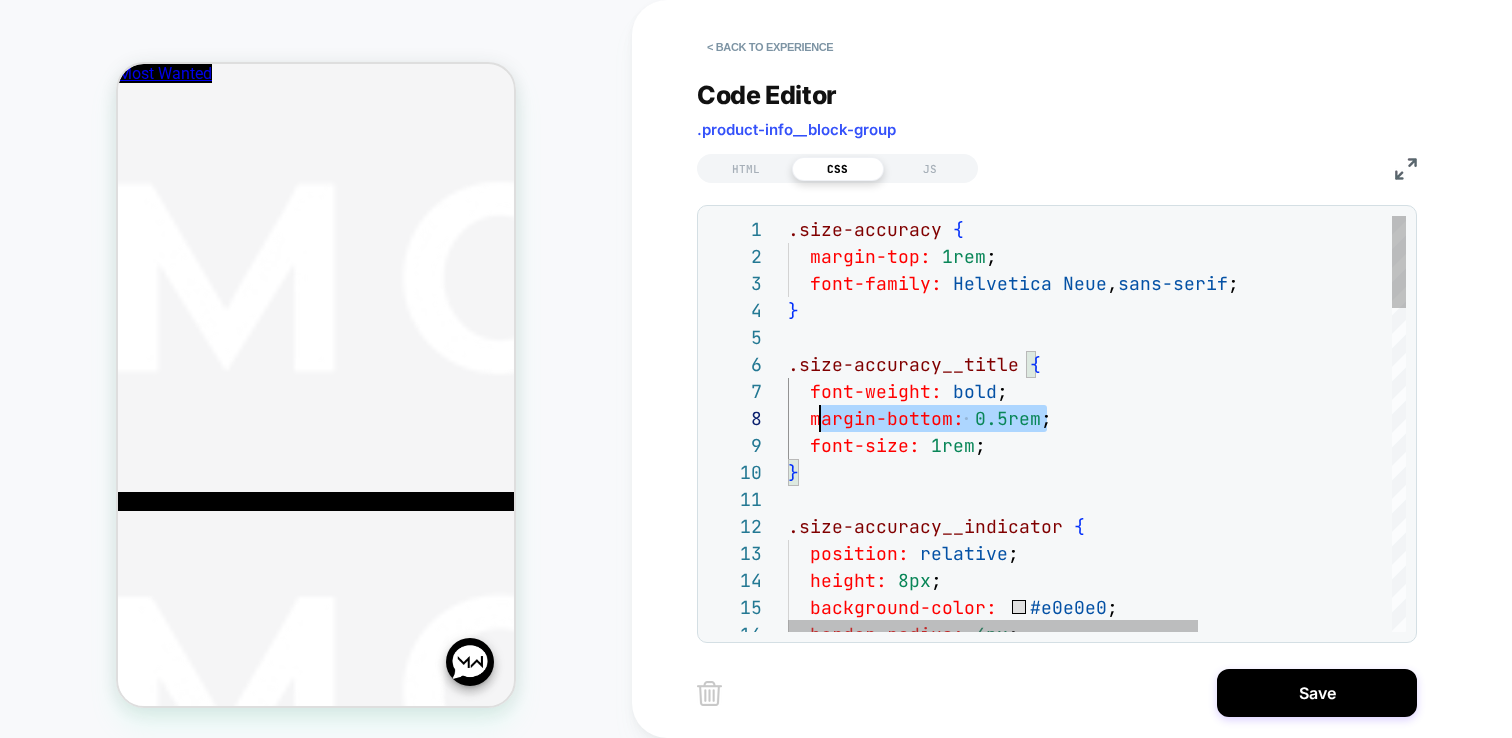 scroll, scrollTop: 189, scrollLeft: 11, axis: both 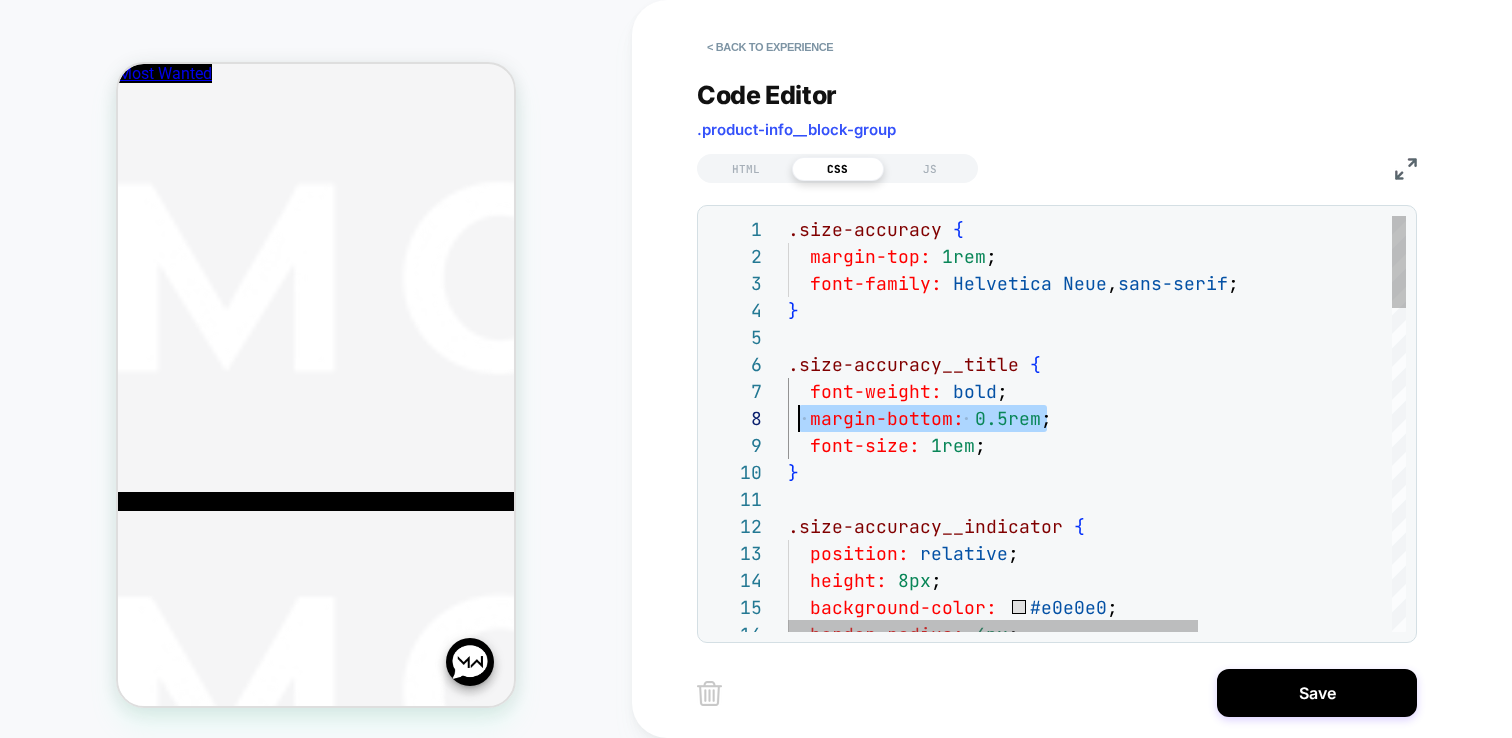 drag, startPoint x: 1073, startPoint y: 420, endPoint x: 799, endPoint y: 421, distance: 274.00183 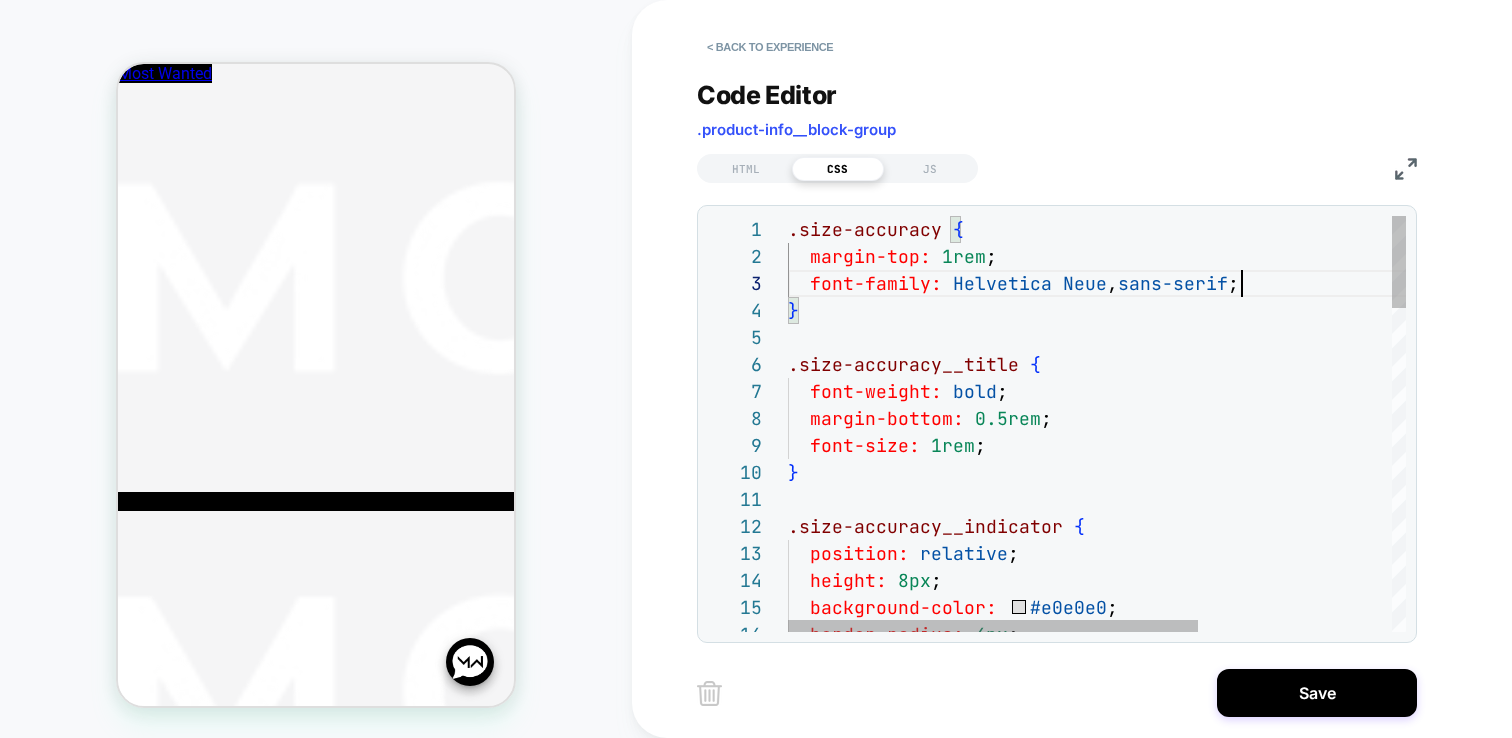click on ".size-accuracy__indicator   {    position:   relative ;    height:   8px ;    background-color:     #e0e0e0 ;    border-radius:   4px ;    margin-top:   1rem ;    font-family:   Helvetica   Neue ,  sans-serif ; } .size-accuracy__title   {    font-weight:   bold ;    margin-bottom:   0.5rem ;    font-size:   1rem ; } .size-accuracy   {" at bounding box center [1243, 1153] 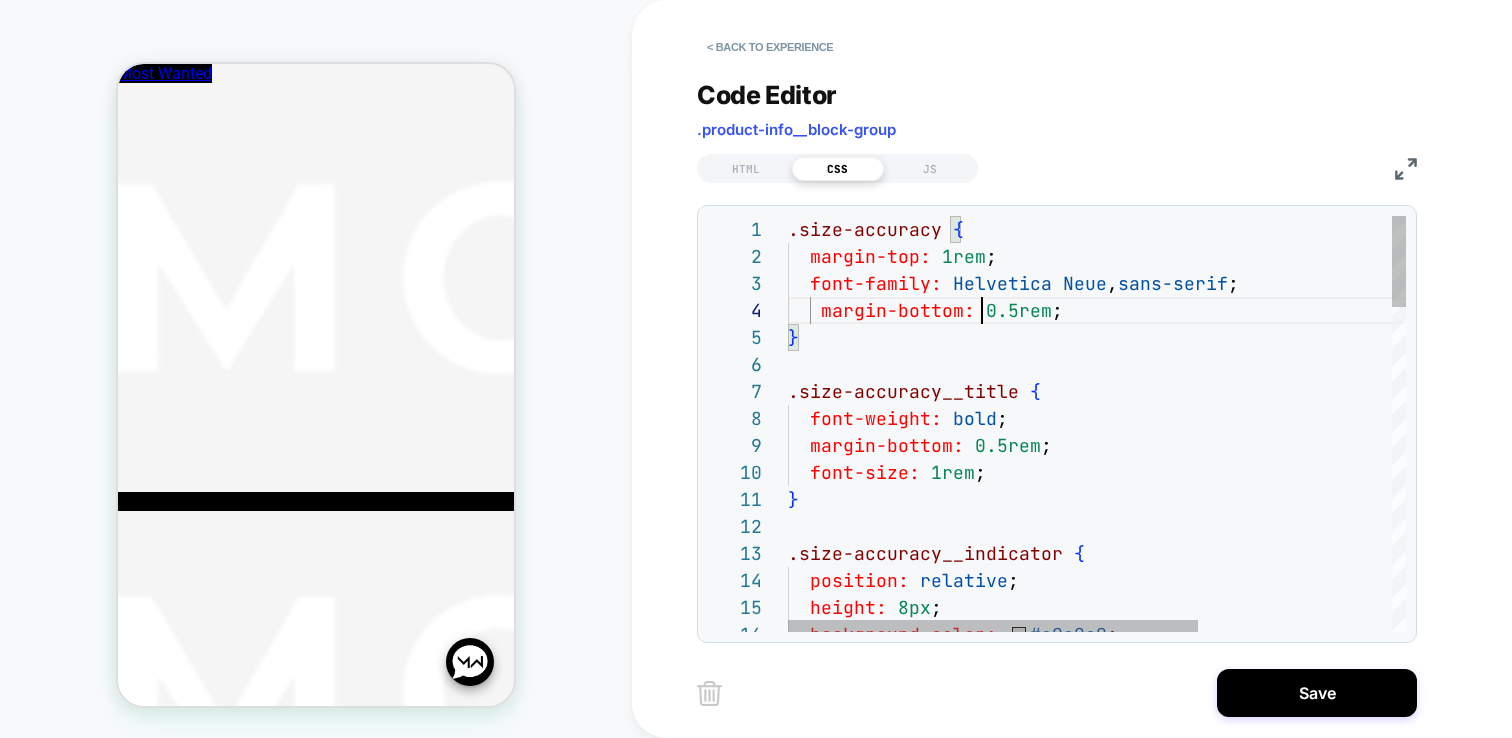 click on ".size-accuracy__indicator   {    position:   relative ;    height:   8px ;    background-color:     #e0e0e0 ;    margin-top:   1rem ;    font-family:   Helvetica   Neue ,  sans-serif ; } .size-accuracy__title   {    font-weight:   bold ;    margin-bottom:   0.5rem ;    font-size:   1rem ; } .size-accuracy   {     margin-bottom:   0.5rem ;" at bounding box center (1243, 1166) 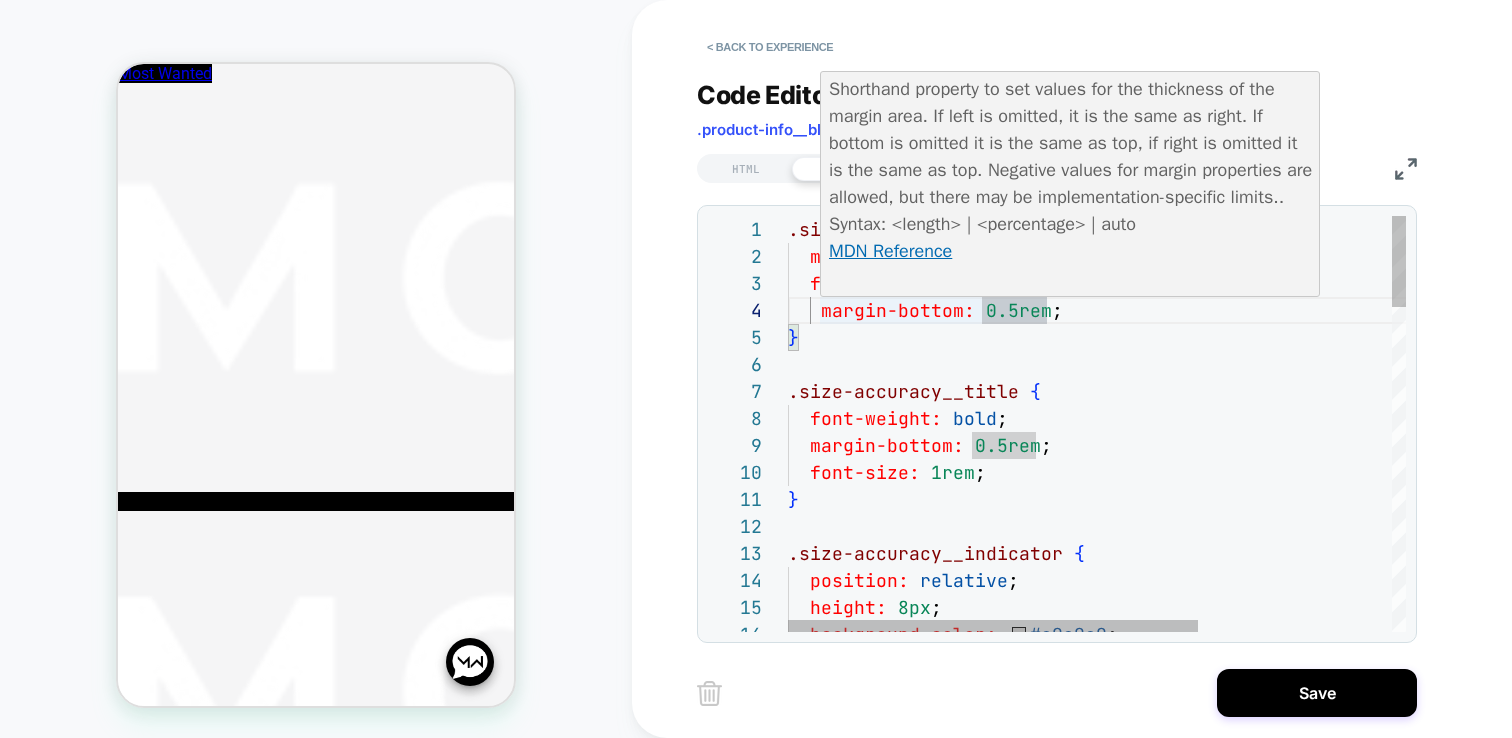 scroll, scrollTop: 81, scrollLeft: 205, axis: both 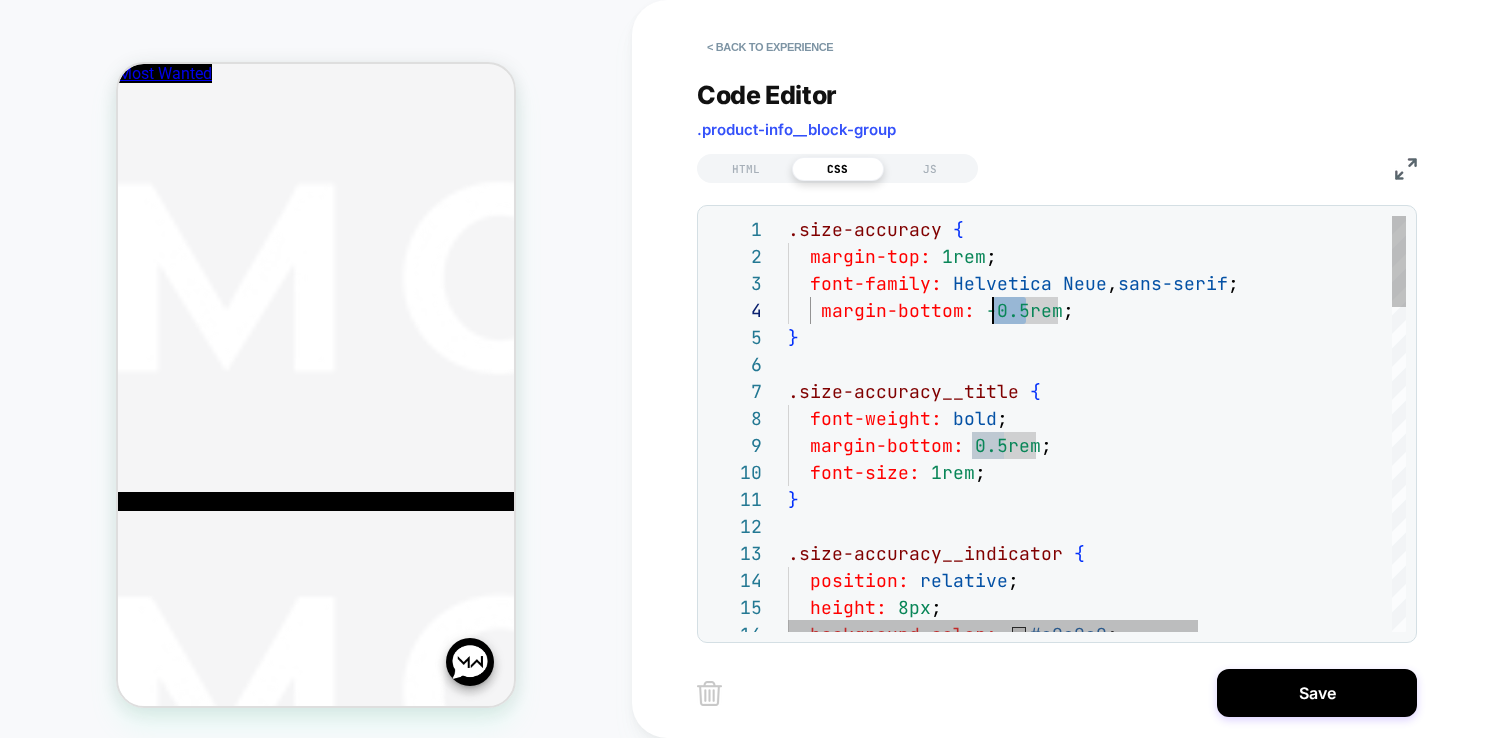 drag, startPoint x: 1026, startPoint y: 311, endPoint x: 997, endPoint y: 312, distance: 29.017237 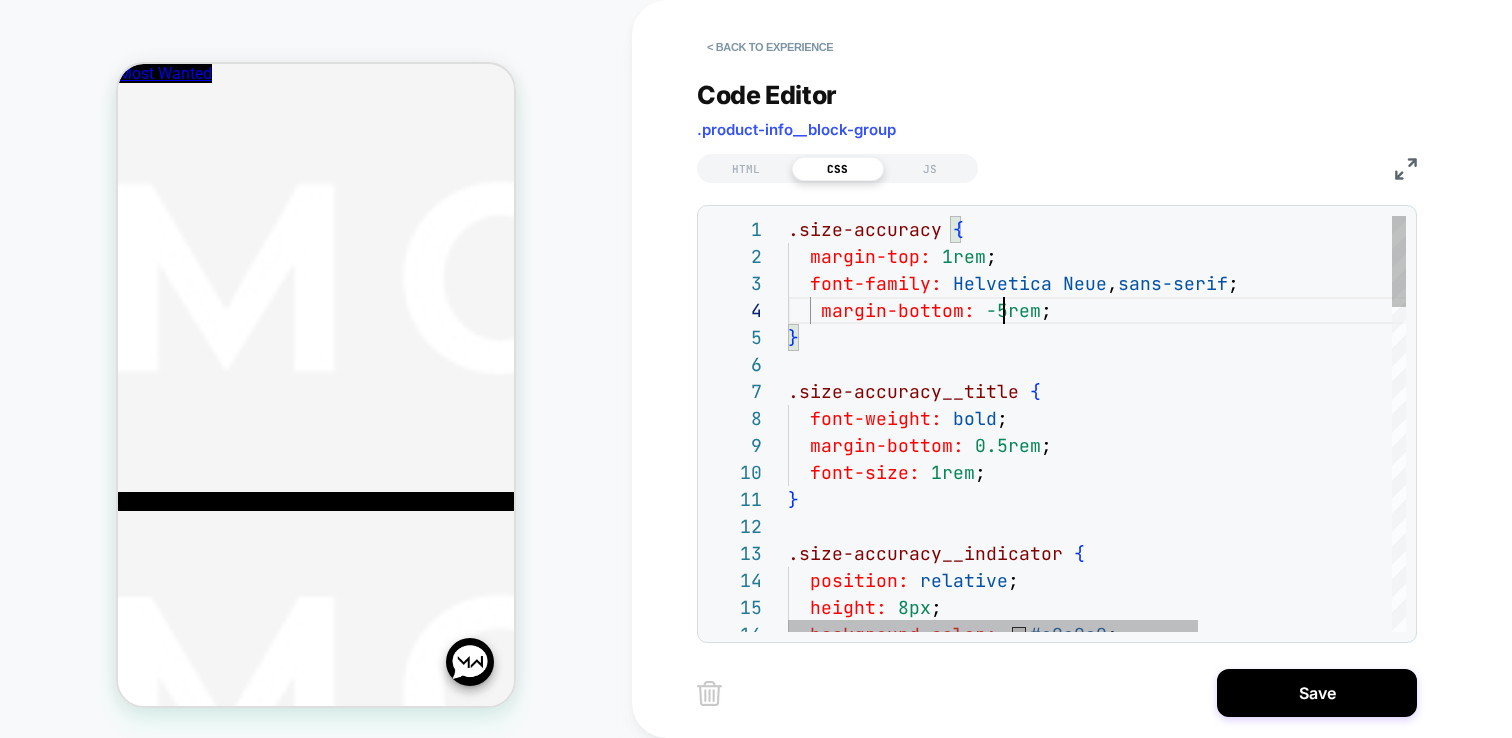 scroll, scrollTop: 81, scrollLeft: 216, axis: both 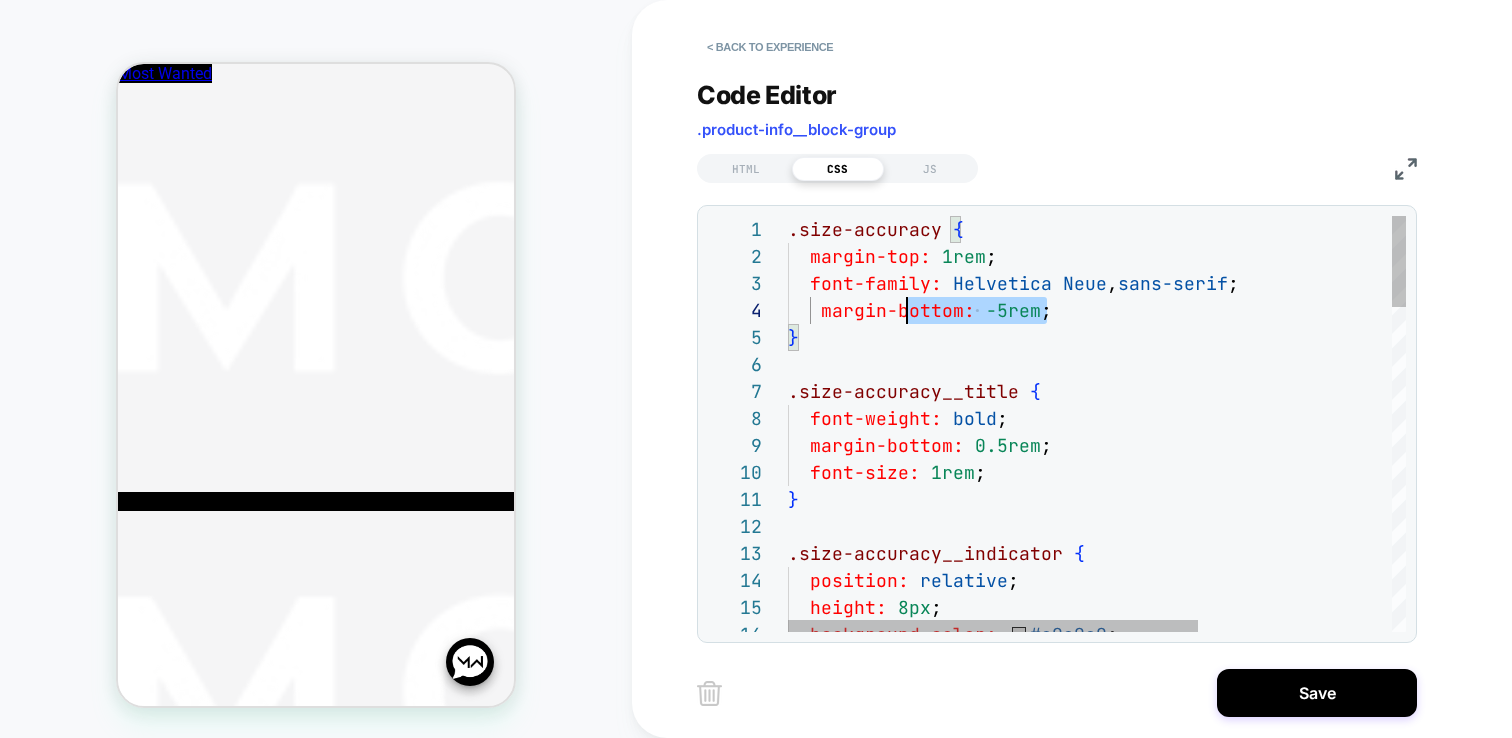 drag, startPoint x: 1096, startPoint y: 314, endPoint x: 752, endPoint y: 308, distance: 344.0523 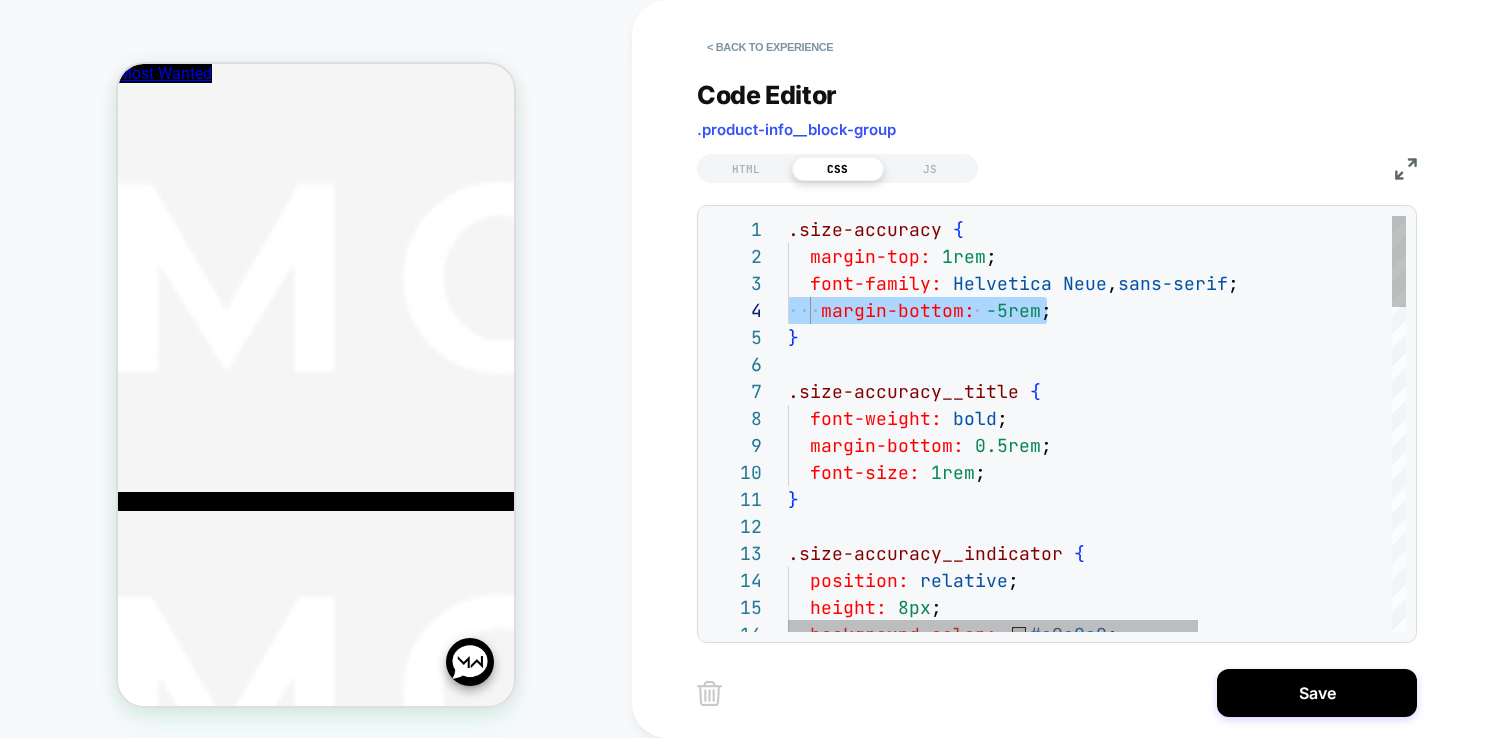 type on "**********" 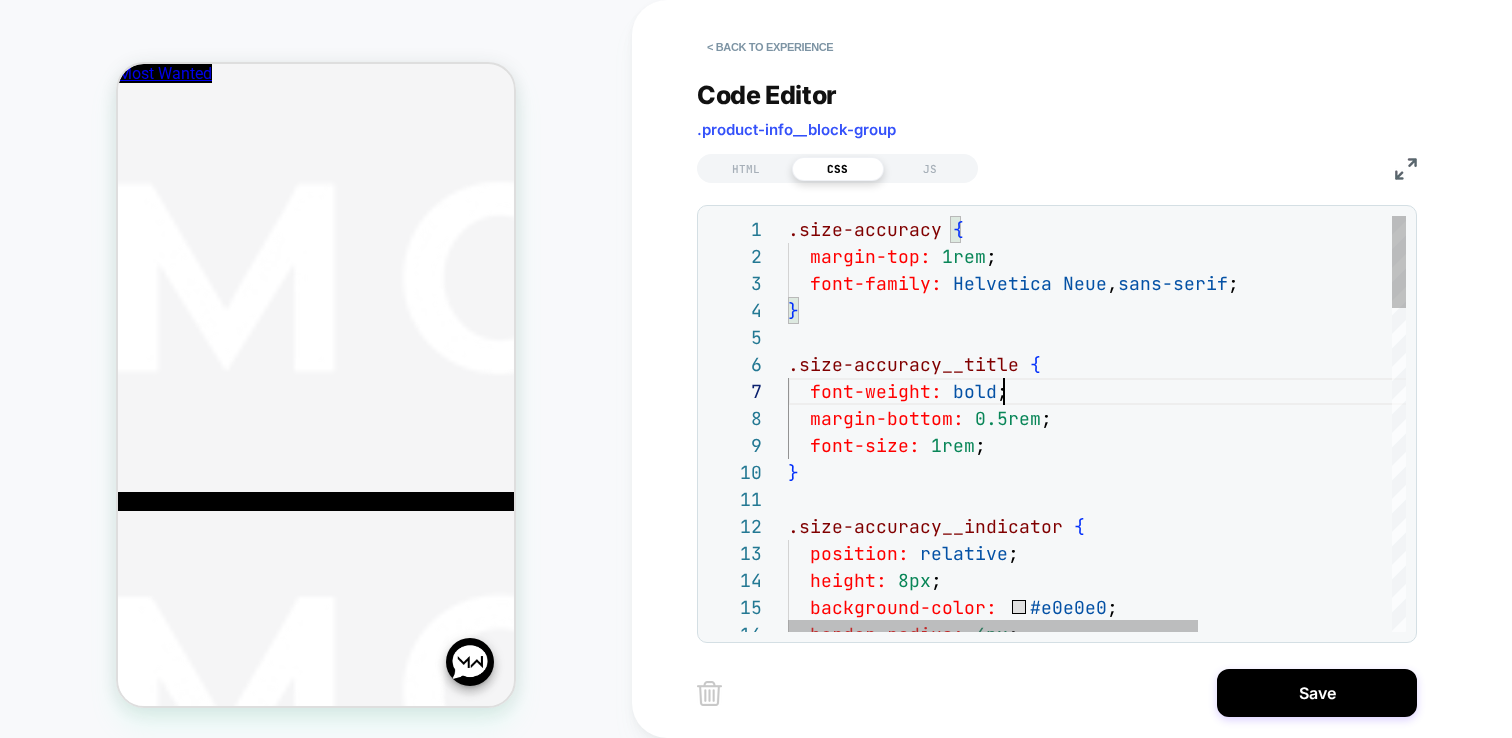 click on ".size-accuracy__indicator   {    position:   relative ;    height:   8px ;    background-color:     #e0e0e0 ;    margin-top:   1rem ;    font-family:   Helvetica   Neue ,  sans-serif ; } .size-accuracy__title   {    font-weight:   bold ;    margin-bottom:   0.5rem ;    font-size:   1rem ; } .size-accuracy   {    border-radius:   4px ;" at bounding box center [1243, 1153] 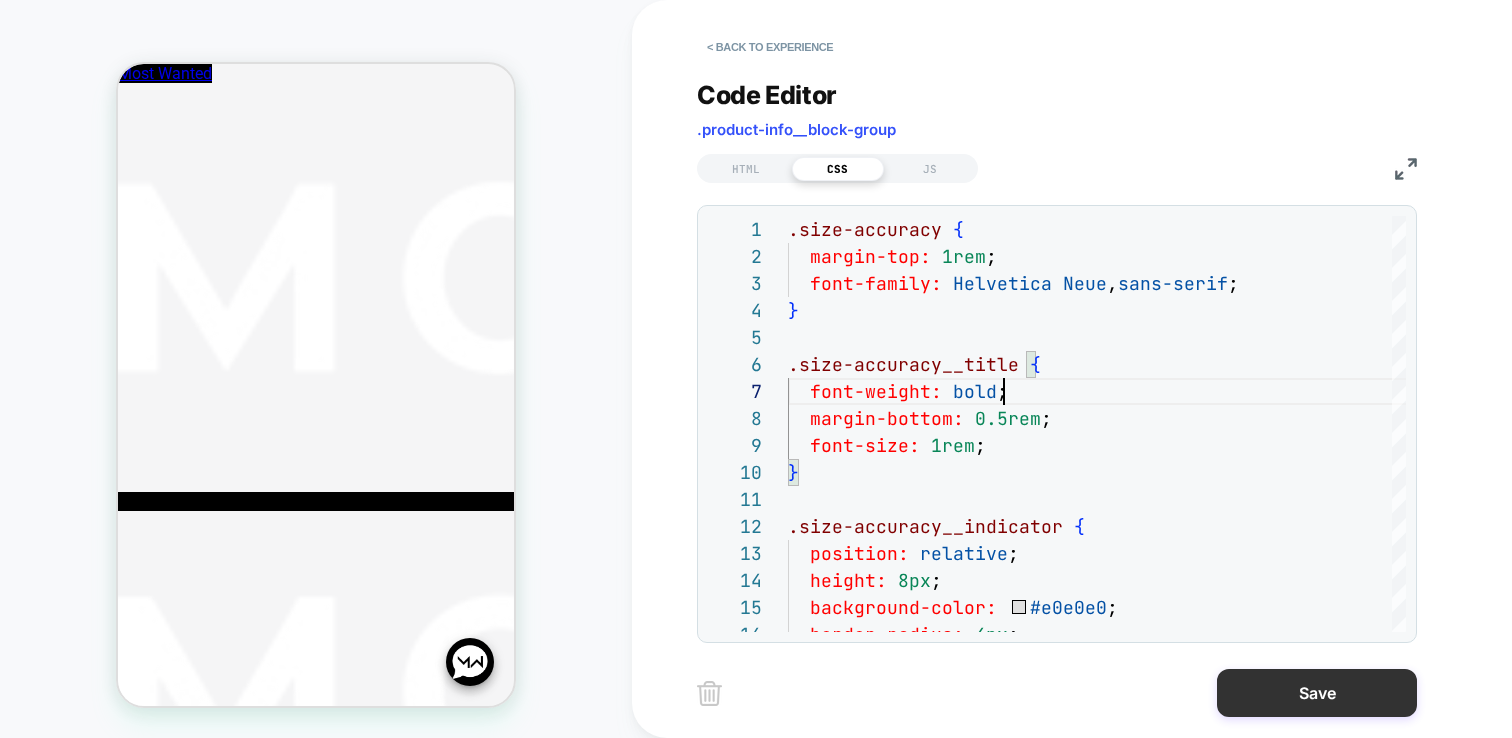 click on "Save" at bounding box center (1317, 693) 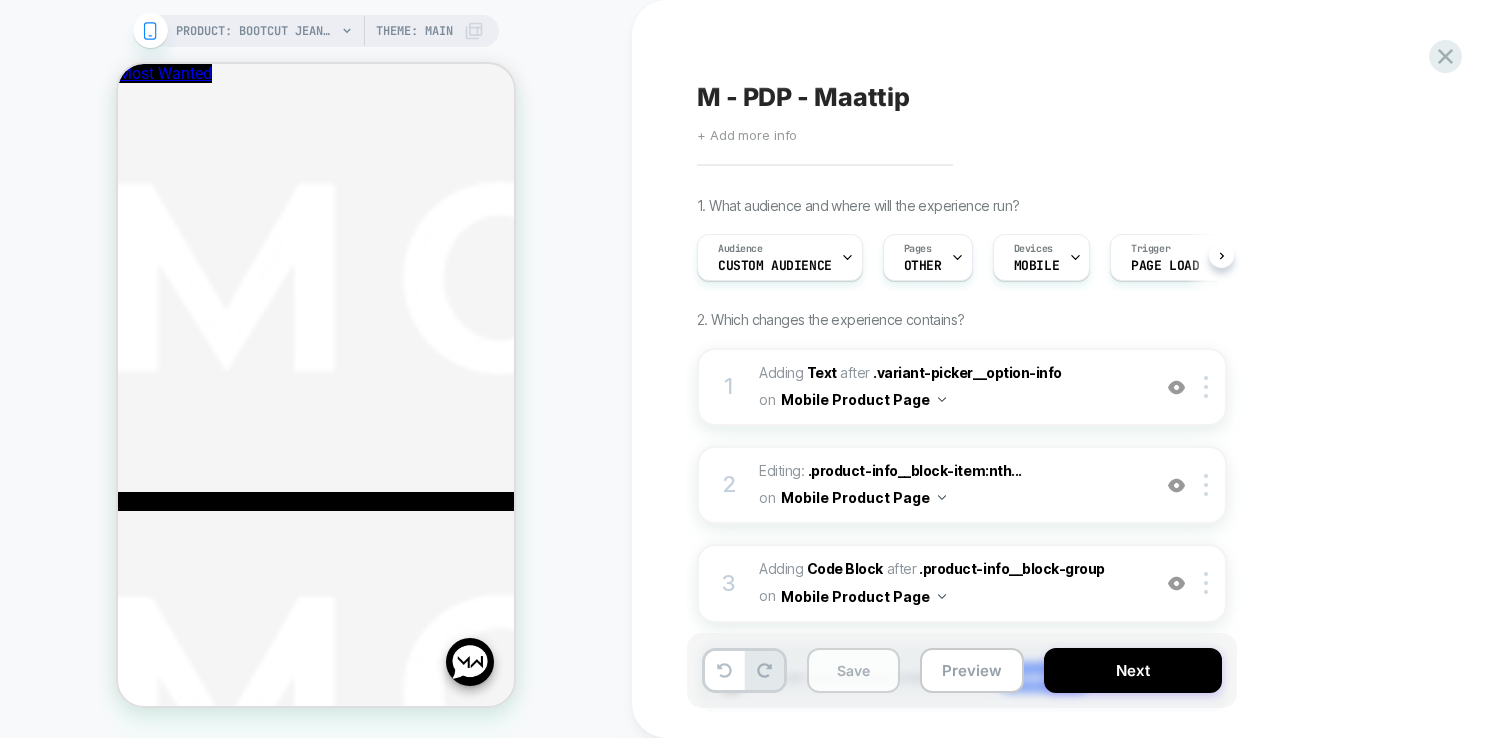 scroll, scrollTop: 0, scrollLeft: 1, axis: horizontal 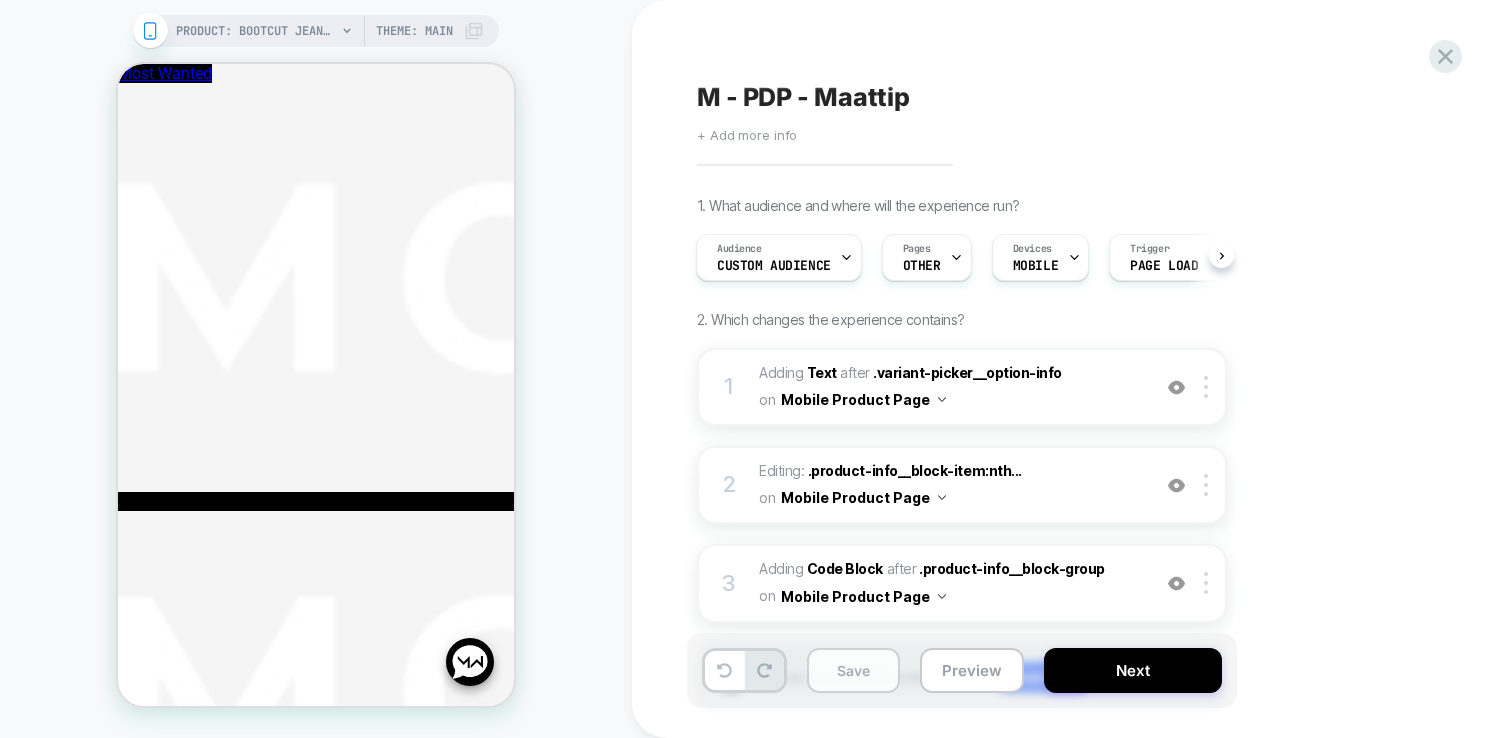 click on "Save" at bounding box center [853, 670] 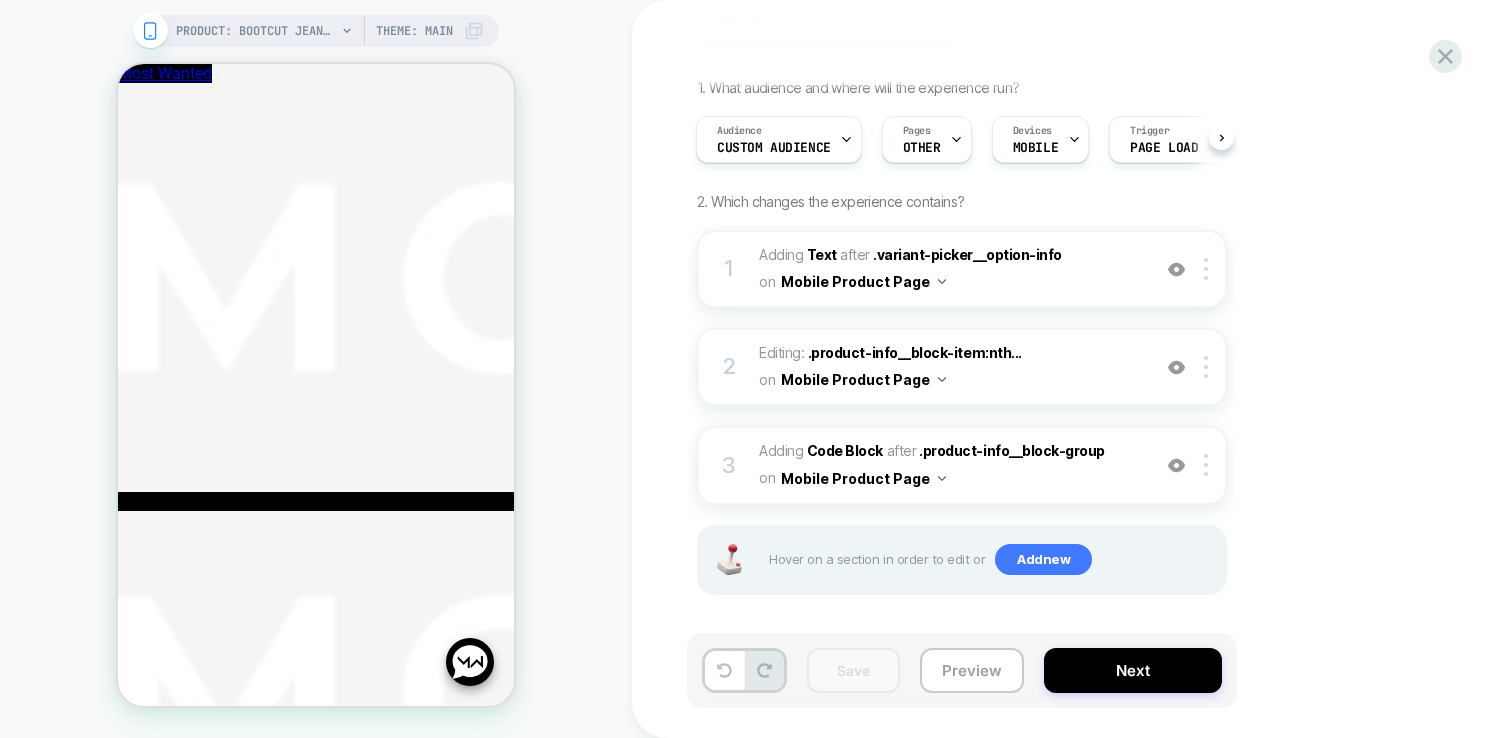 scroll, scrollTop: 124, scrollLeft: 0, axis: vertical 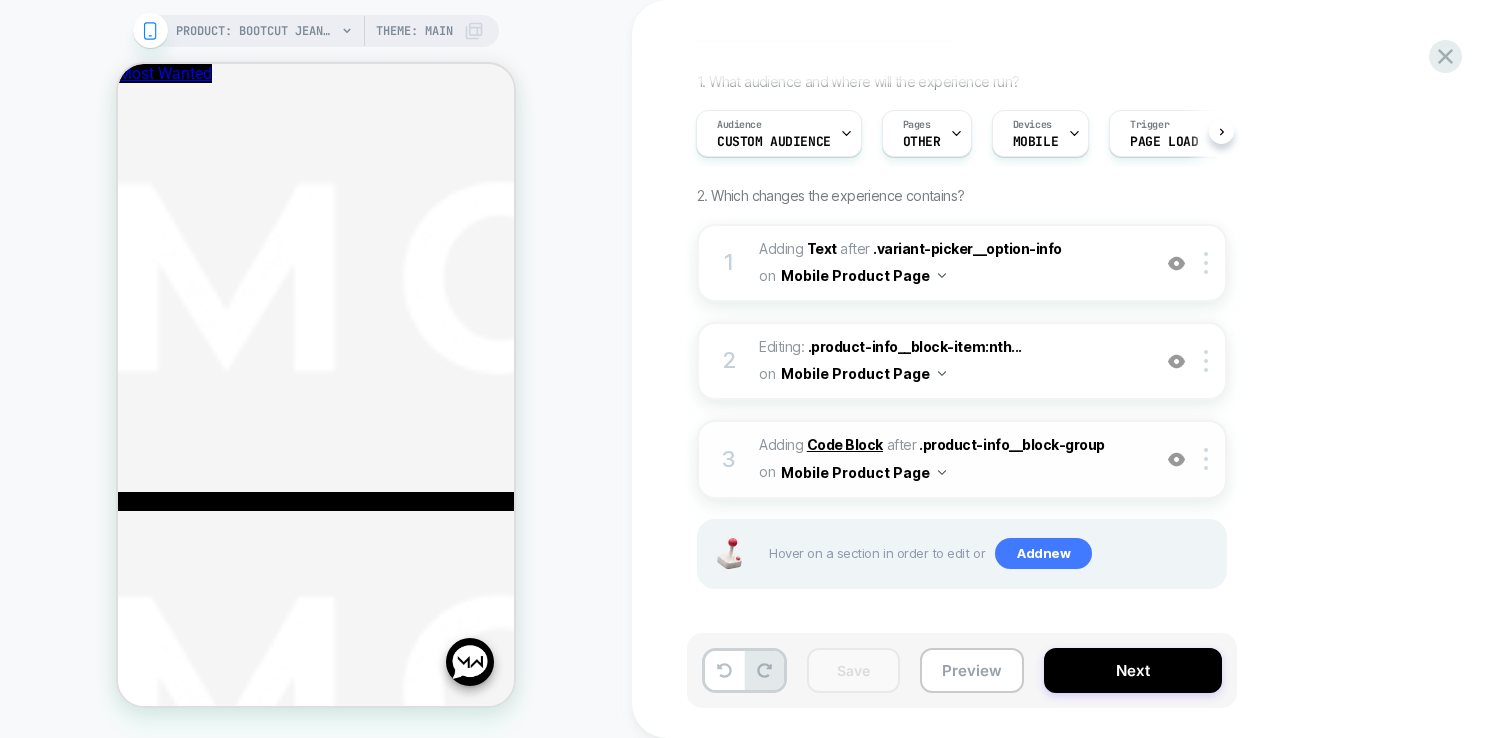 click on "Code Block" at bounding box center [845, 444] 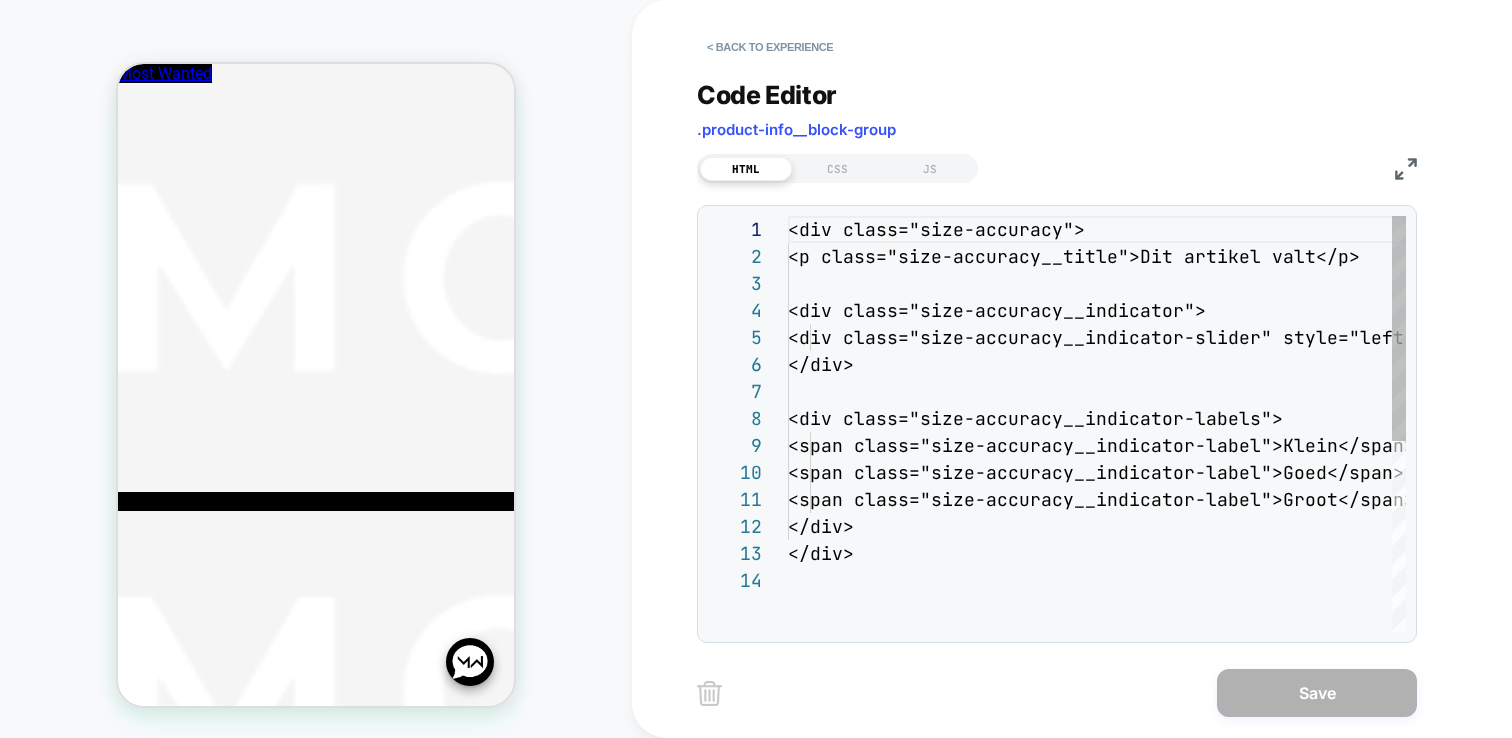 scroll, scrollTop: 270, scrollLeft: 0, axis: vertical 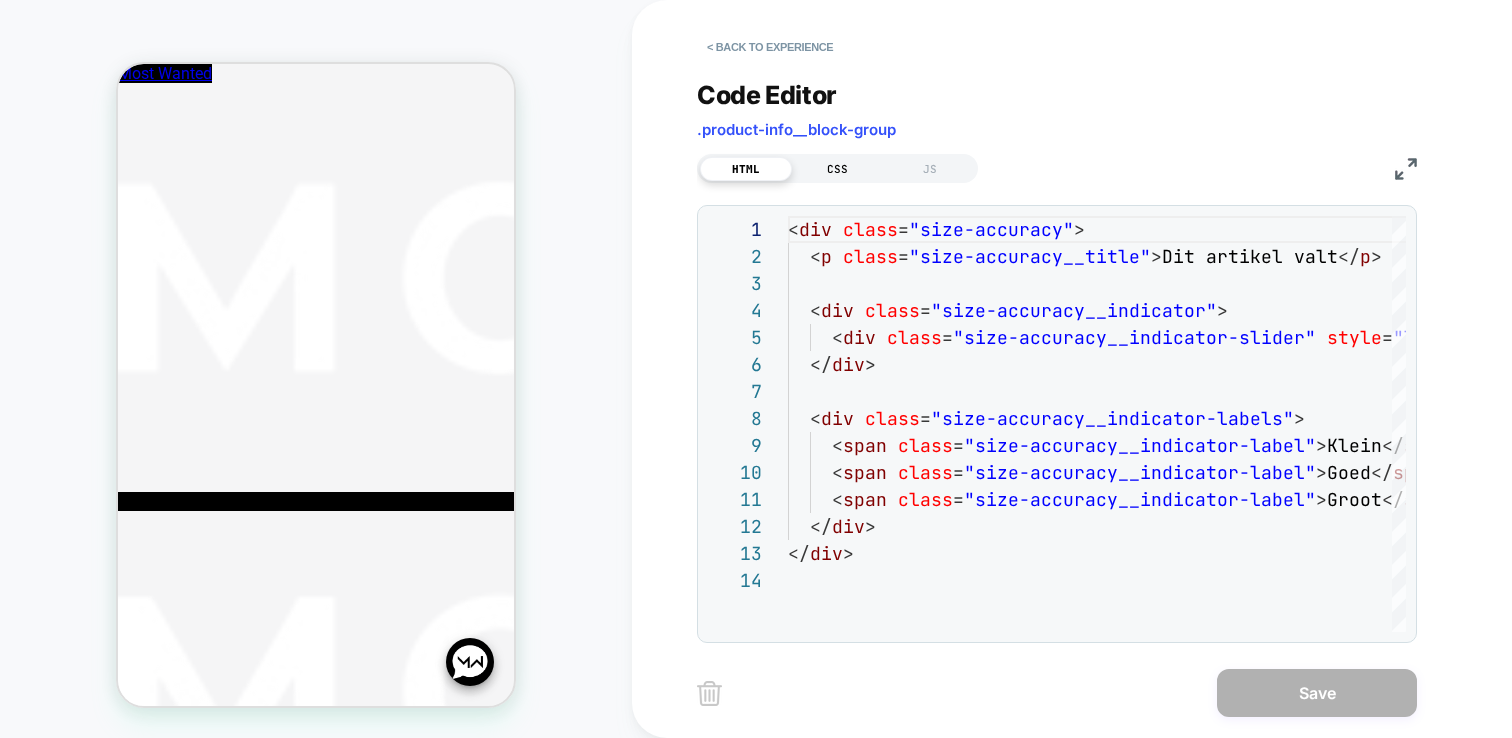 click on "CSS" at bounding box center [838, 169] 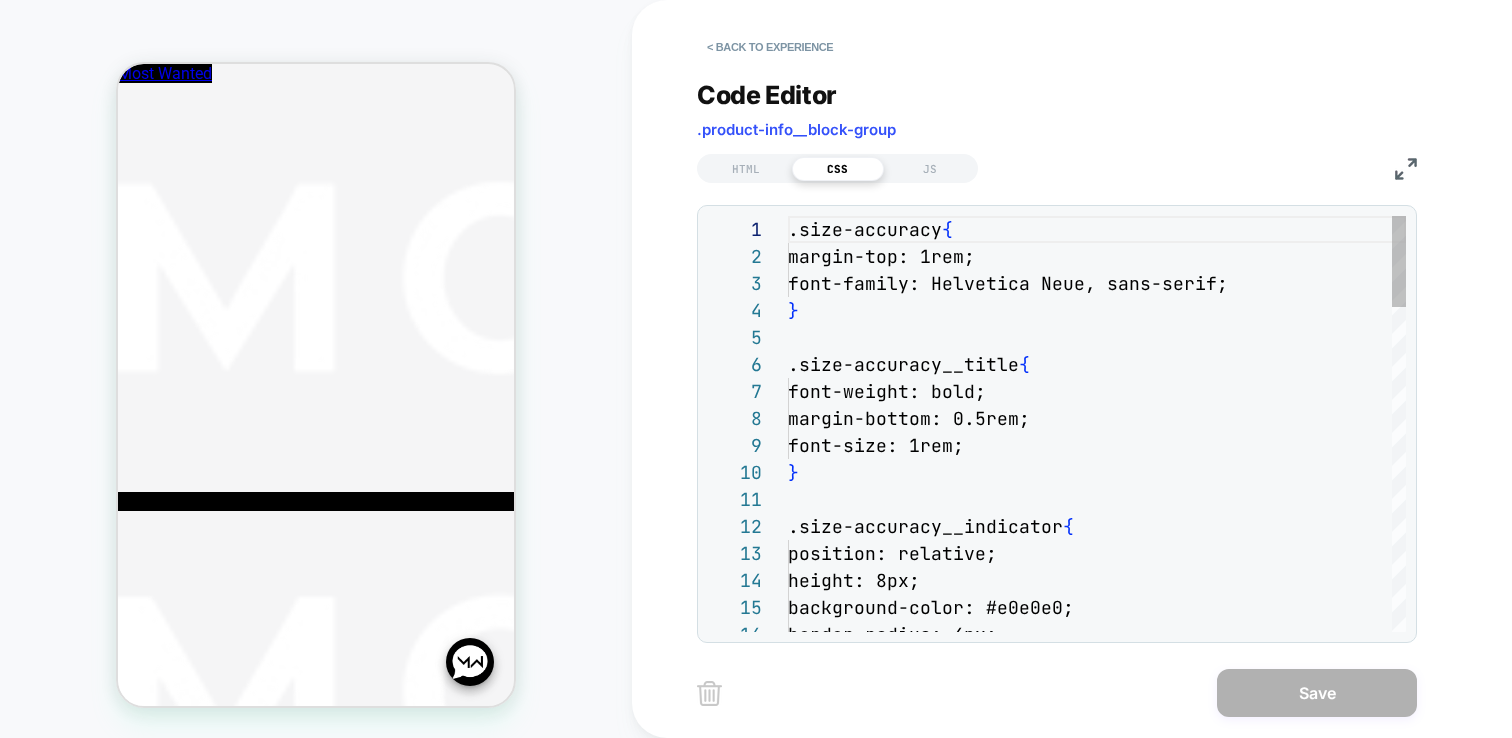 scroll, scrollTop: 270, scrollLeft: 0, axis: vertical 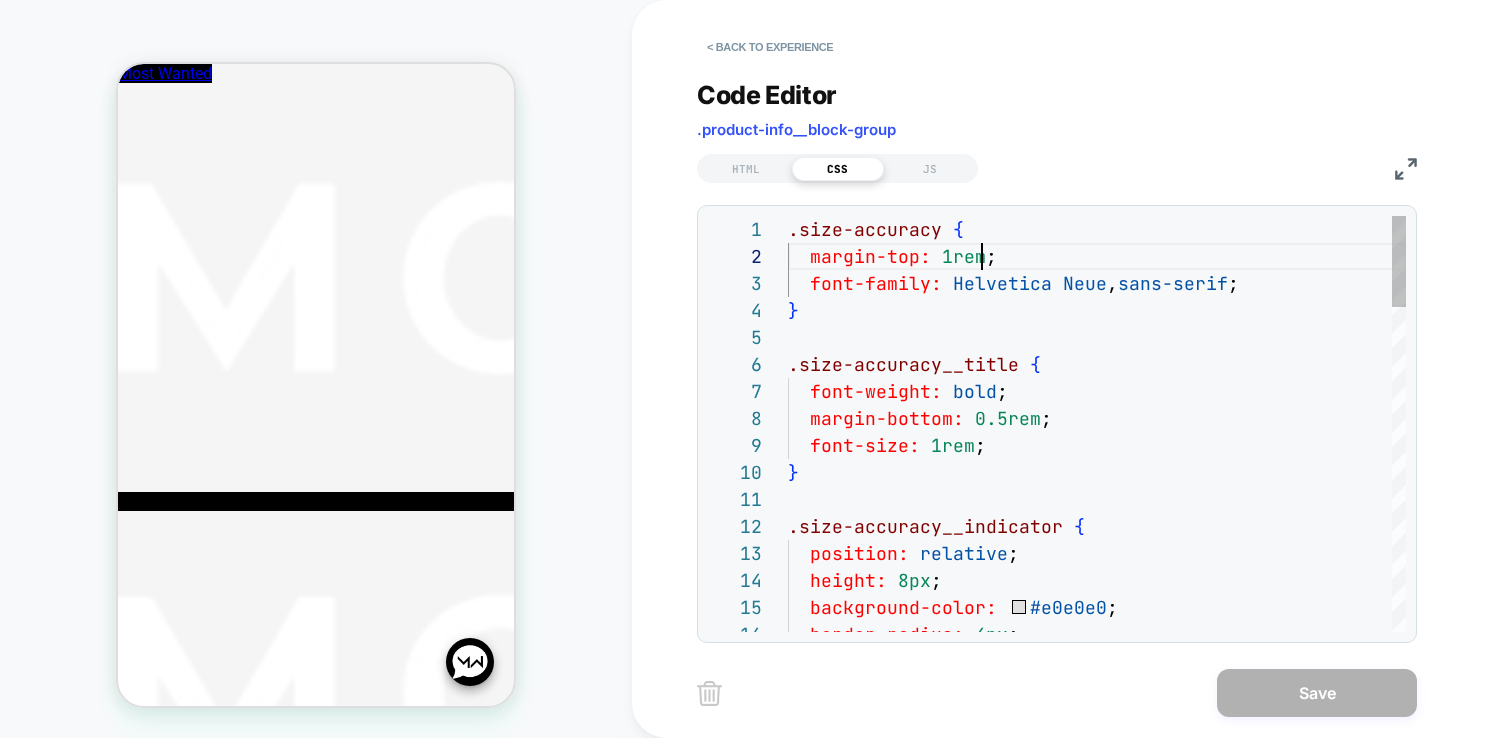 click on ".size-accuracy   {    margin-top:   1rem ;    font-family:   Helvetica   Neue ,  sans-serif ; } .size-accuracy__title   {    font-weight:   bold ;    margin-bottom:   0.5rem ;    font-size:   1rem ; } .size-accuracy__indicator   {    position:   relative ;    height:   8px ;    background-color:     #e0e0e0 ;    border-radius:   4px ;" at bounding box center [1097, 1166] 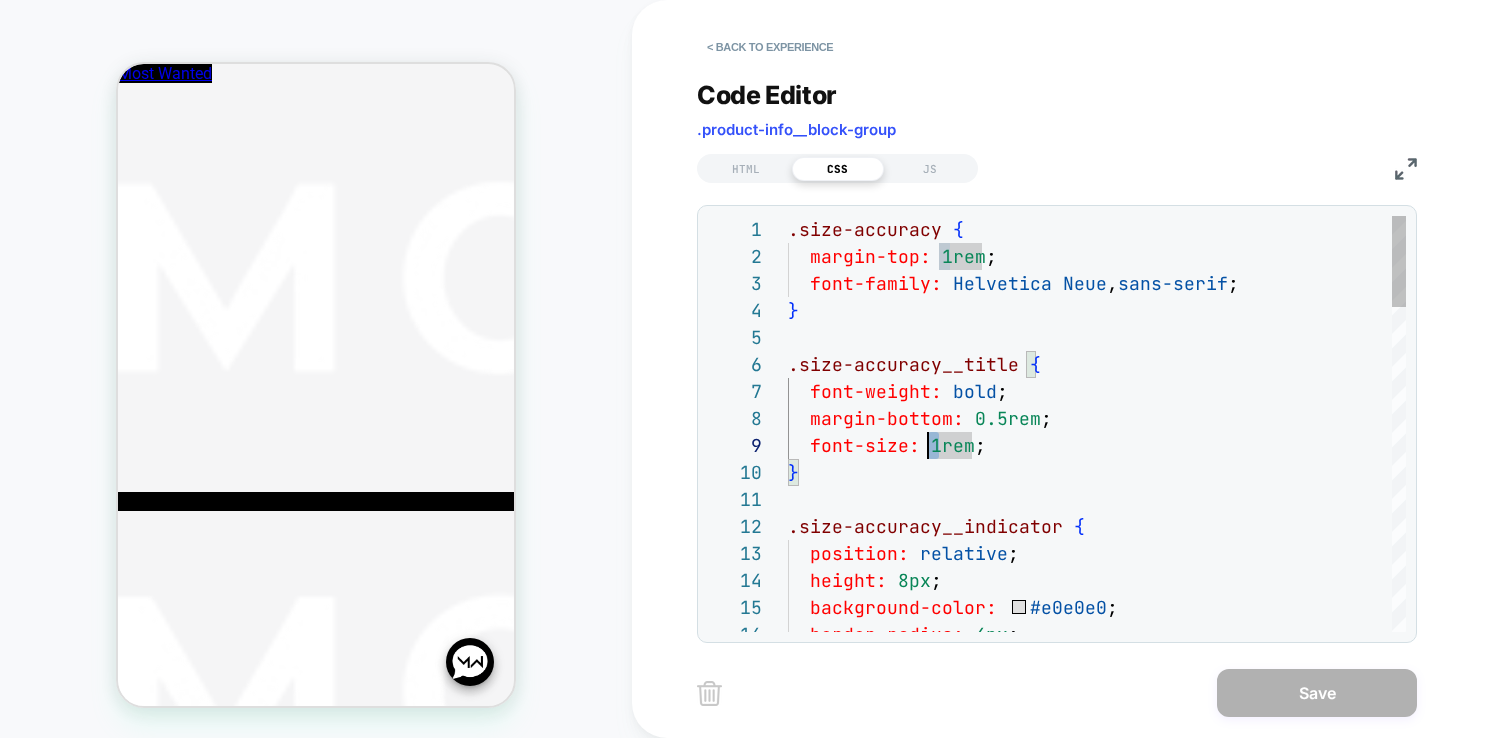 scroll, scrollTop: 216, scrollLeft: 140, axis: both 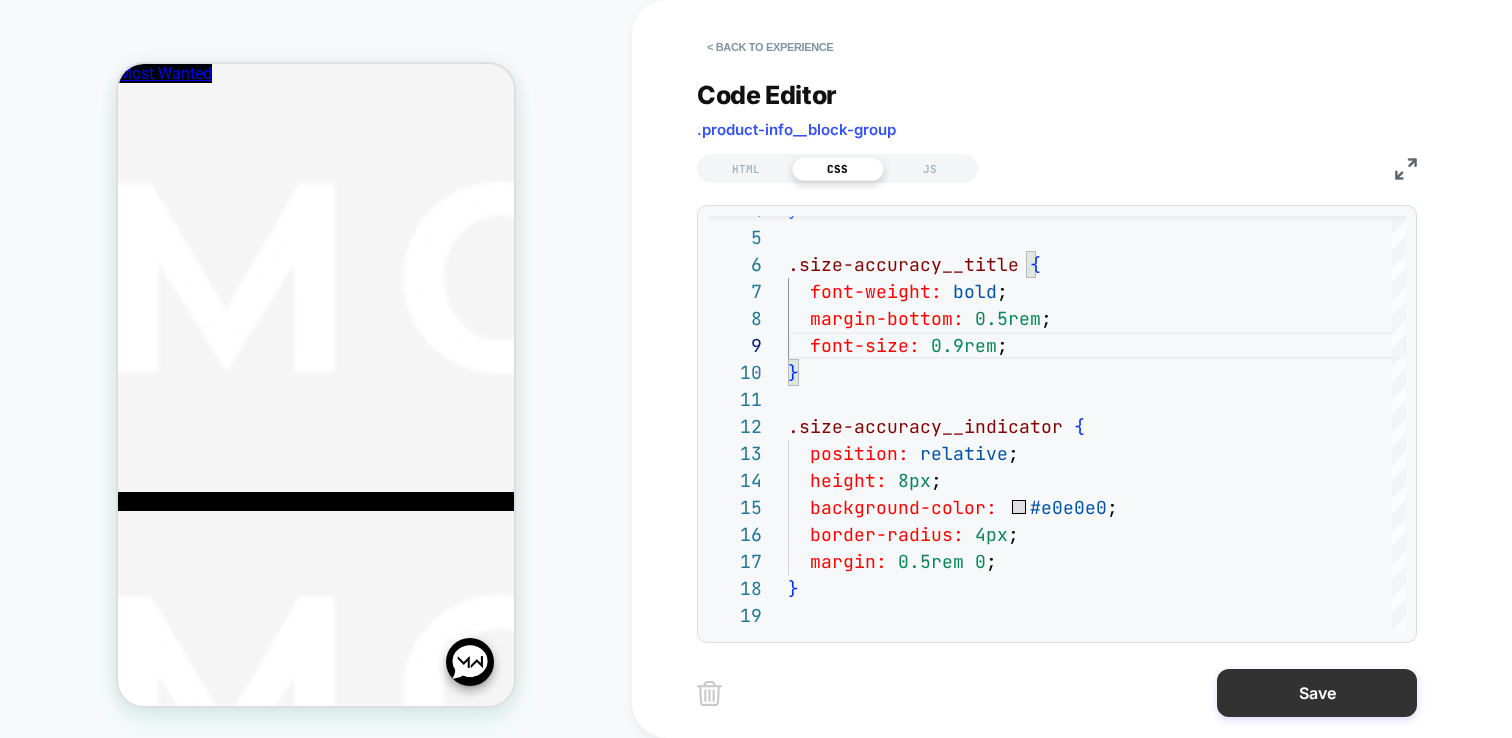 type on "**********" 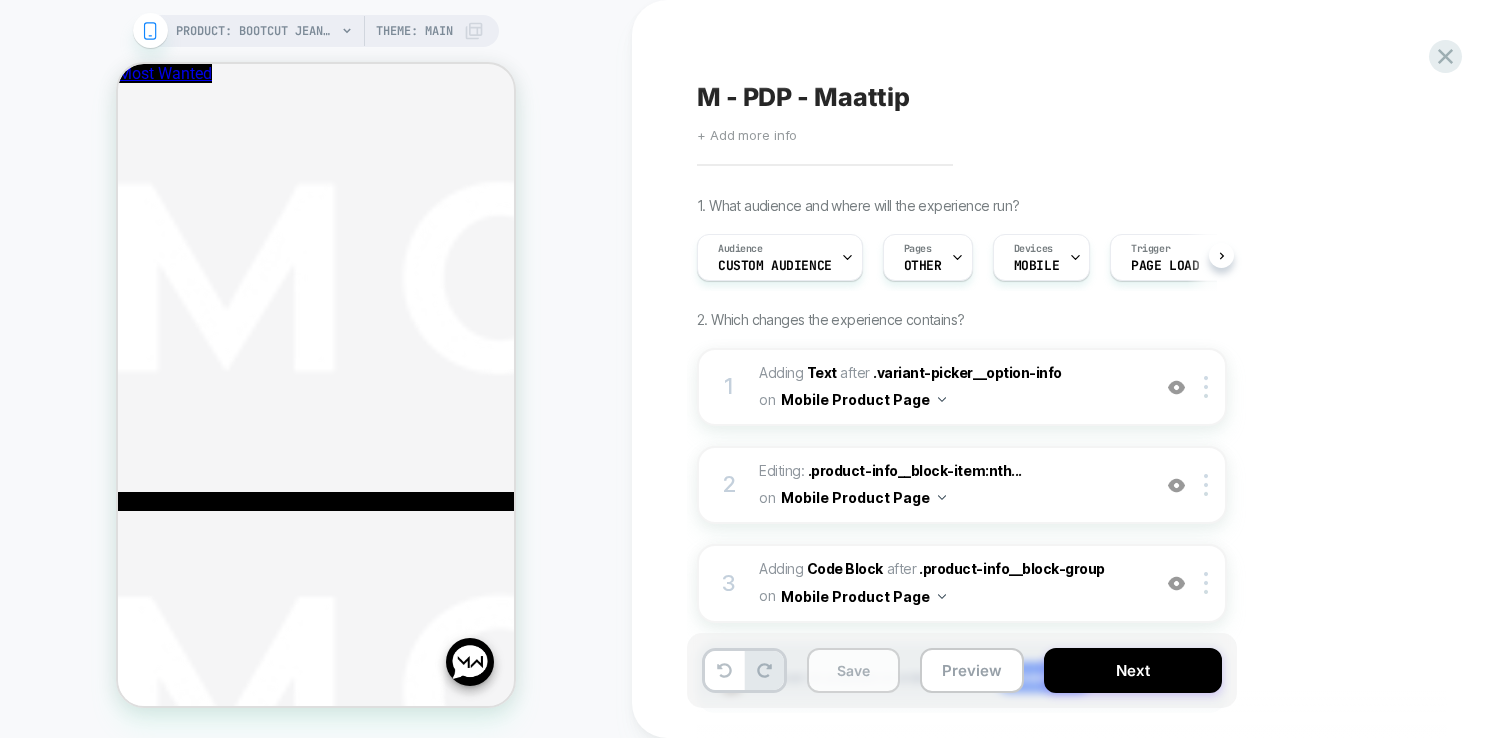 scroll, scrollTop: 0, scrollLeft: 1, axis: horizontal 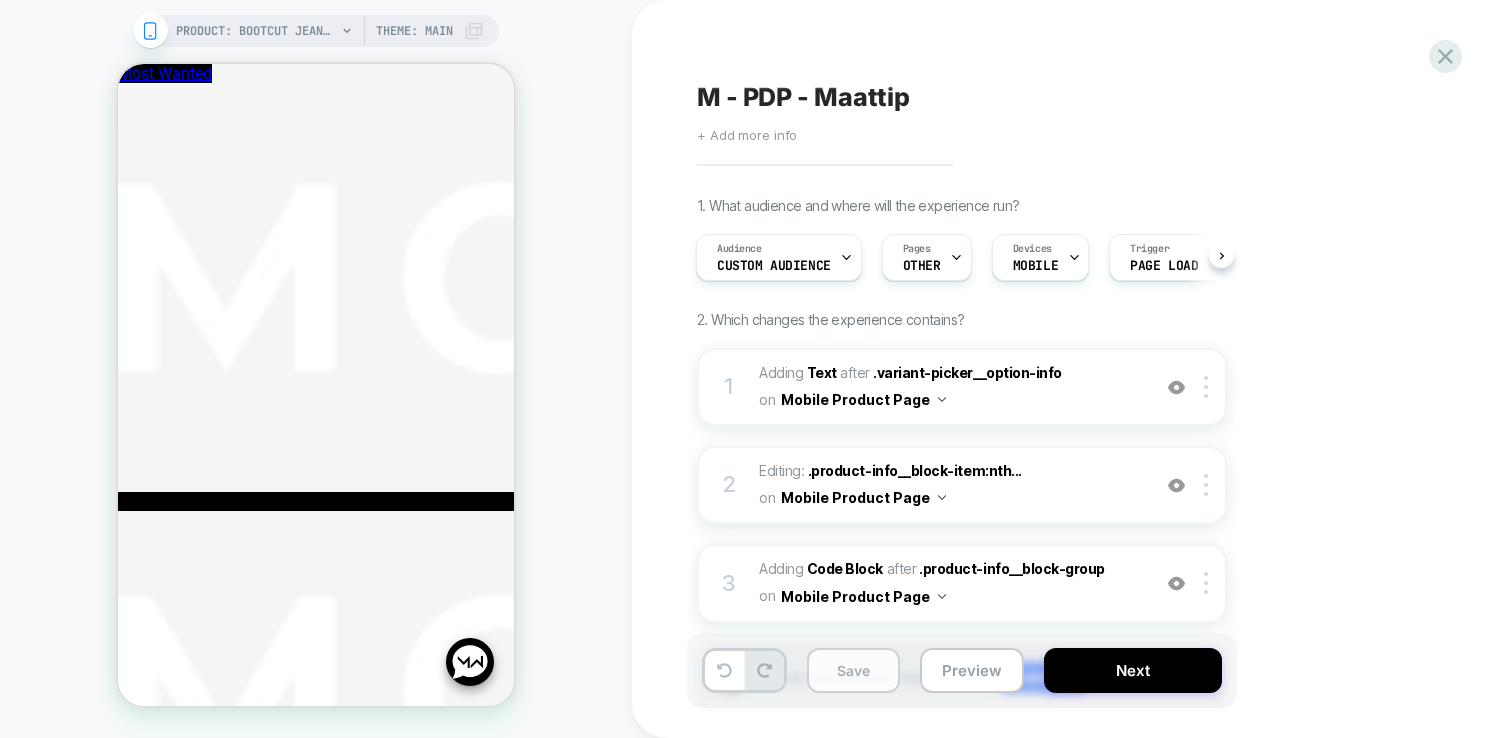 click on "Save" at bounding box center [853, 670] 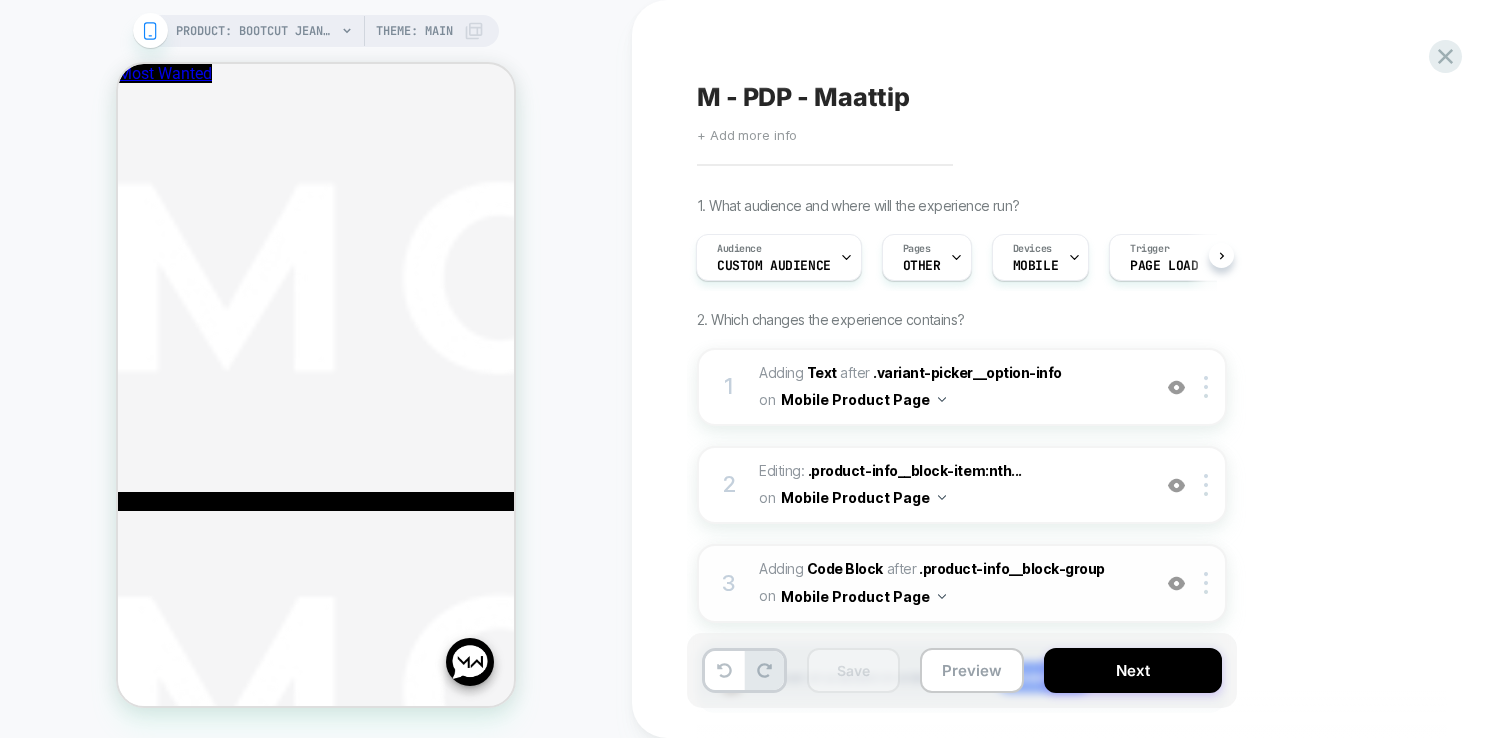 click on "Adding   Code Block   AFTER .product-info__block-group .product-info__block-group   on Mobile Product Page" at bounding box center (949, 583) 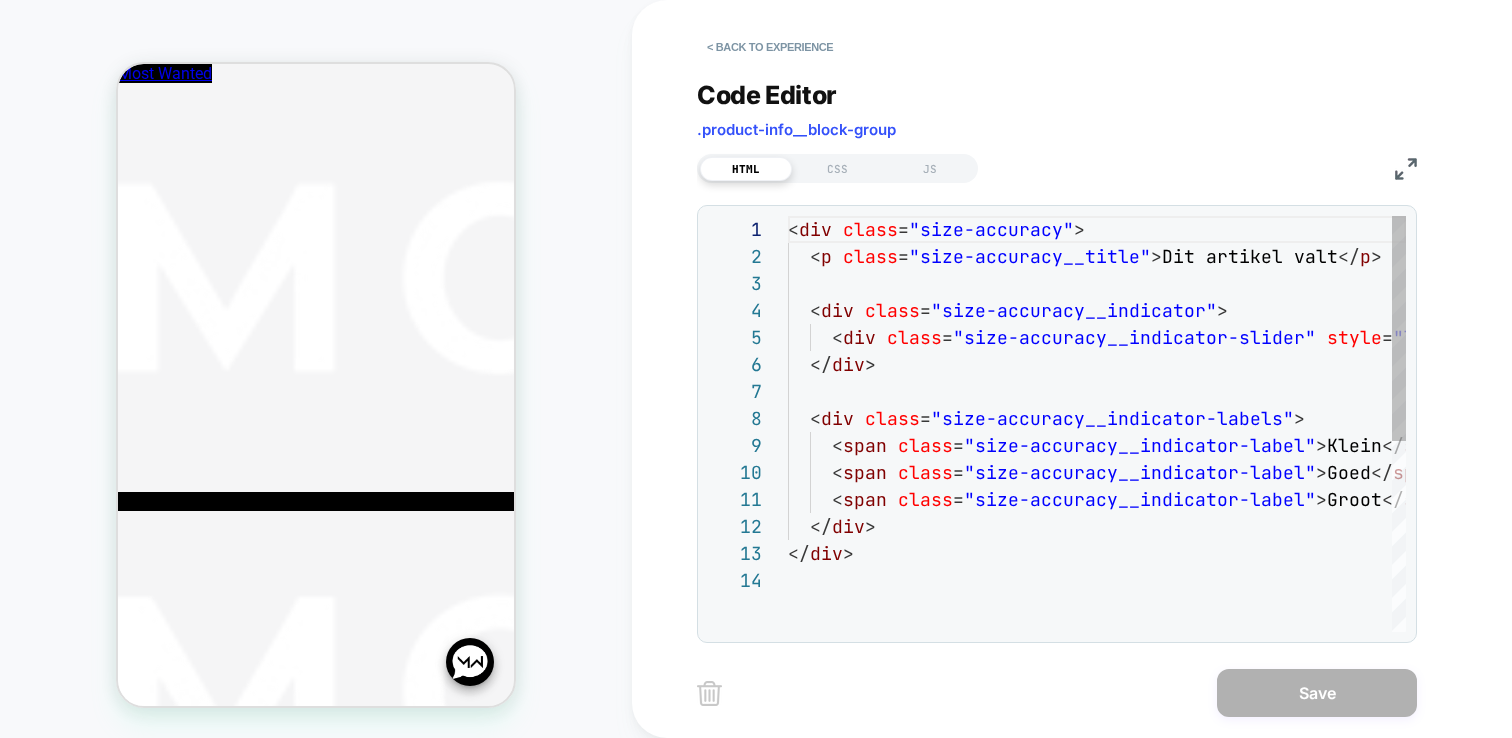 scroll, scrollTop: 270, scrollLeft: 0, axis: vertical 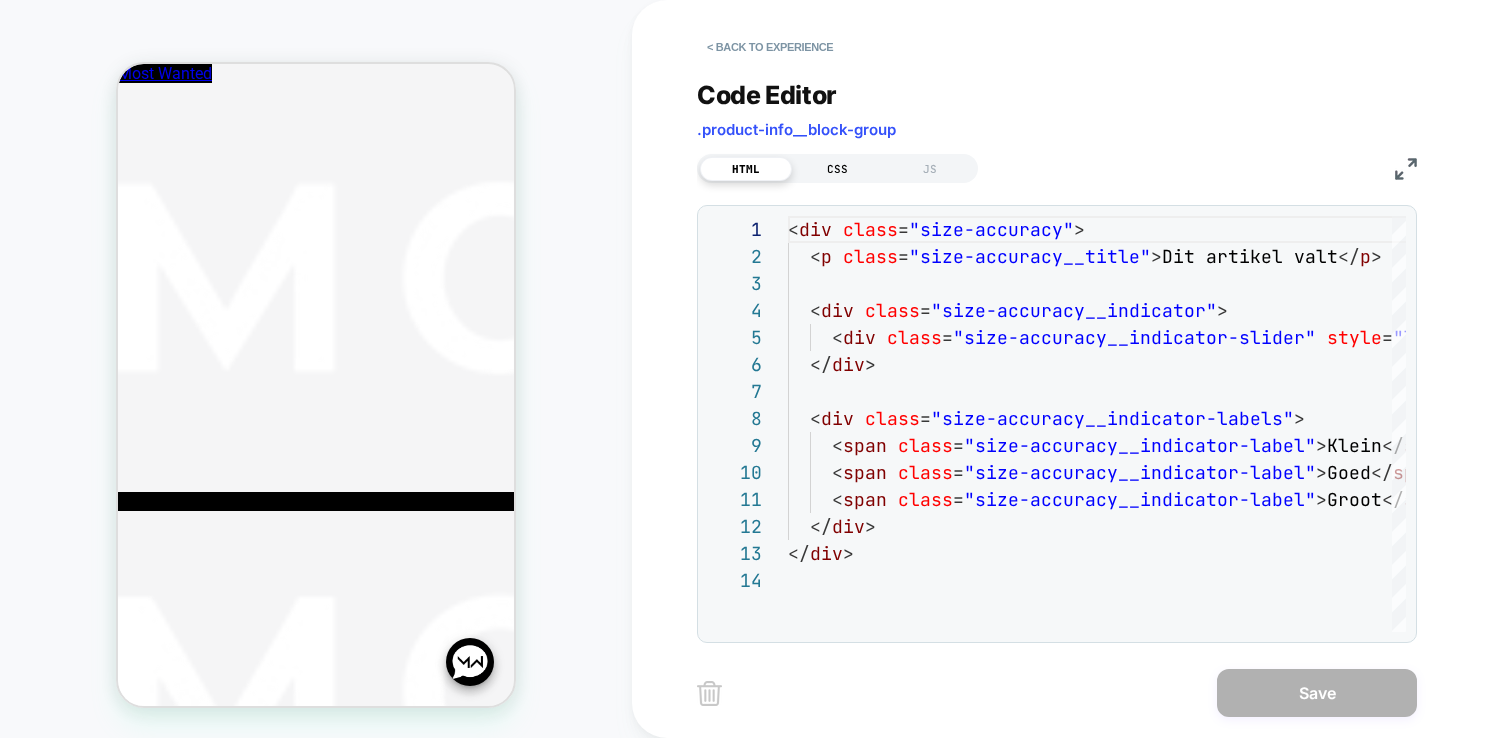 click on "CSS" at bounding box center (838, 169) 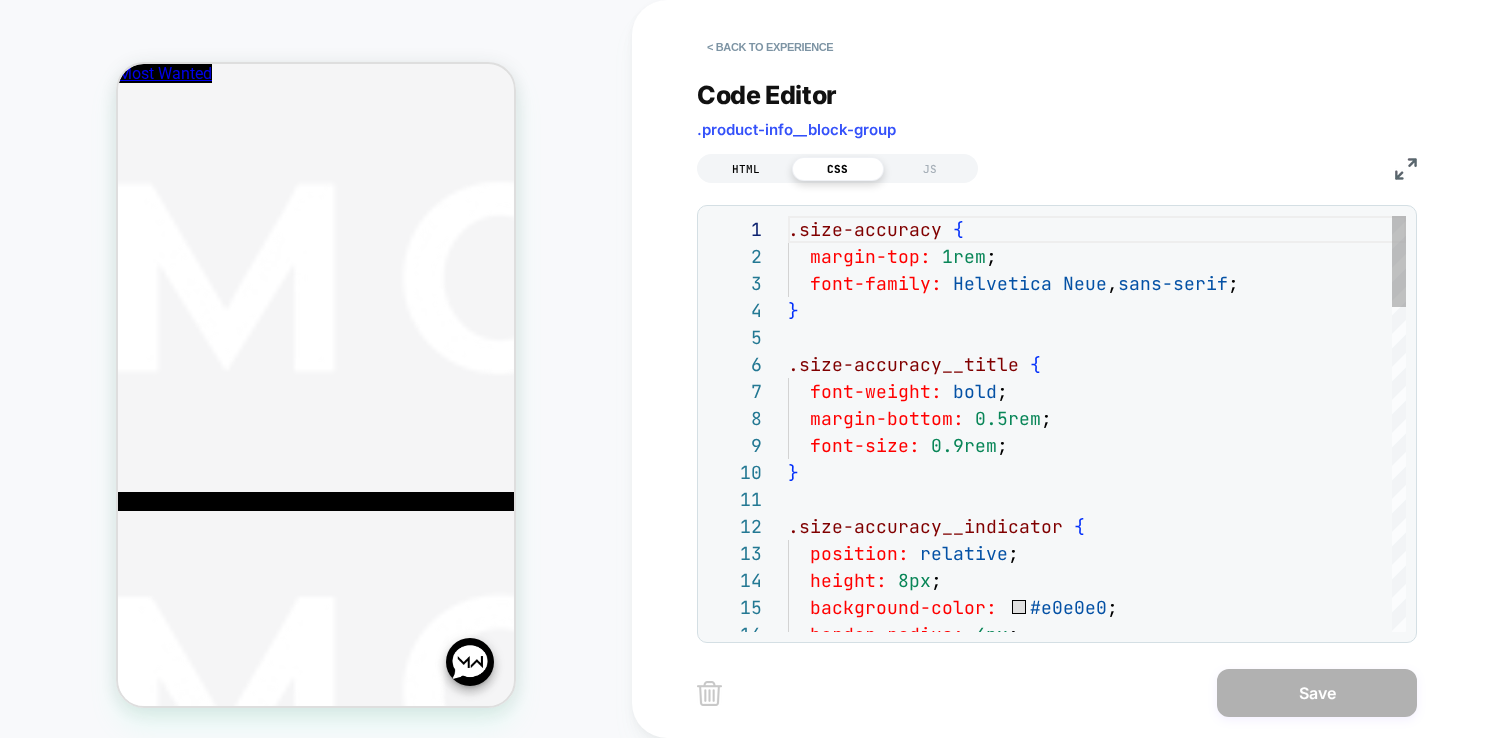 scroll, scrollTop: 270, scrollLeft: 0, axis: vertical 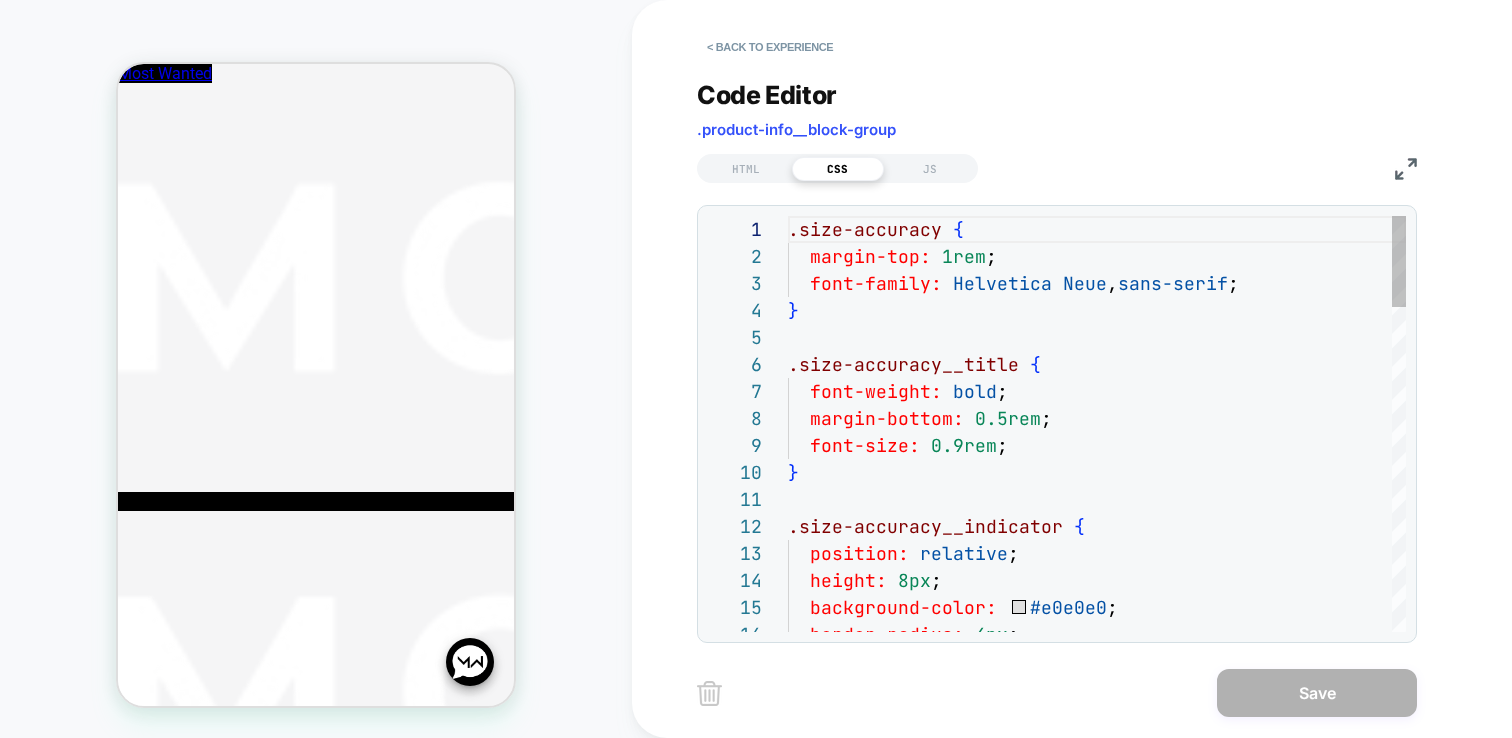 click on ".size-accuracy   {    margin-top:   1rem ;    font-family:   Helvetica   Neue ,  sans-serif ; } .size-accuracy__title   {    font-weight:   bold ;    margin-bottom:   0.5rem ;    font-size:   0.9rem ; } .size-accuracy__indicator   {    position:   relative ;    height:   8px ;    background-color:     #e0e0e0 ;    border-radius:   4px ;" at bounding box center (1097, 1166) 